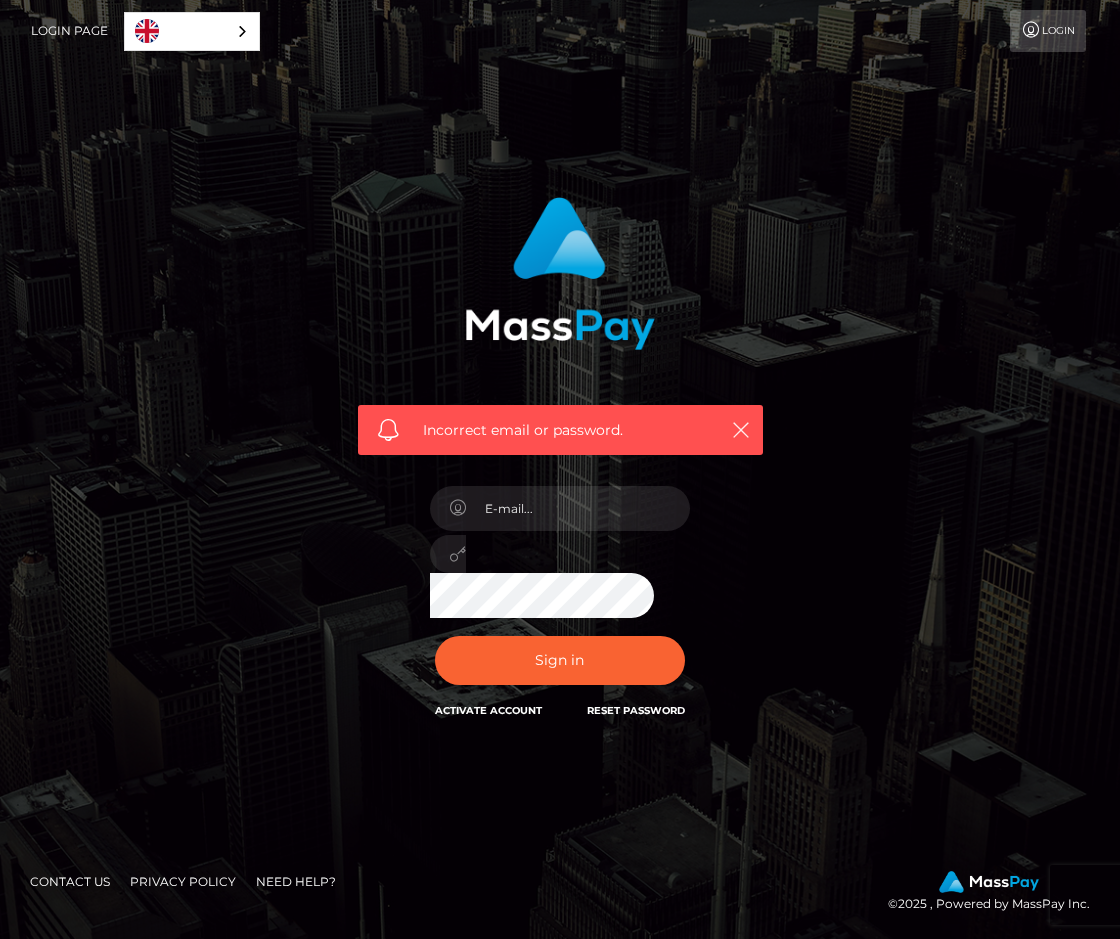 scroll, scrollTop: 0, scrollLeft: 0, axis: both 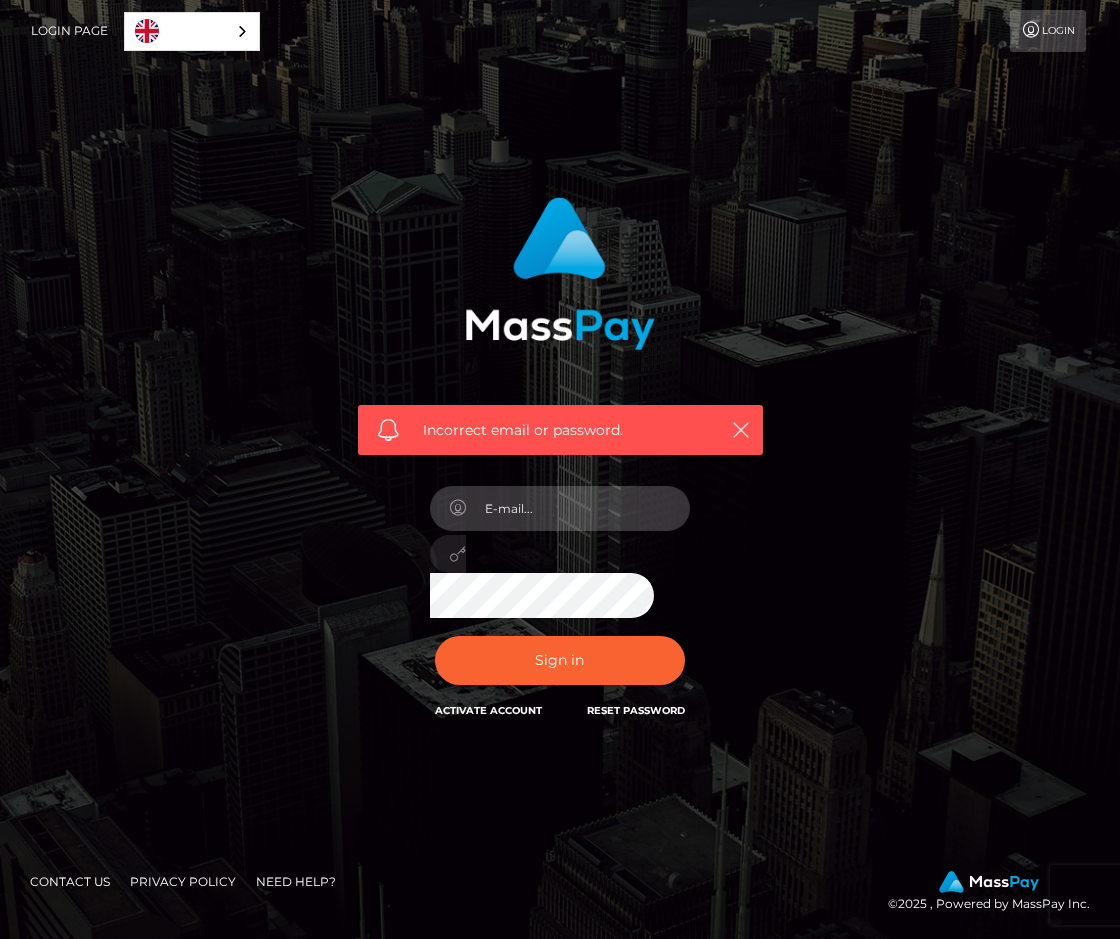 click at bounding box center [578, 508] 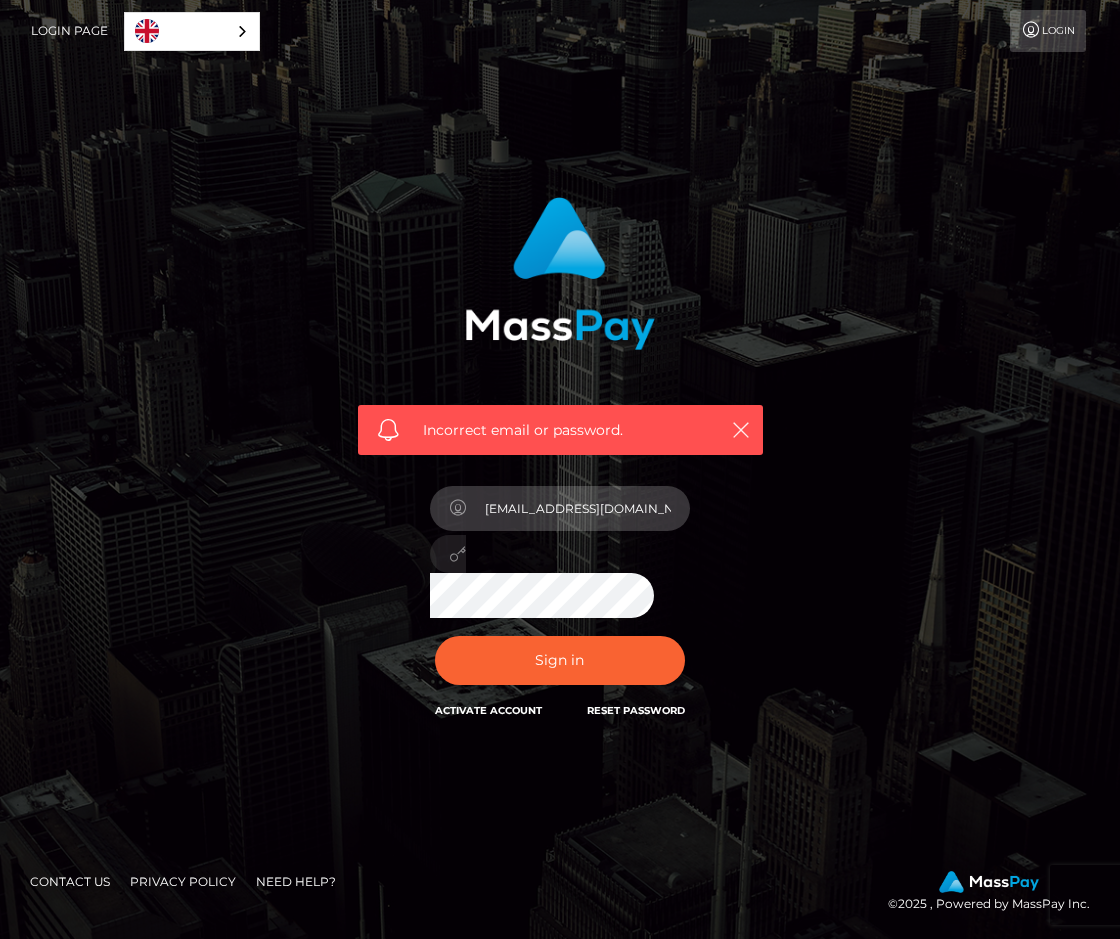 type on "ejclary@proton.me" 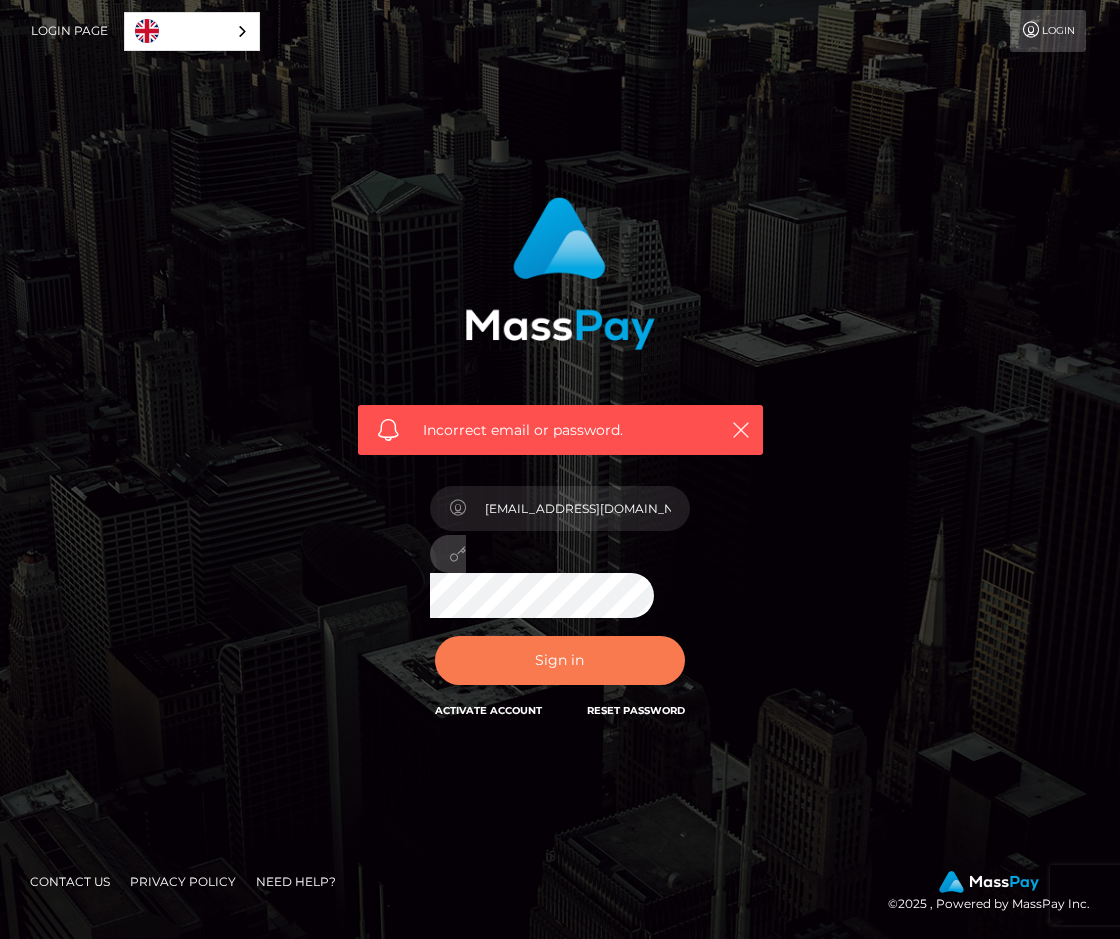 click on "Sign in" at bounding box center (560, 660) 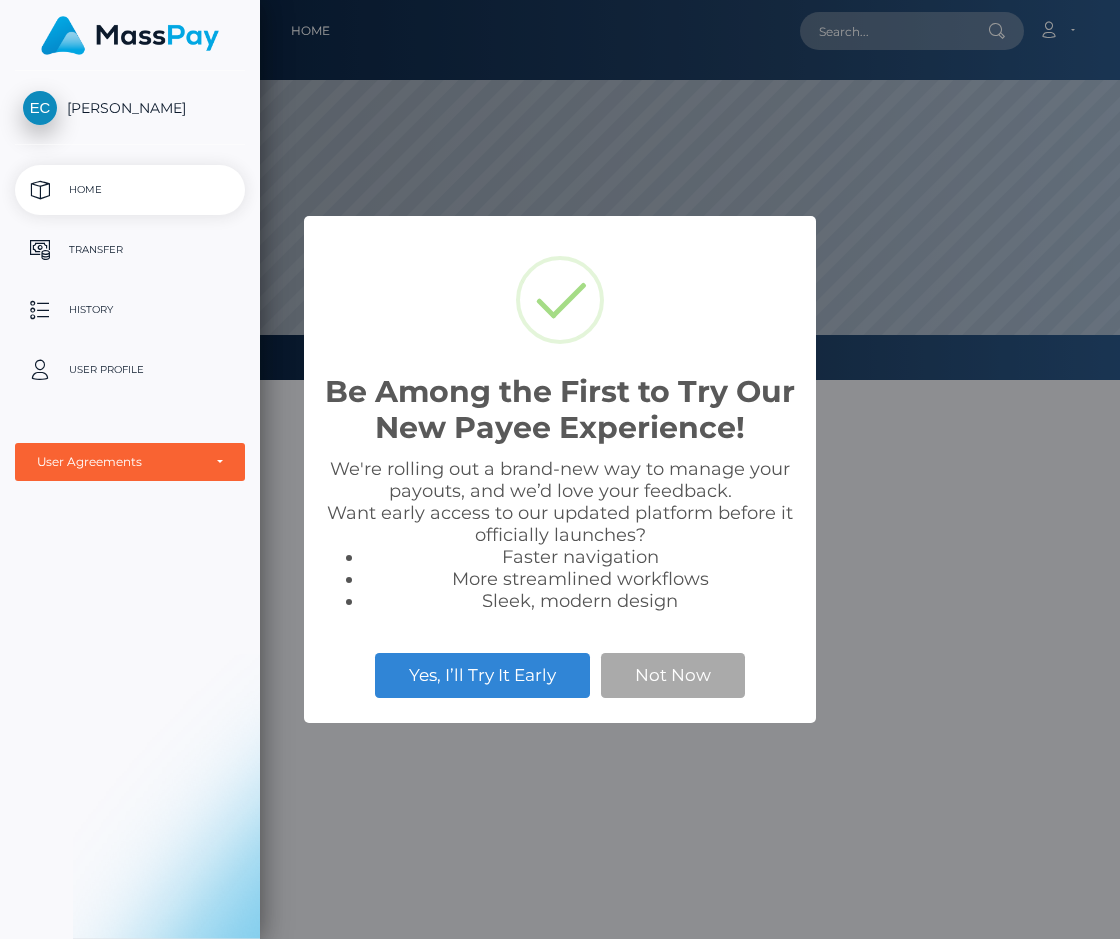 scroll, scrollTop: 0, scrollLeft: 0, axis: both 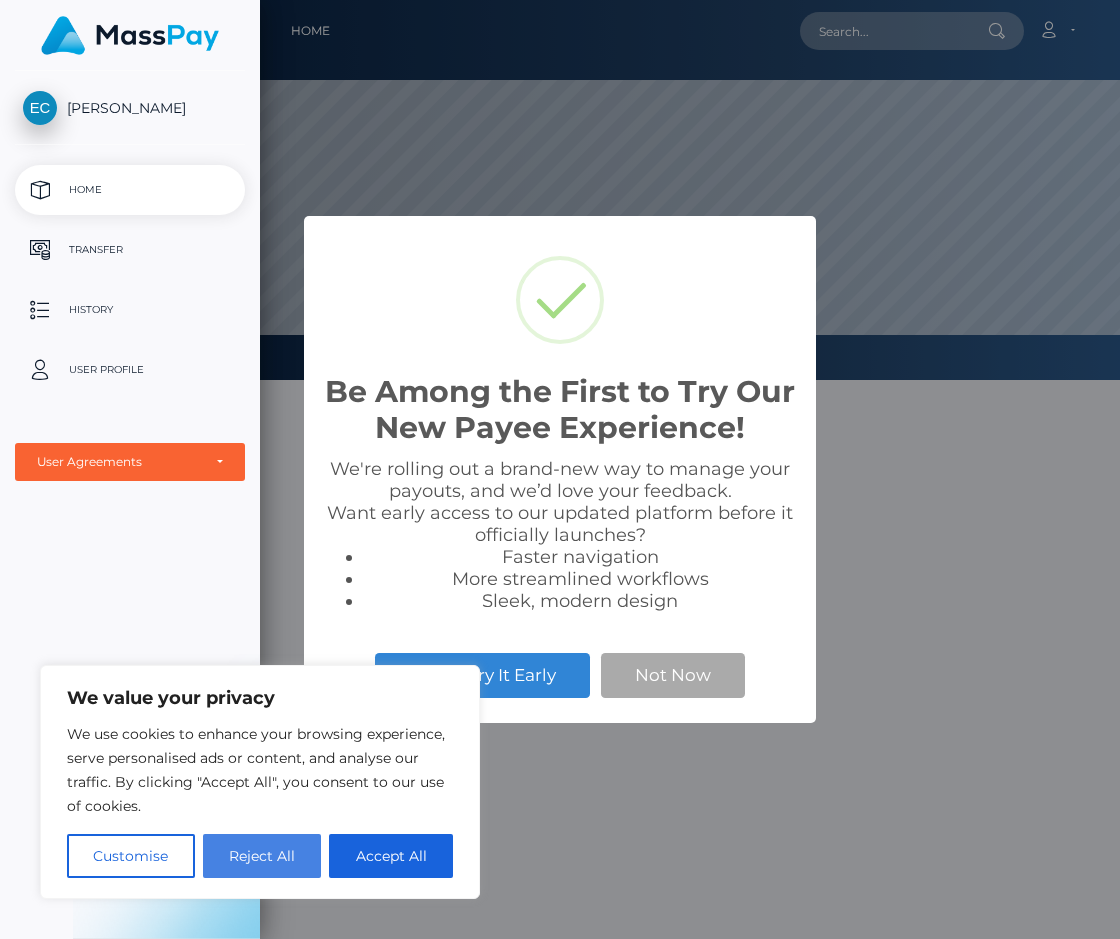 drag, startPoint x: 261, startPoint y: 853, endPoint x: 304, endPoint y: 836, distance: 46.238514 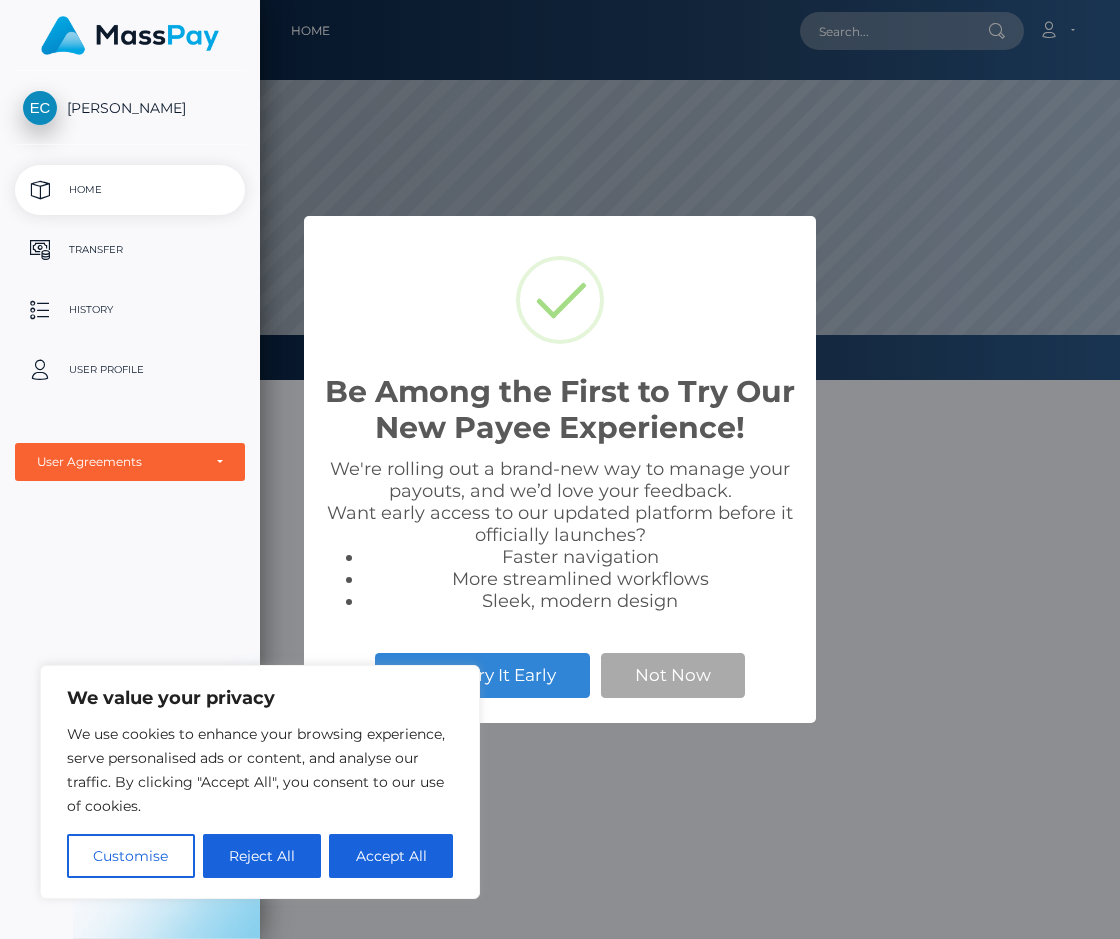 click on "Reject All" at bounding box center (262, 856) 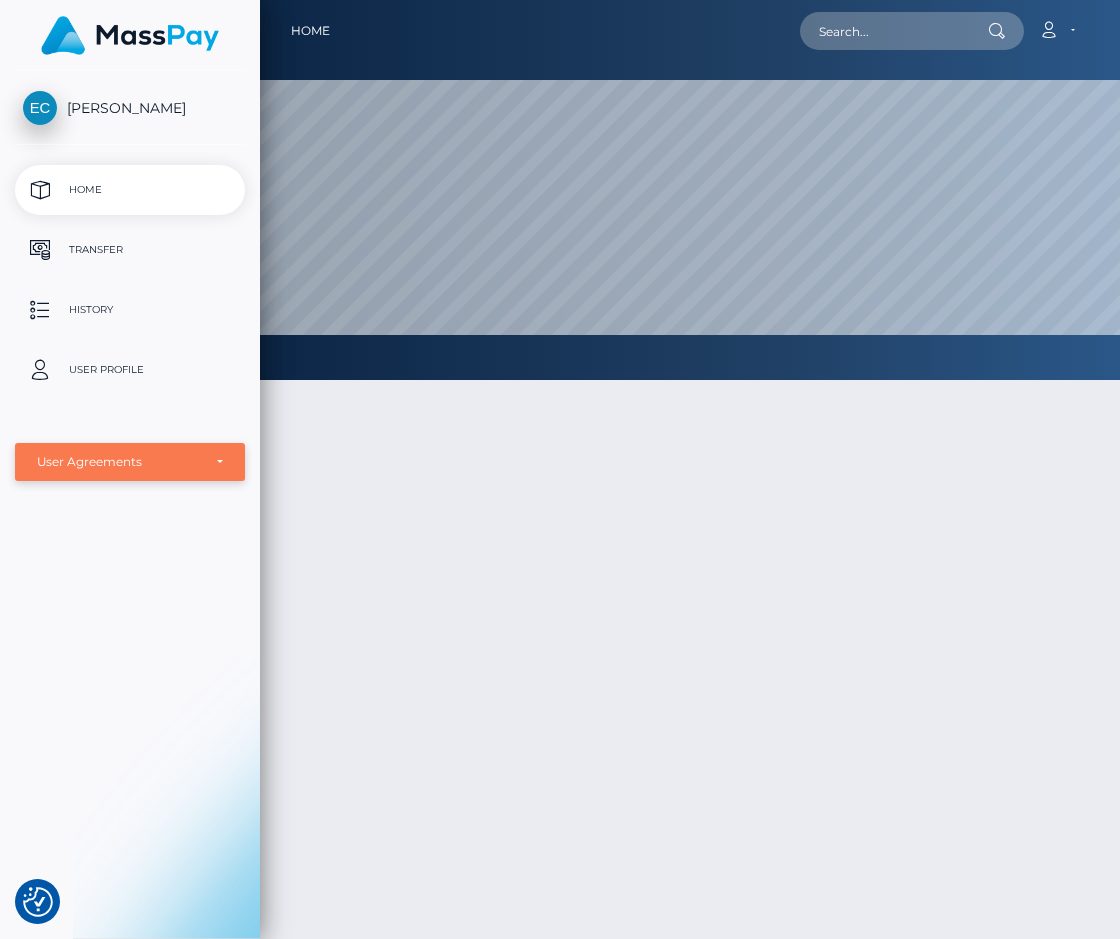 click on "User Agreements" at bounding box center (130, 462) 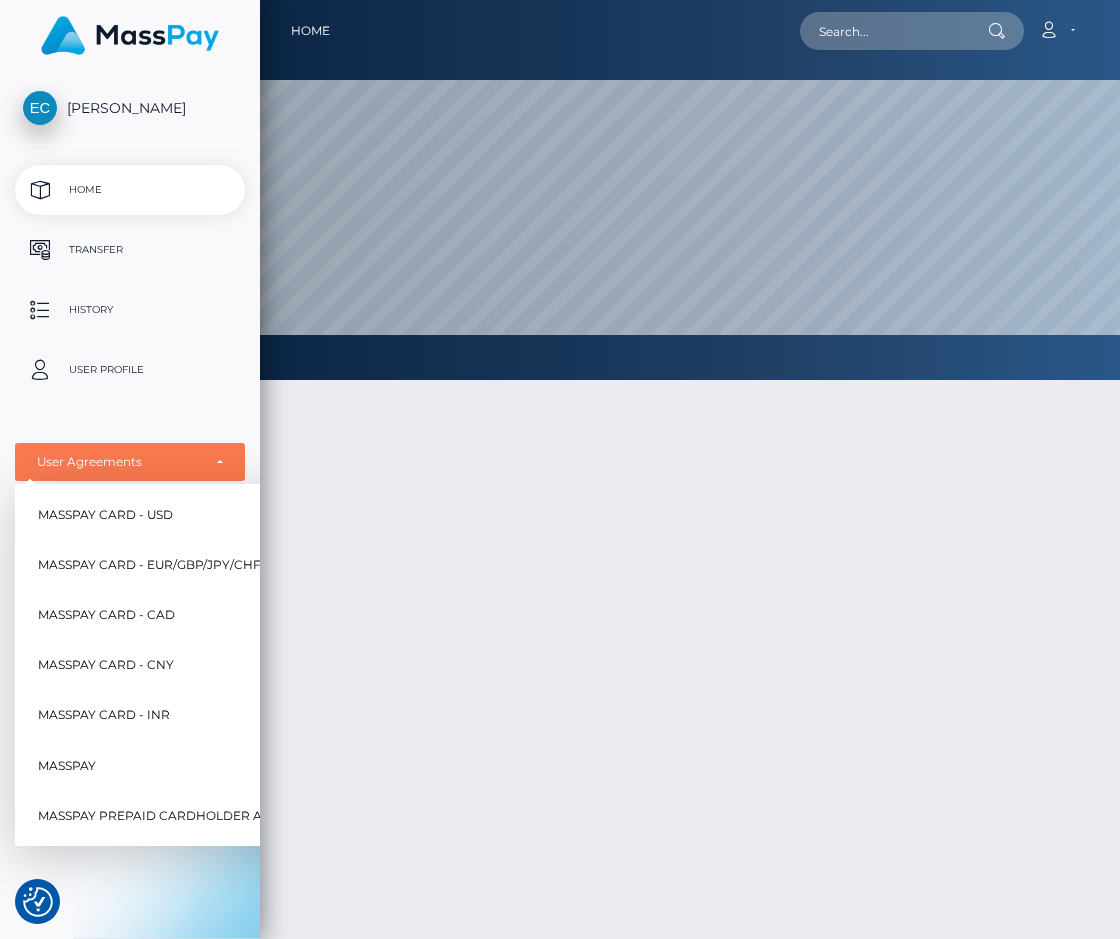 click on "MassPay" at bounding box center (67, 766) 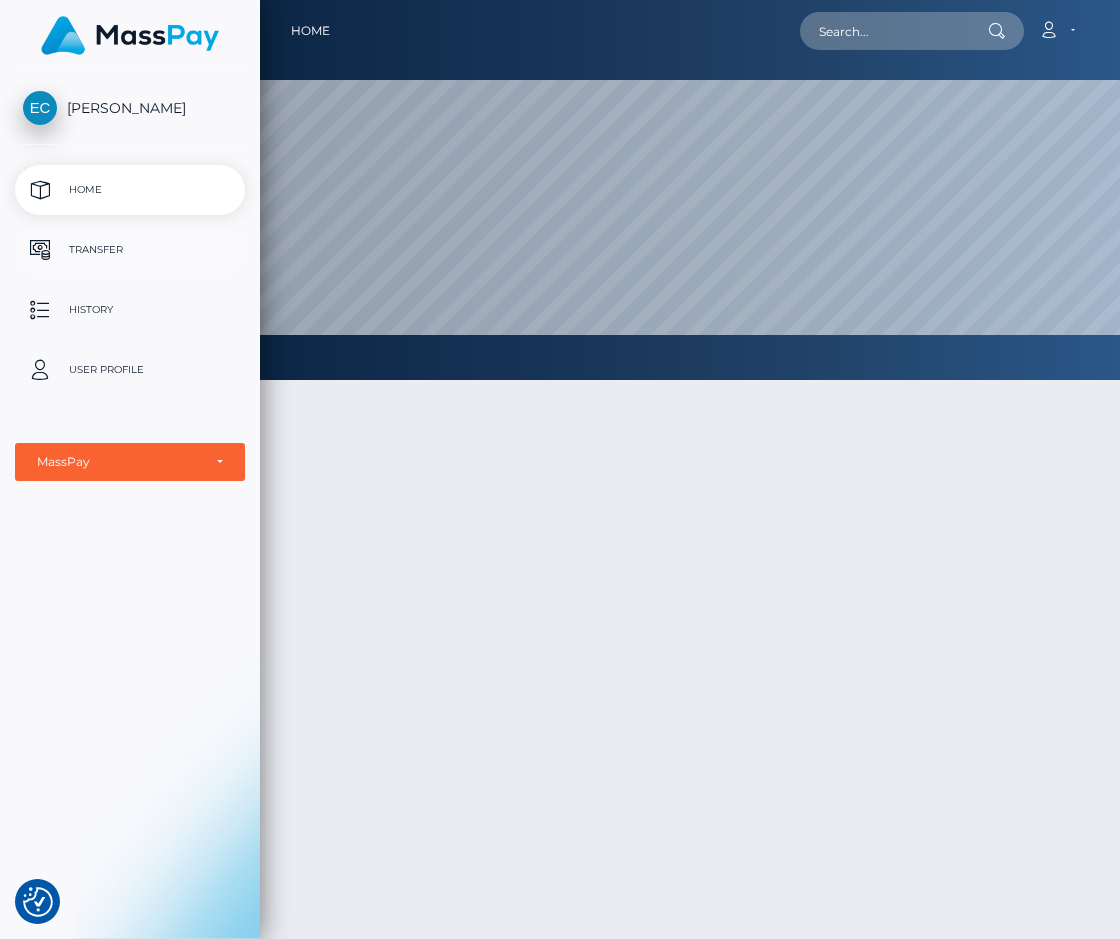 click on "Transfer" at bounding box center [130, 250] 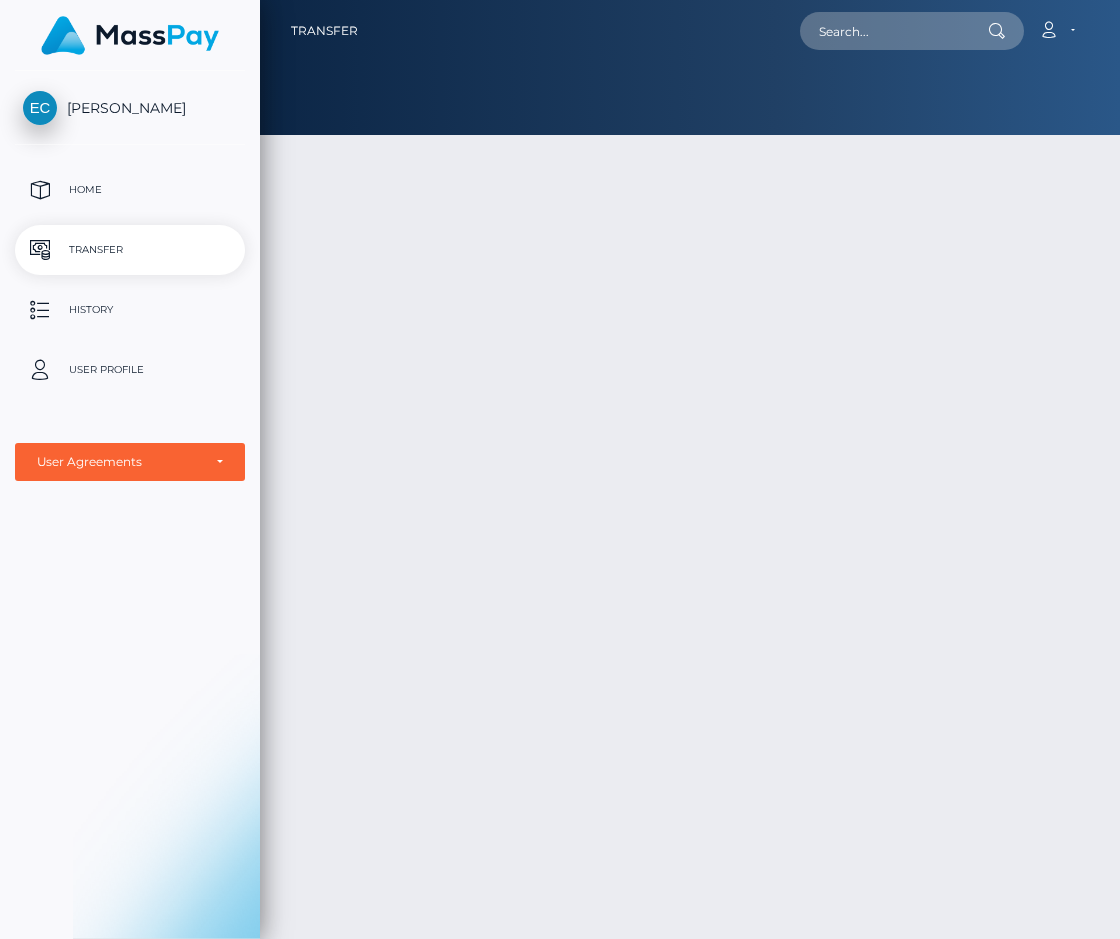 scroll, scrollTop: 0, scrollLeft: 0, axis: both 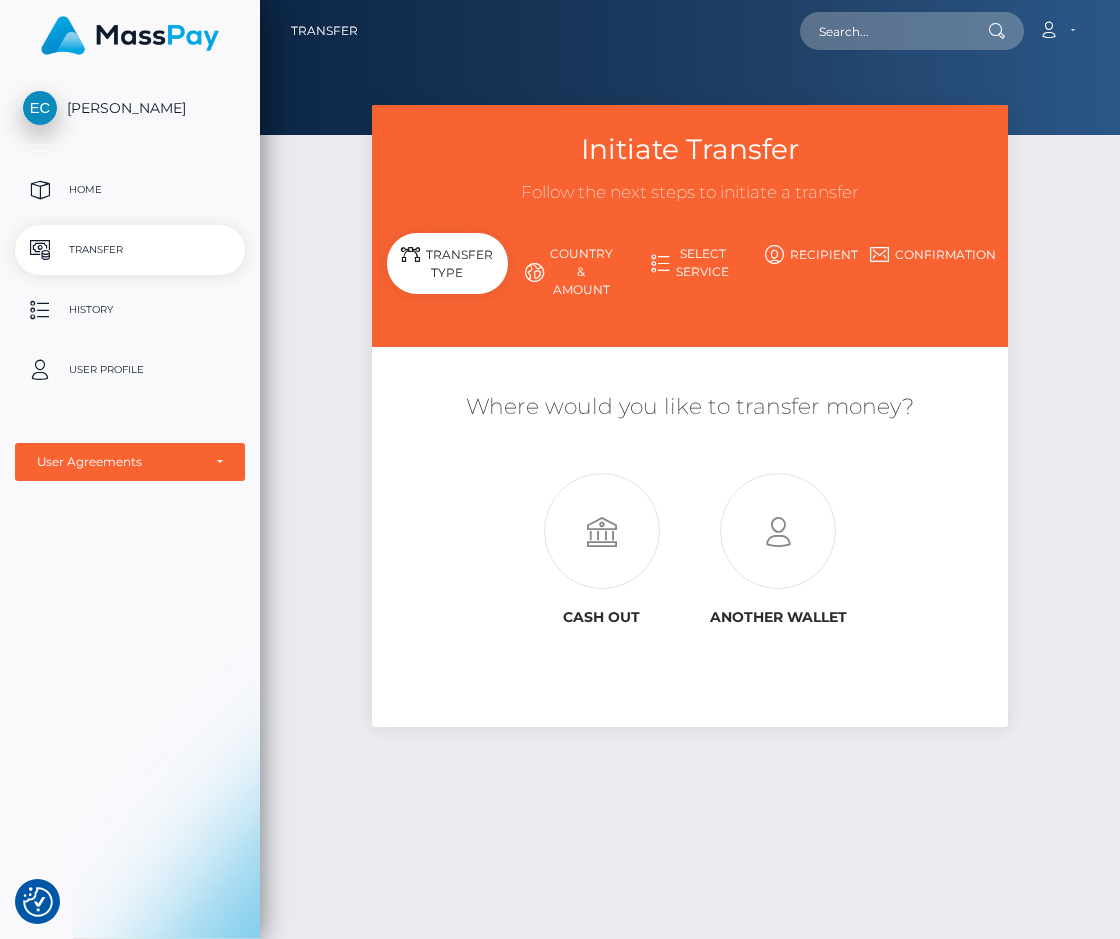 click on "Initiate Transfer
Follow the next steps to initiate a transfer
Transfer Type
Country & Amount
Select Service" at bounding box center [690, 513] 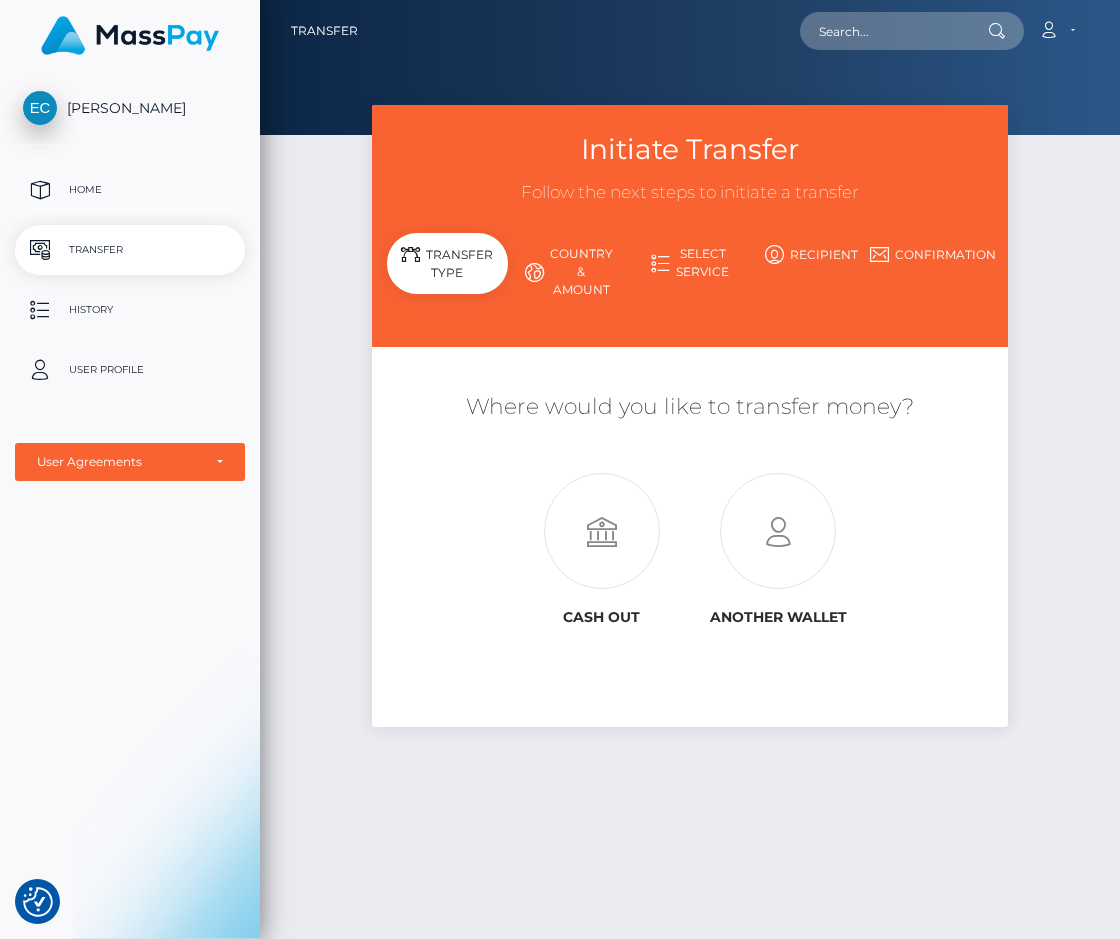 click on "Home" at bounding box center [130, 190] 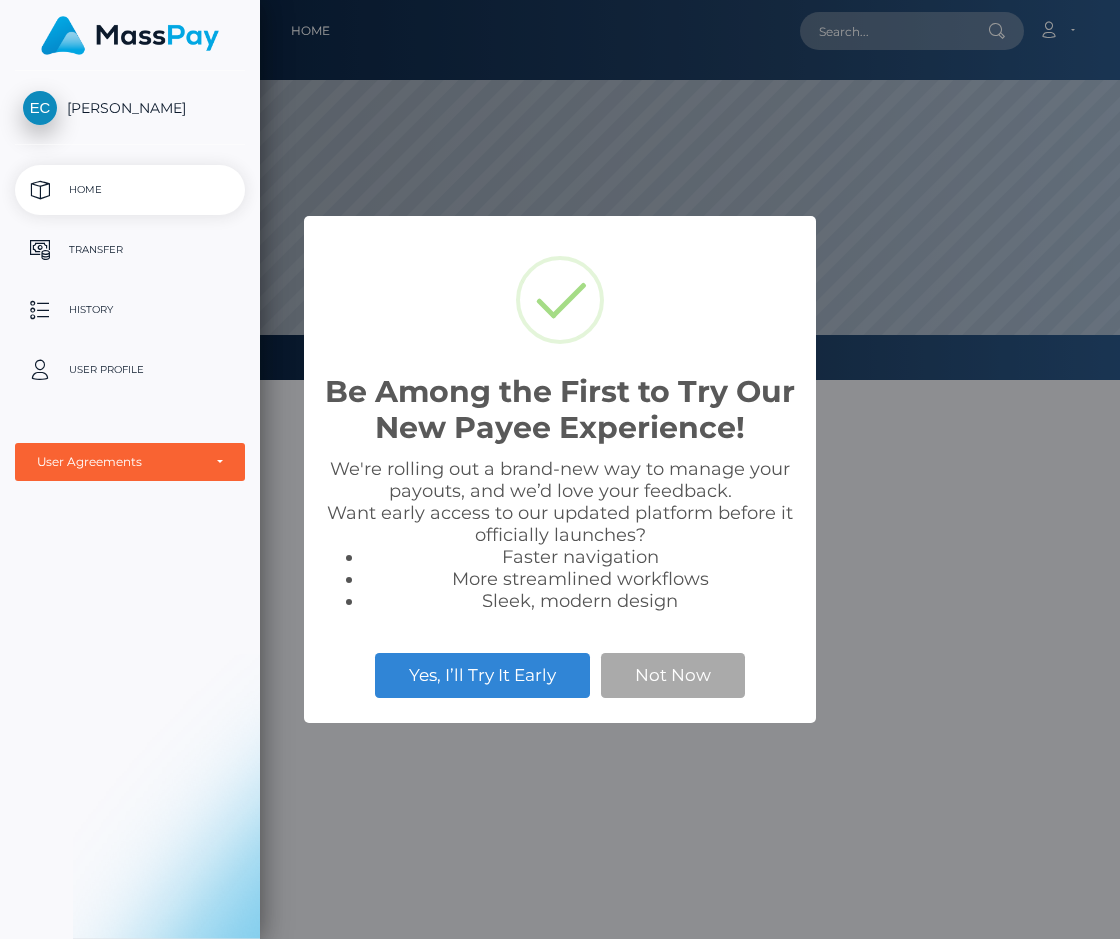 scroll, scrollTop: 0, scrollLeft: 0, axis: both 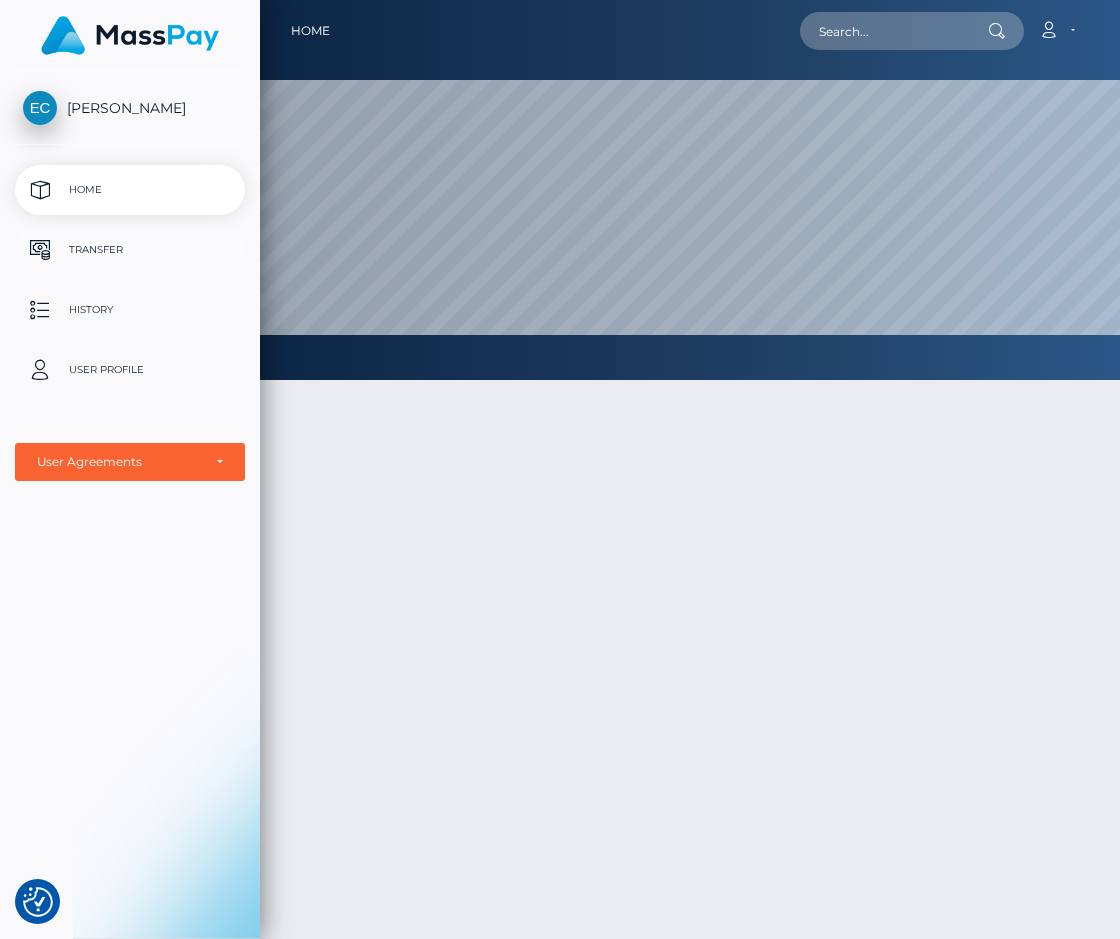 click on "Transfer" at bounding box center [130, 250] 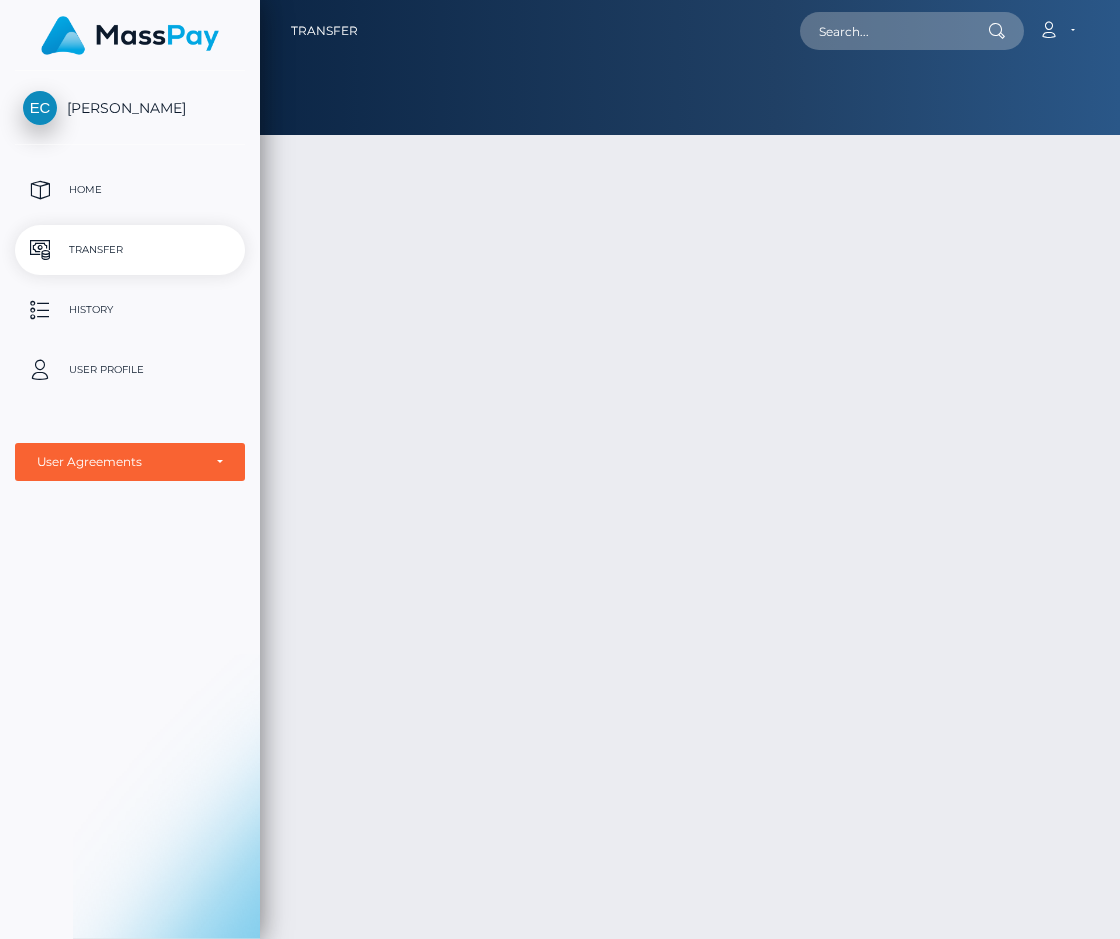 scroll, scrollTop: 0, scrollLeft: 0, axis: both 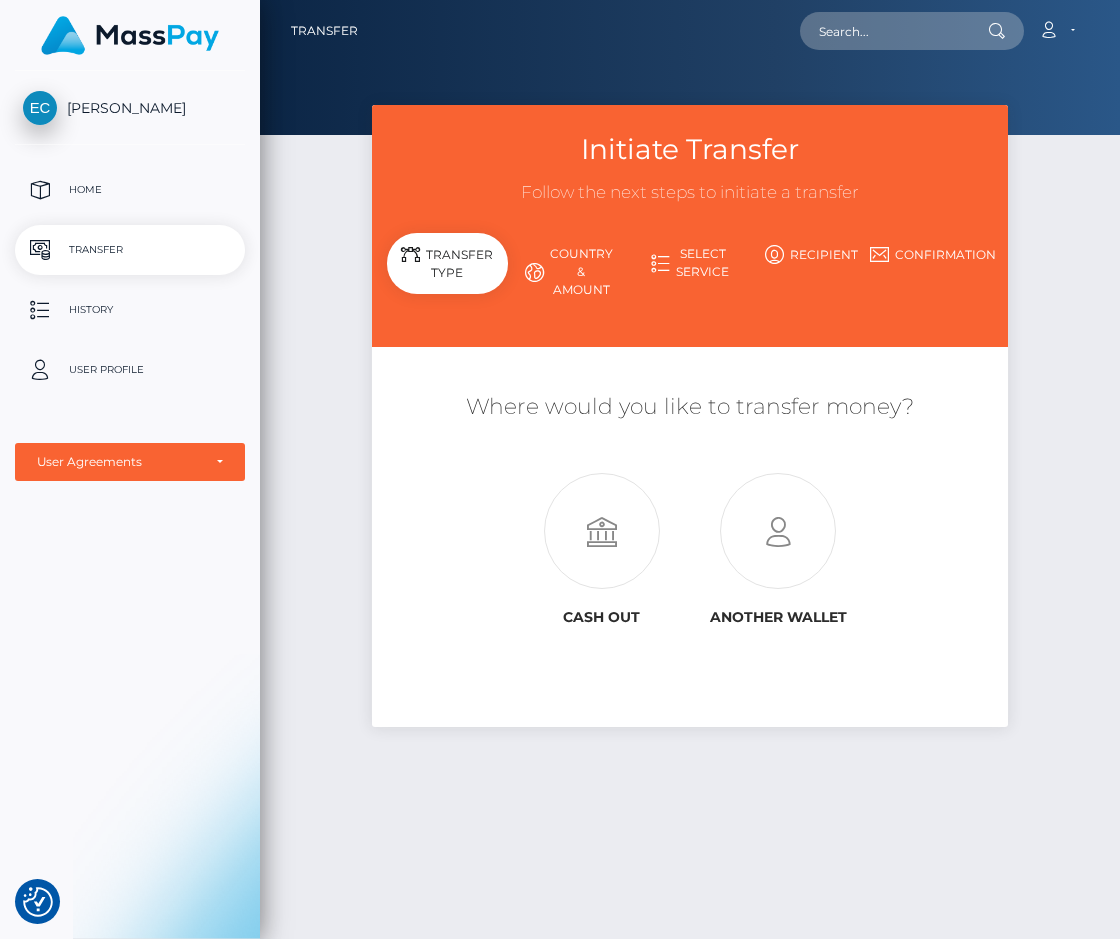 click on "Select Service" at bounding box center (689, 263) 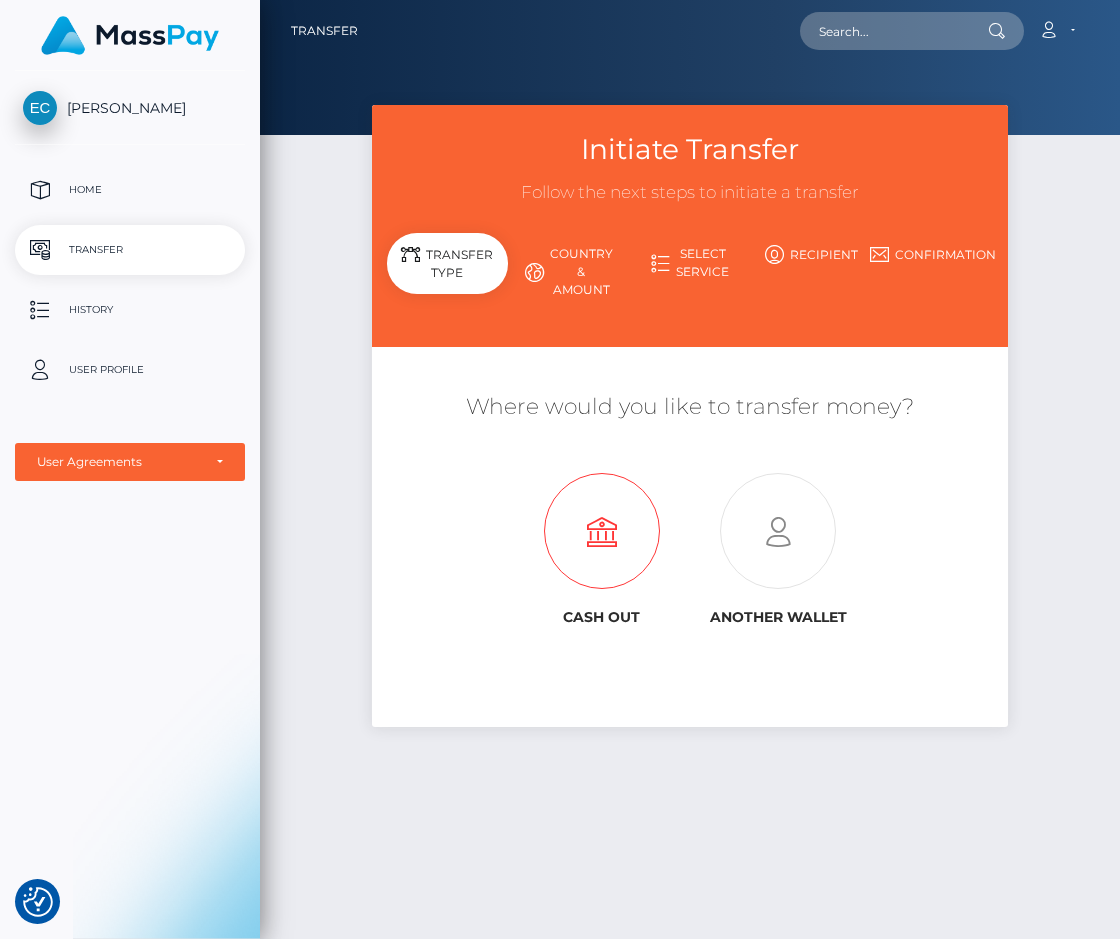 click at bounding box center [601, 532] 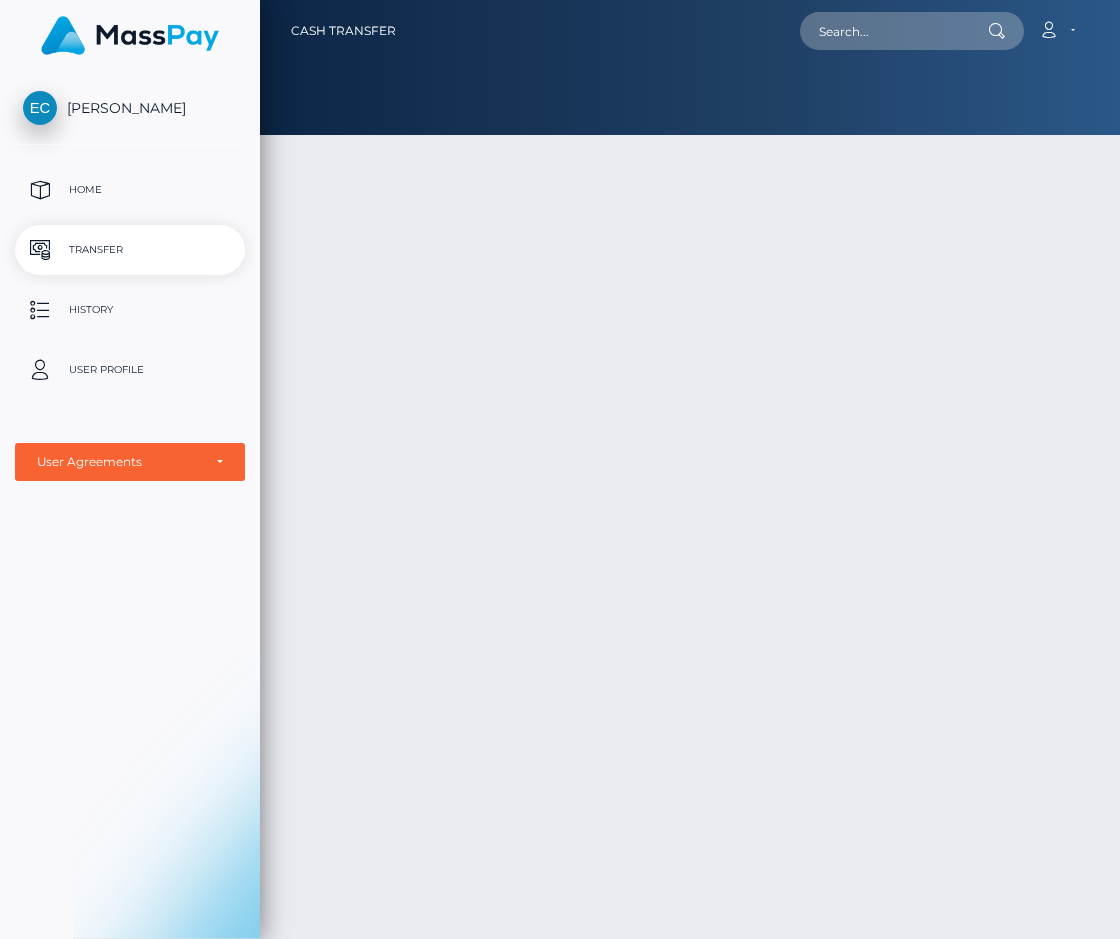 scroll, scrollTop: 0, scrollLeft: 0, axis: both 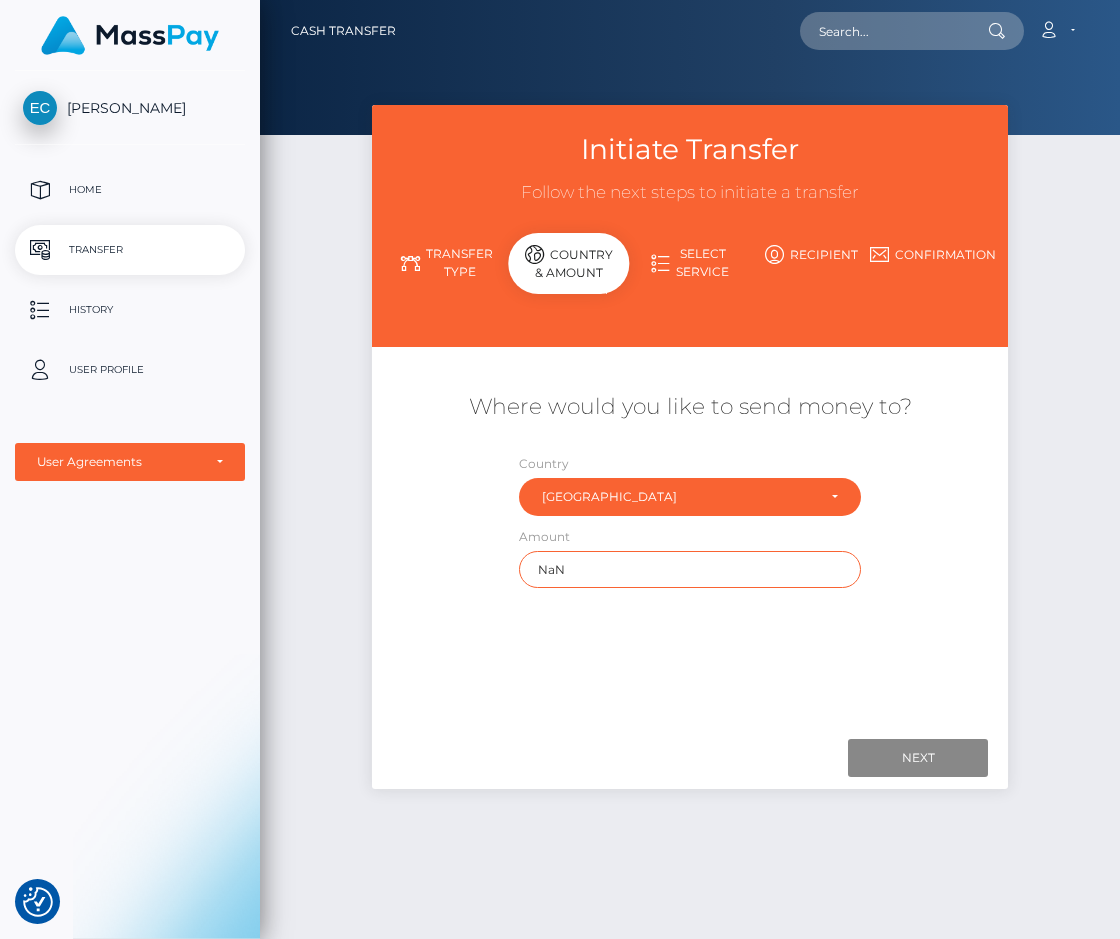 click on "NaN" at bounding box center (689, 569) 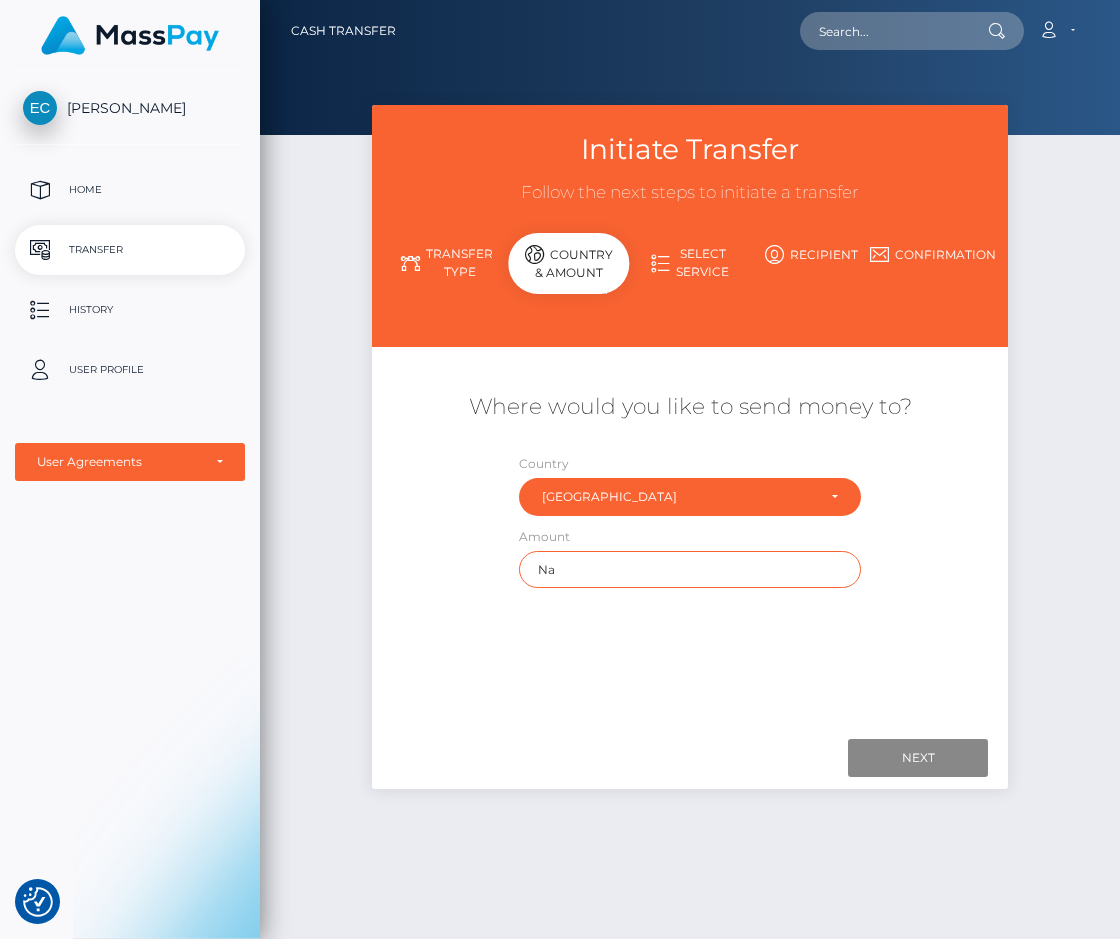 type on "N" 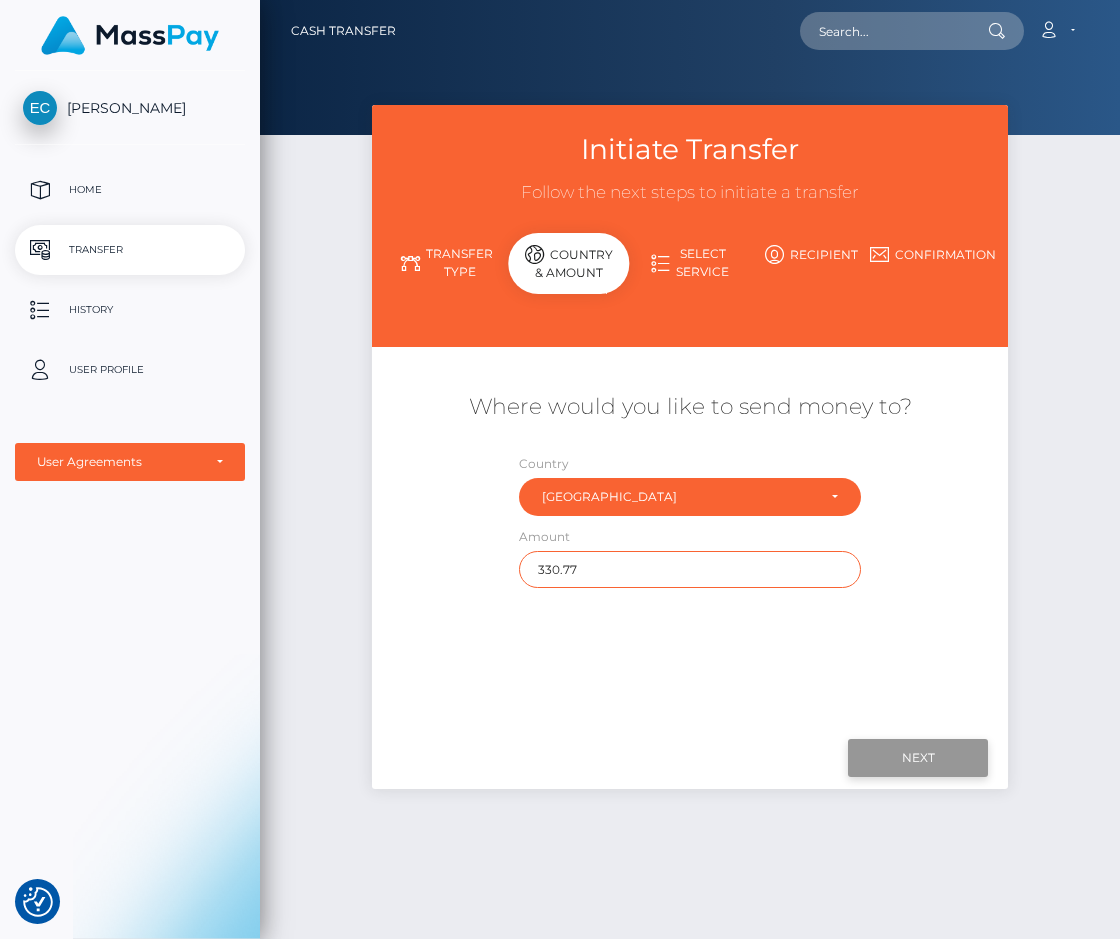 type on "330.77" 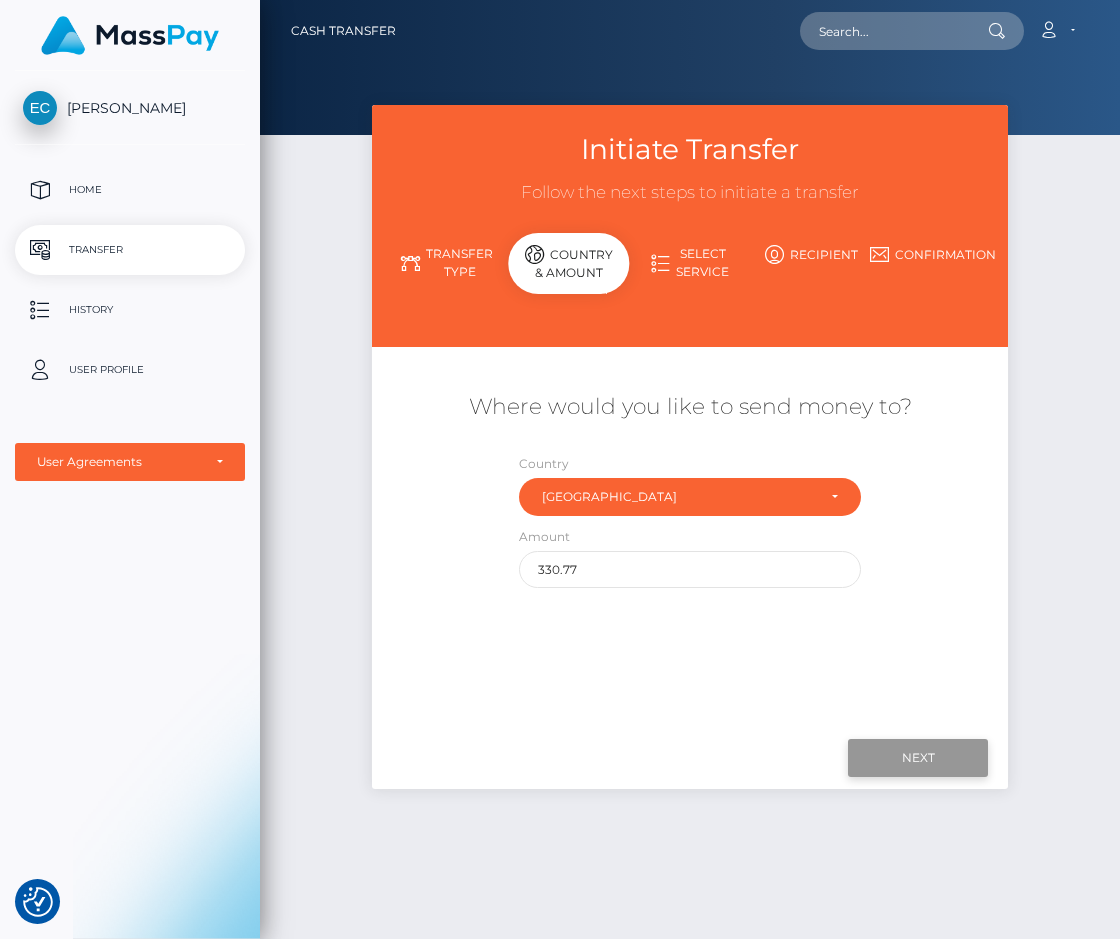 click on "Next" at bounding box center [918, 758] 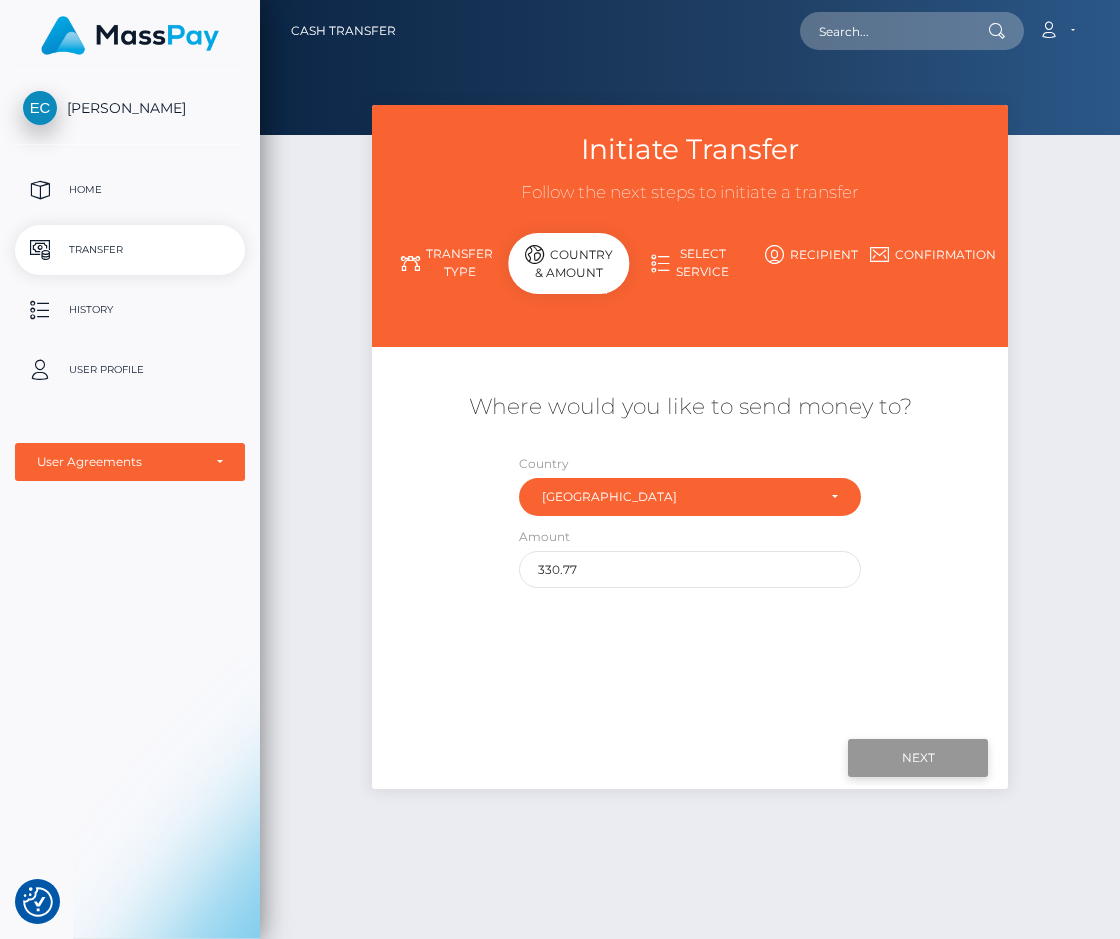click on "Next" at bounding box center [918, 758] 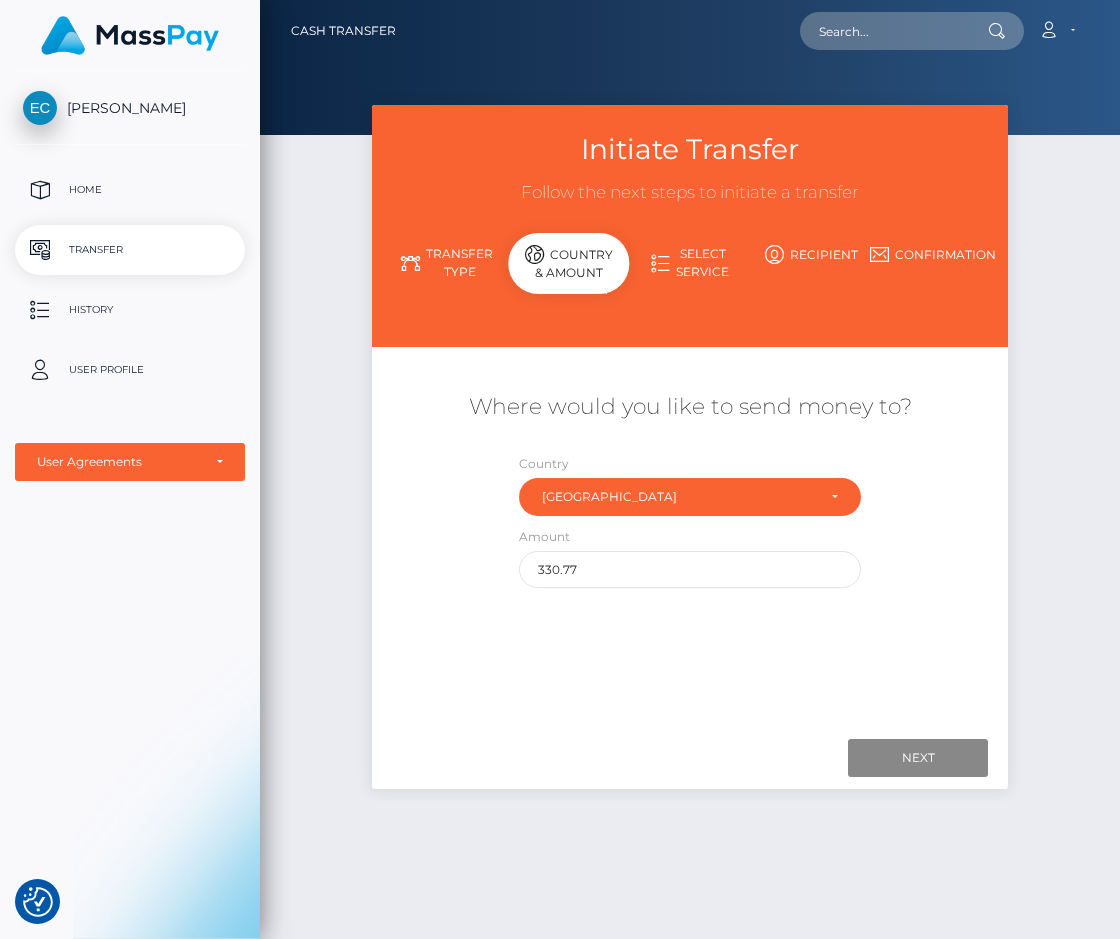 click on "Select Service" at bounding box center (689, 263) 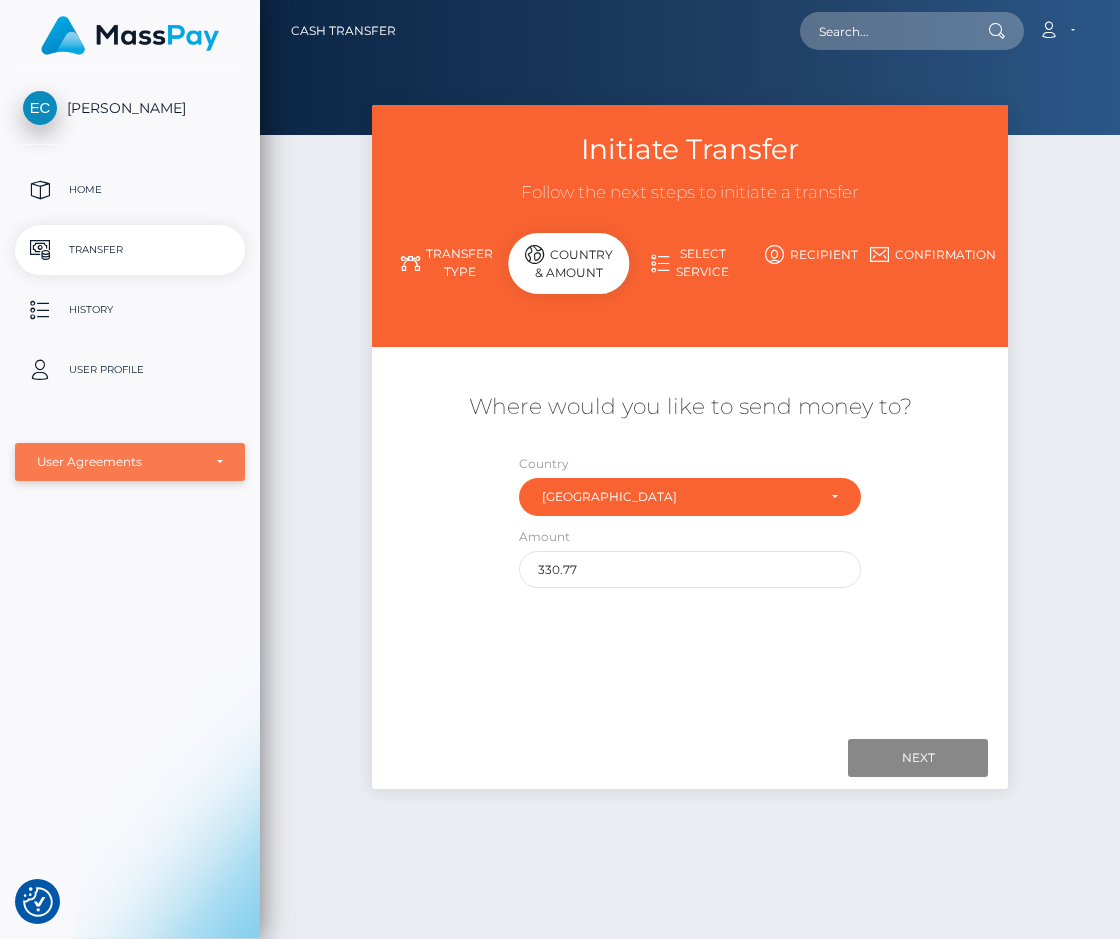 click on "User Agreements" at bounding box center (119, 462) 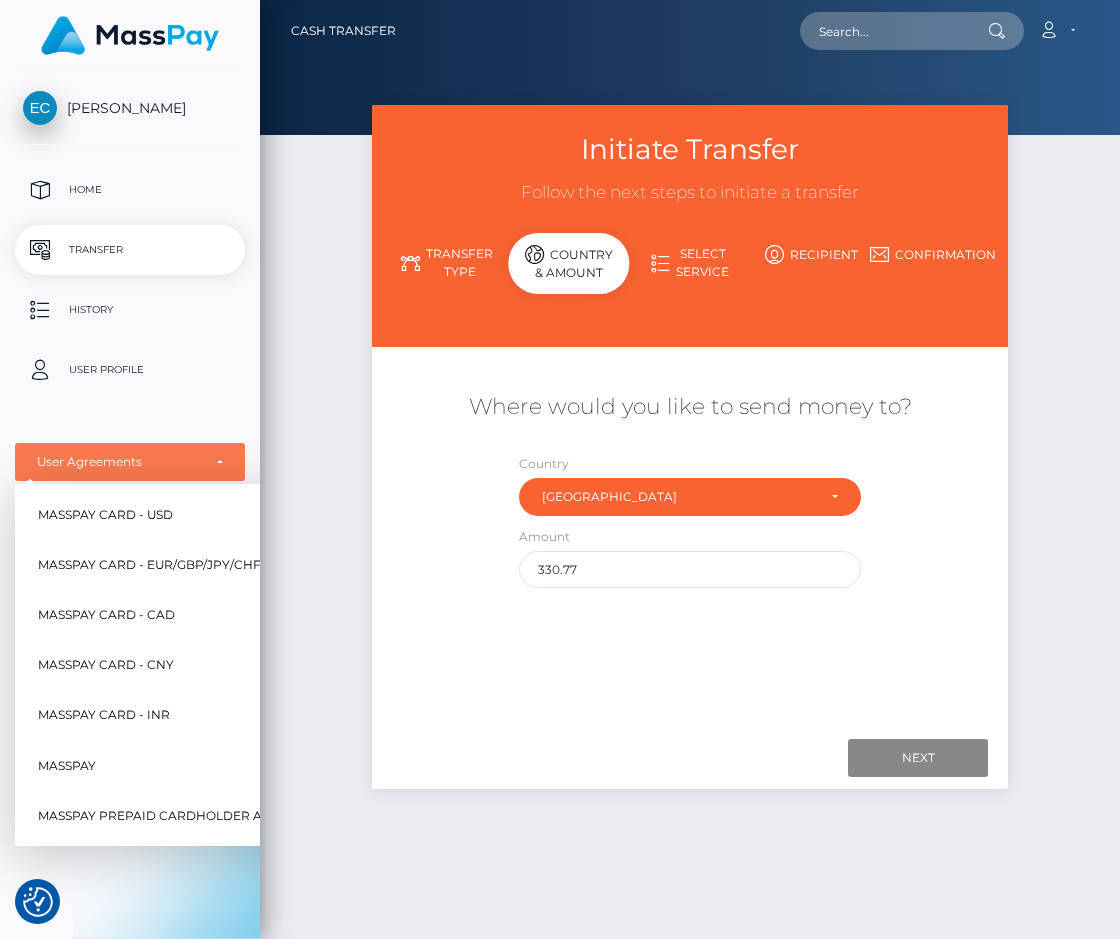 click on "Home
Transfer
History
User Profile
MassPay Card - USD
MassPay Card - EUR/GBP/JPY/CHF/AUD
MassPay Card - CAD
MassPay Card - CNY
MassPay Card - INR MassPay User Agreements" at bounding box center (130, 323) 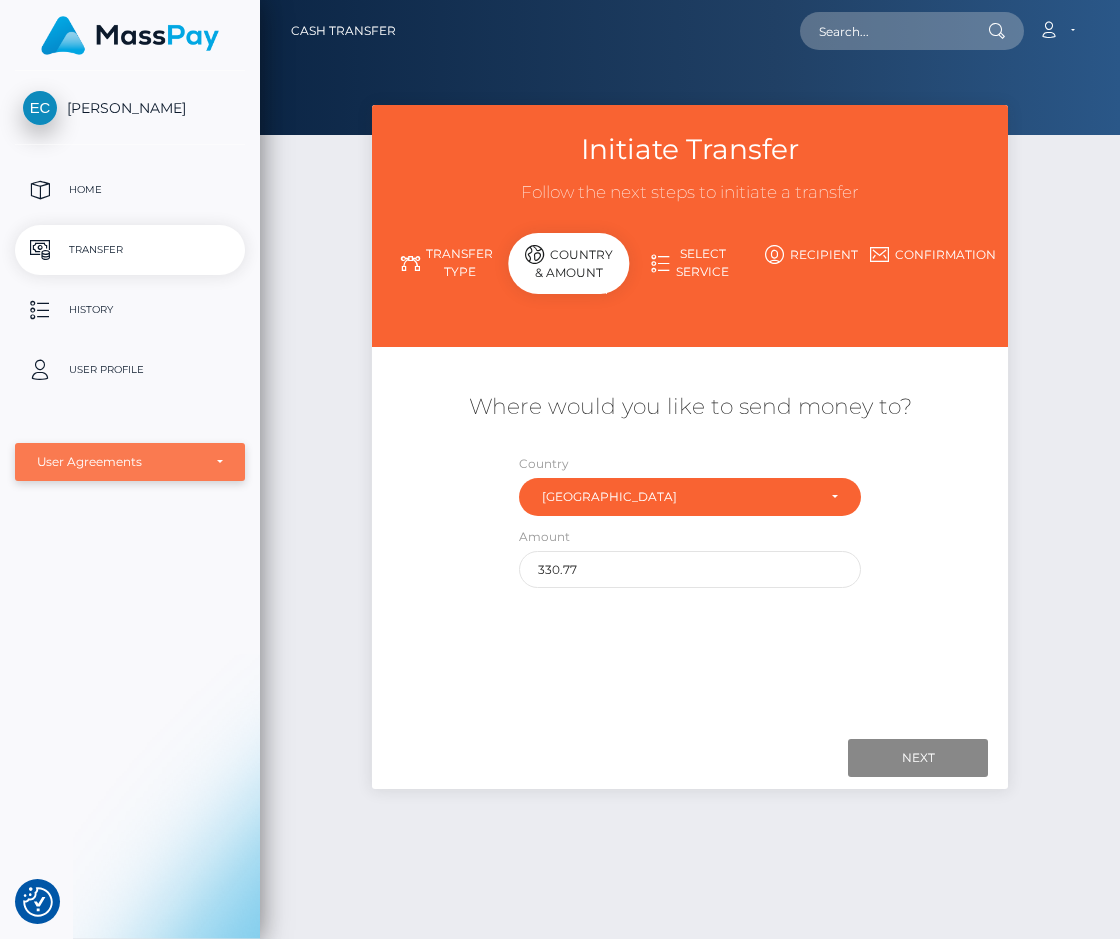 click on "User Agreements" at bounding box center [130, 462] 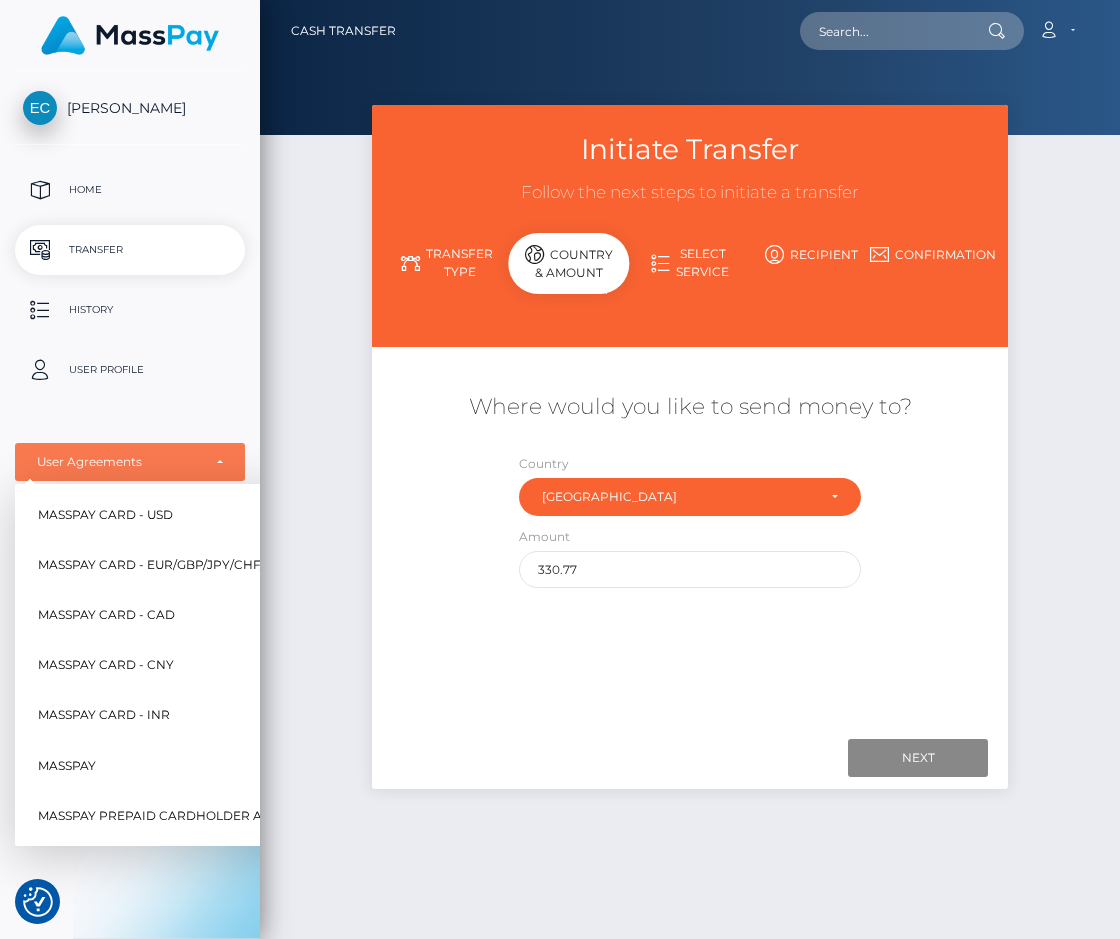 click on "MassPay Card - USD" at bounding box center (105, 515) 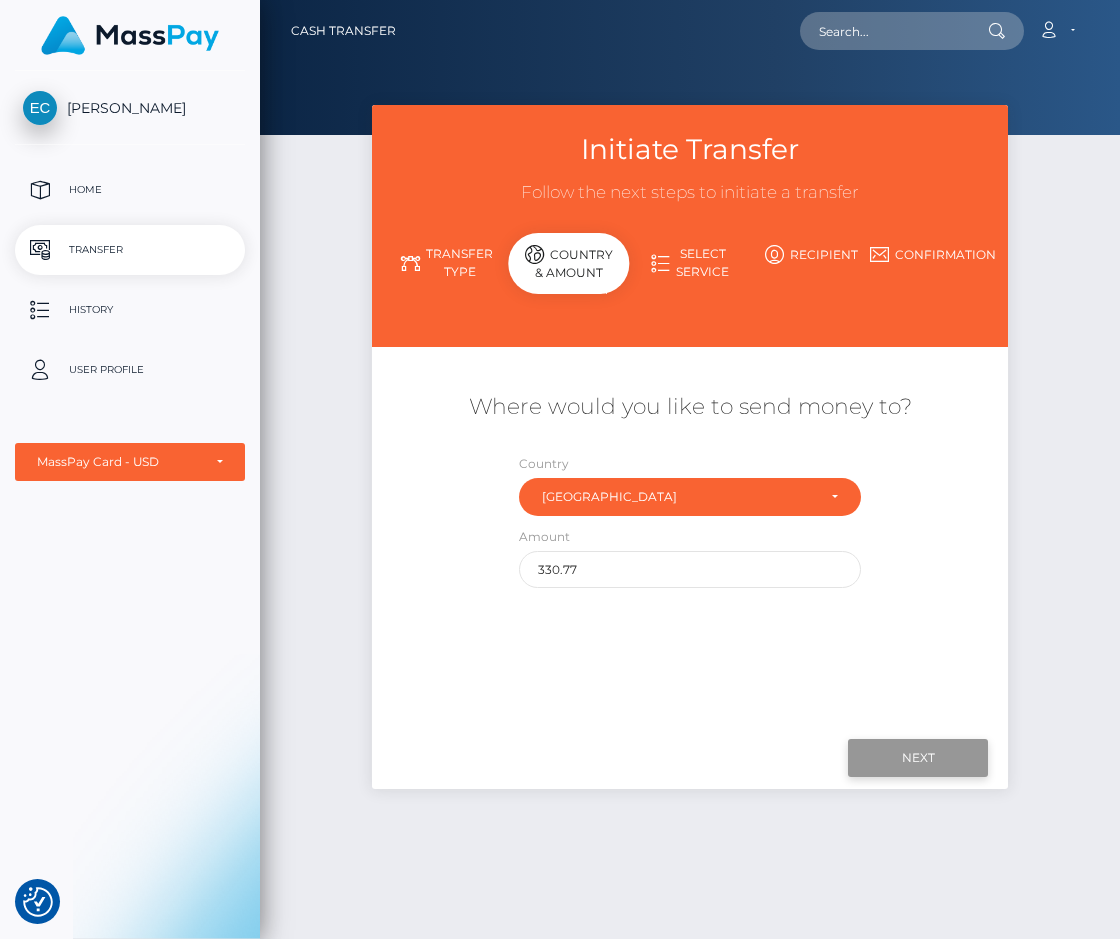 click on "Next" at bounding box center [918, 758] 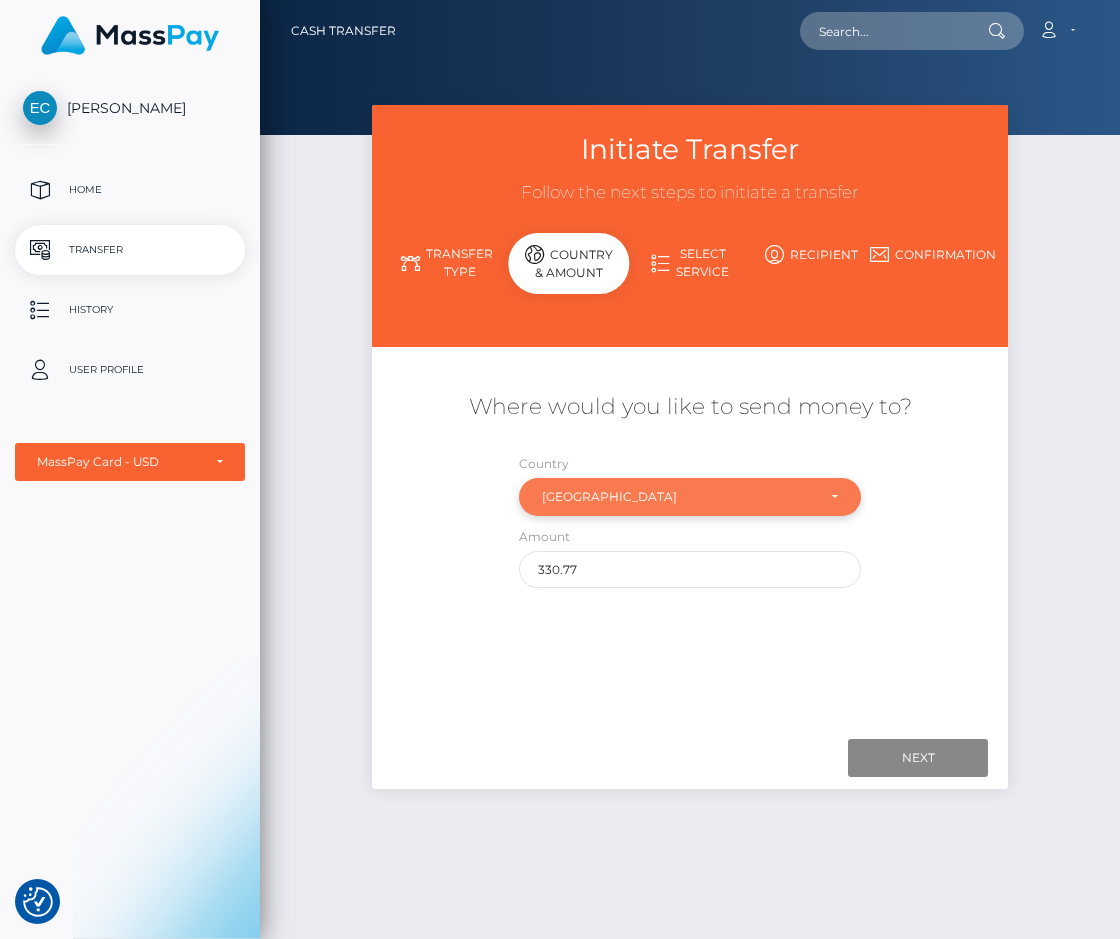 click on "[GEOGRAPHIC_DATA]" at bounding box center (689, 497) 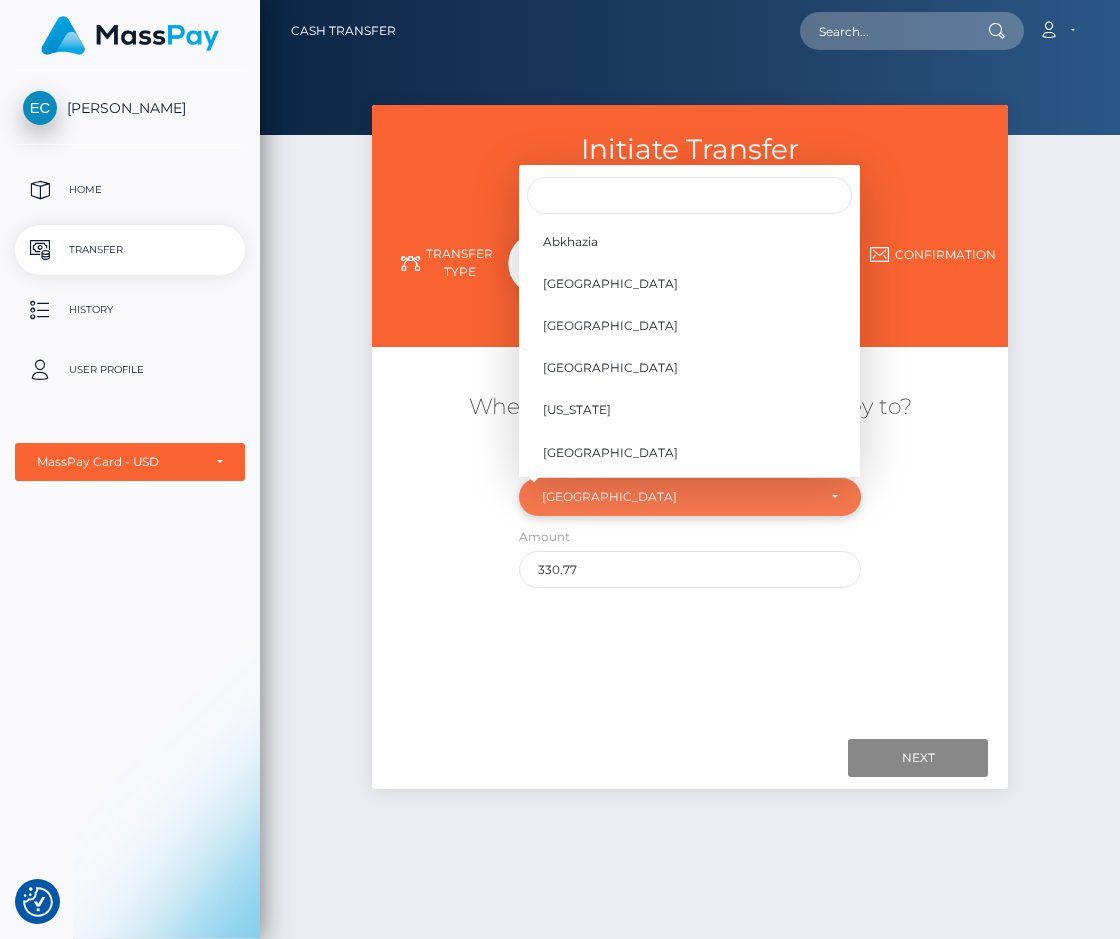 scroll, scrollTop: 8325, scrollLeft: 0, axis: vertical 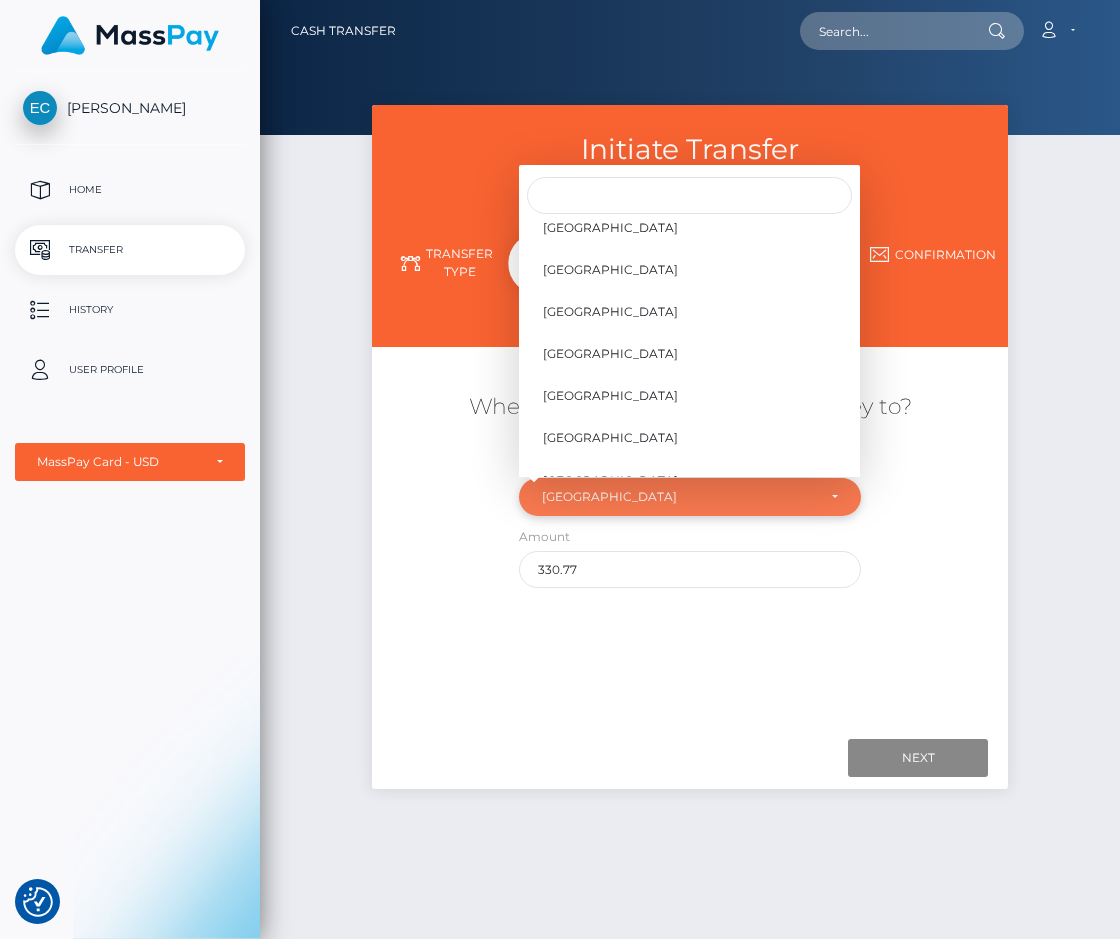 click on "[GEOGRAPHIC_DATA]" at bounding box center (689, 497) 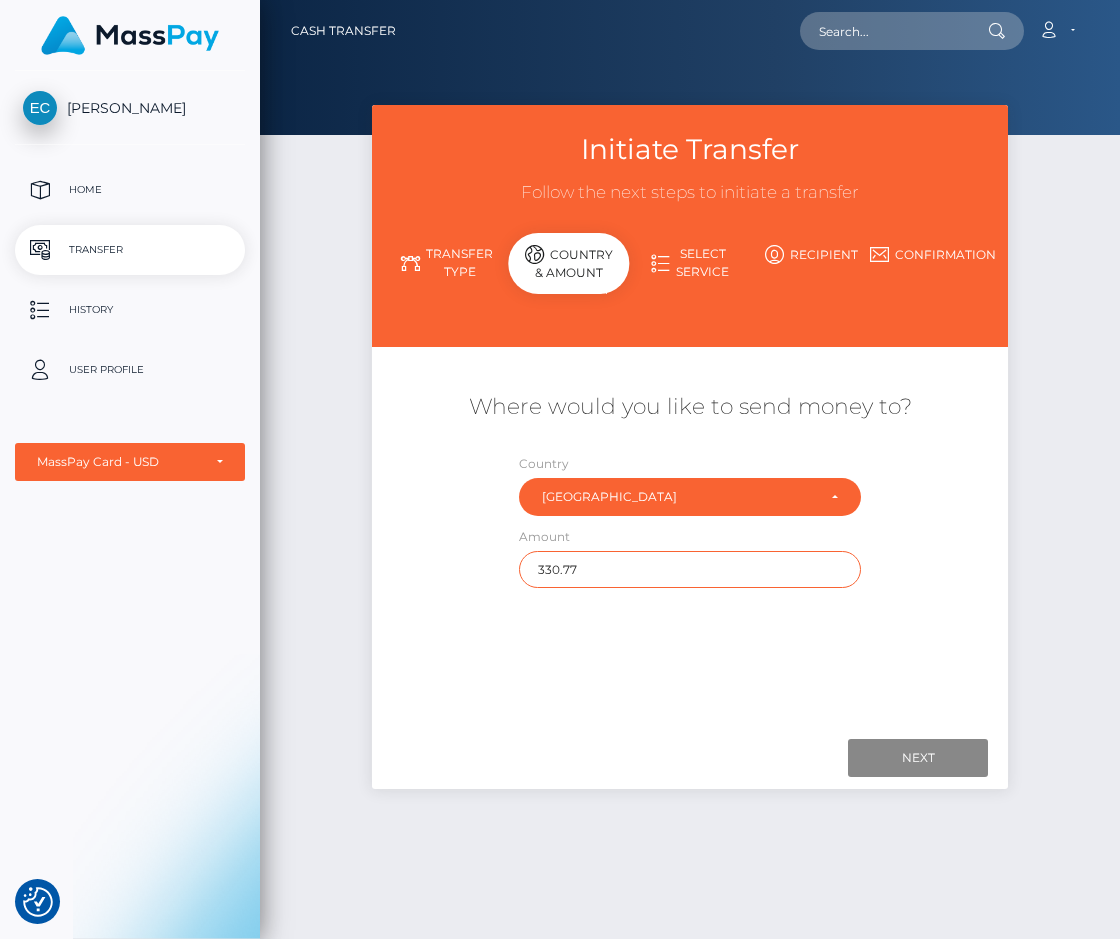 click on "330.77" at bounding box center (689, 569) 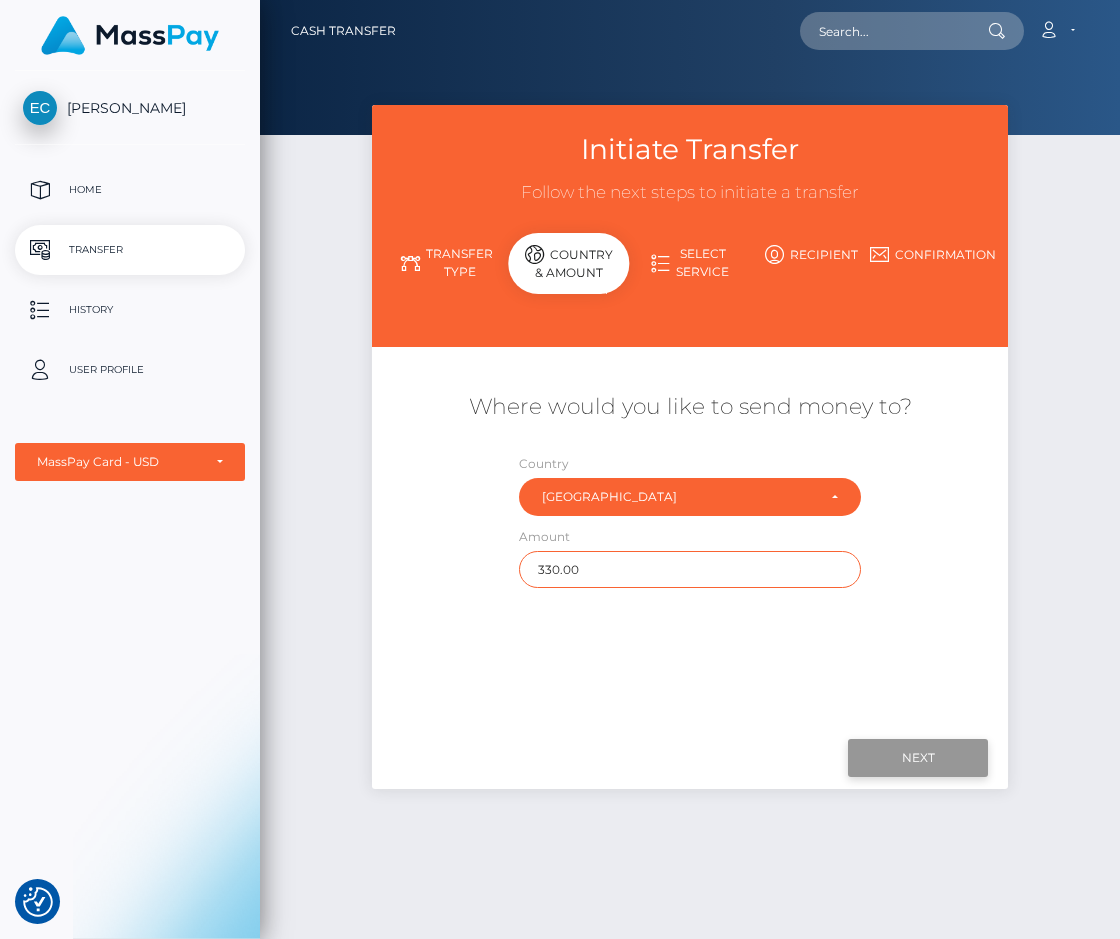 type on "330.00" 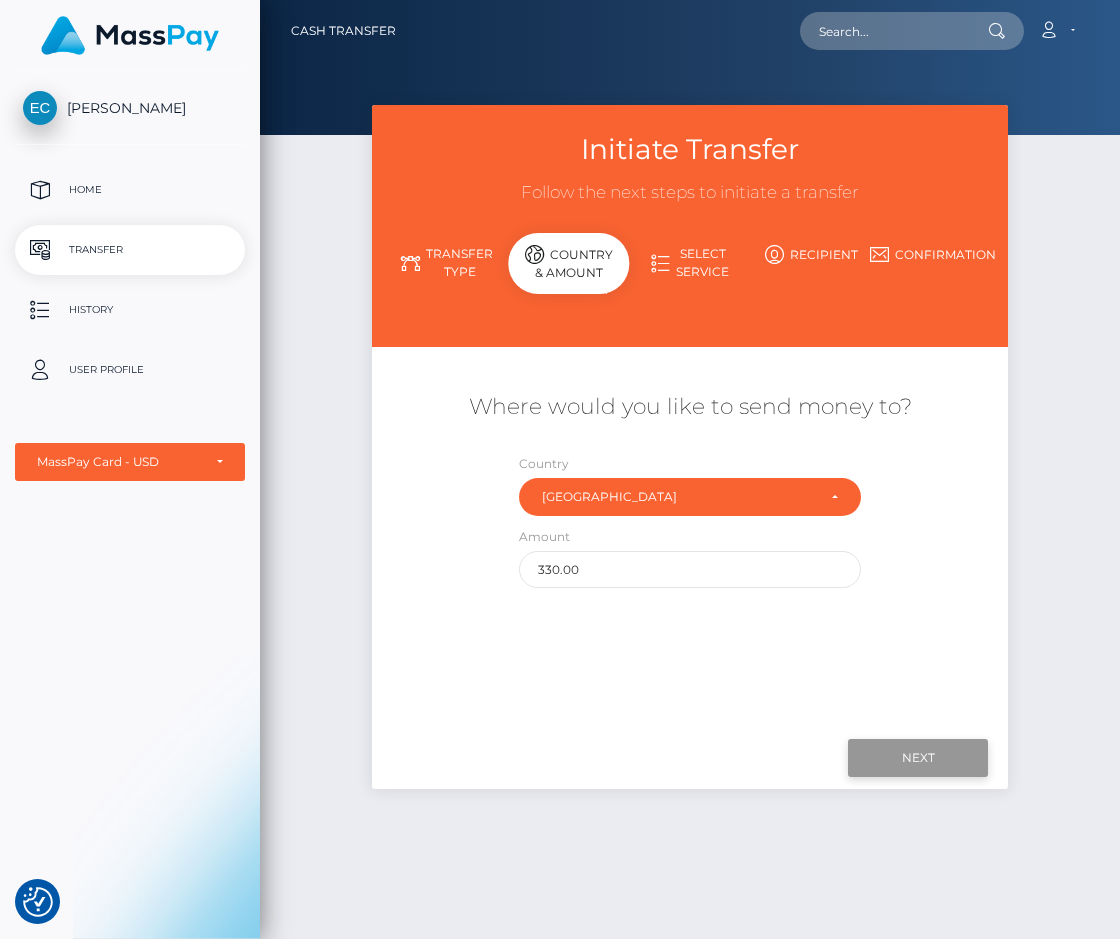 click on "Next" at bounding box center (918, 758) 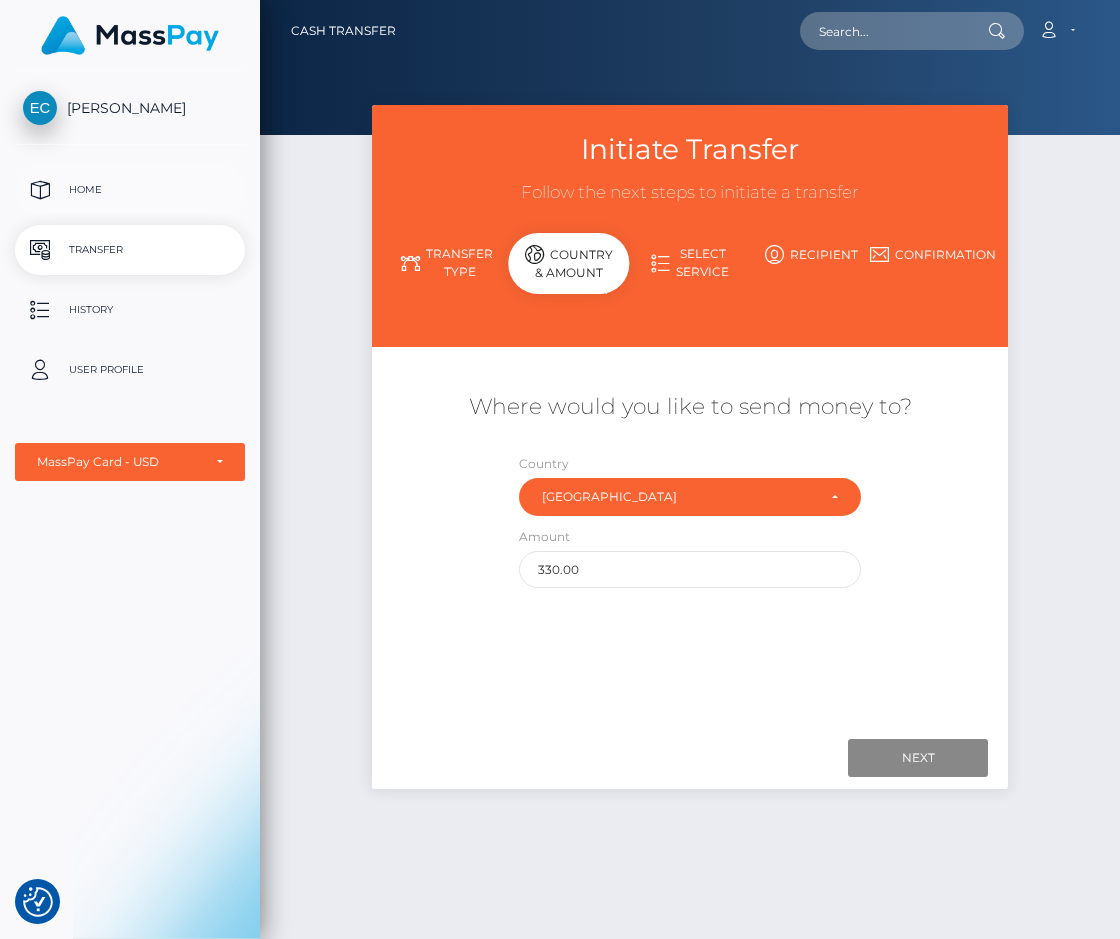 click on "Home" at bounding box center [130, 190] 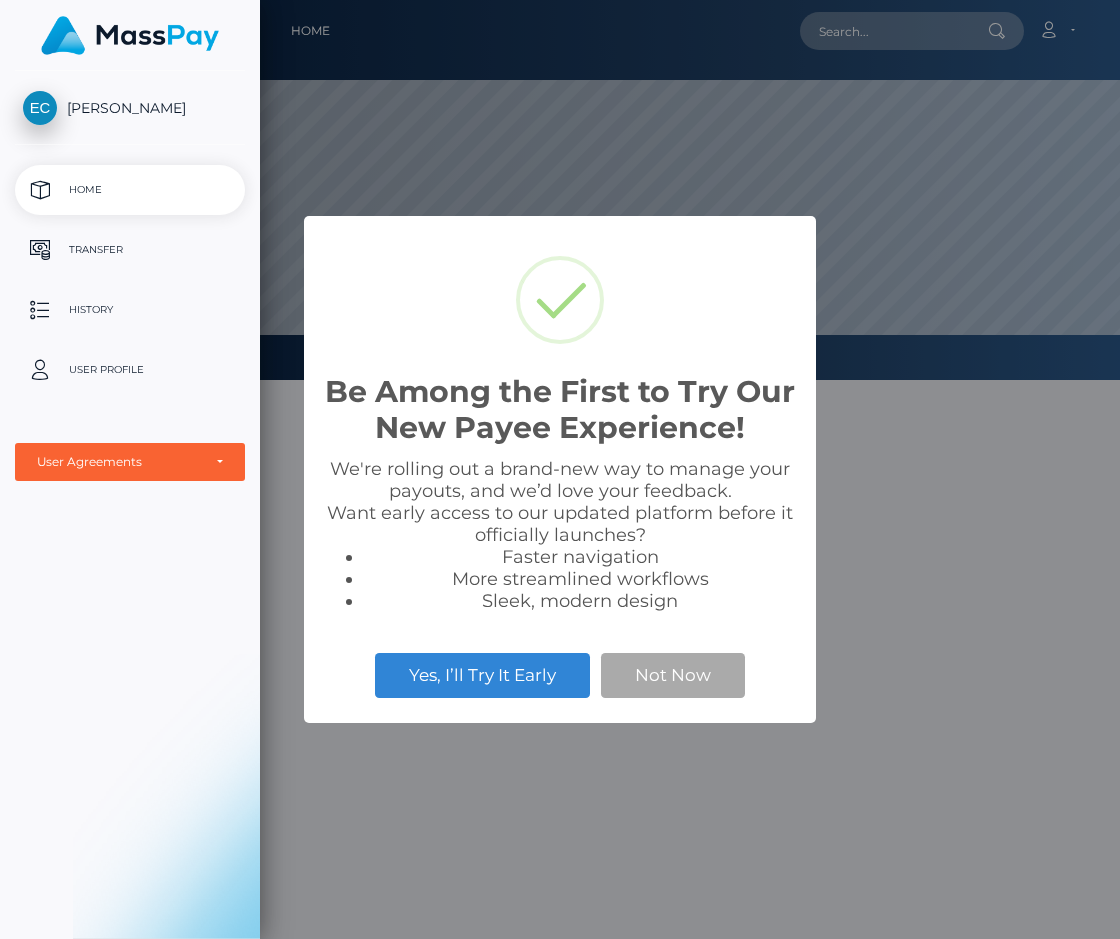 scroll, scrollTop: 0, scrollLeft: 0, axis: both 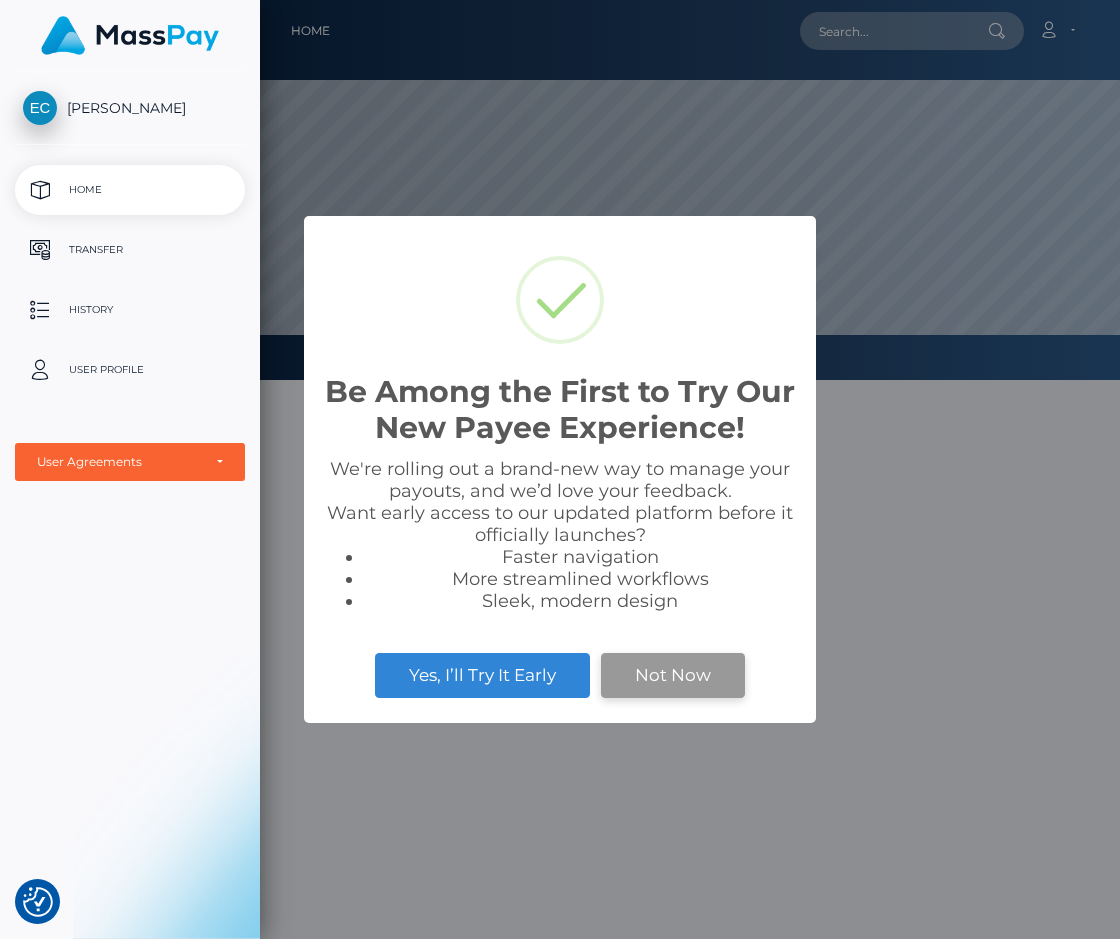 click on "Not Now" at bounding box center [673, 675] 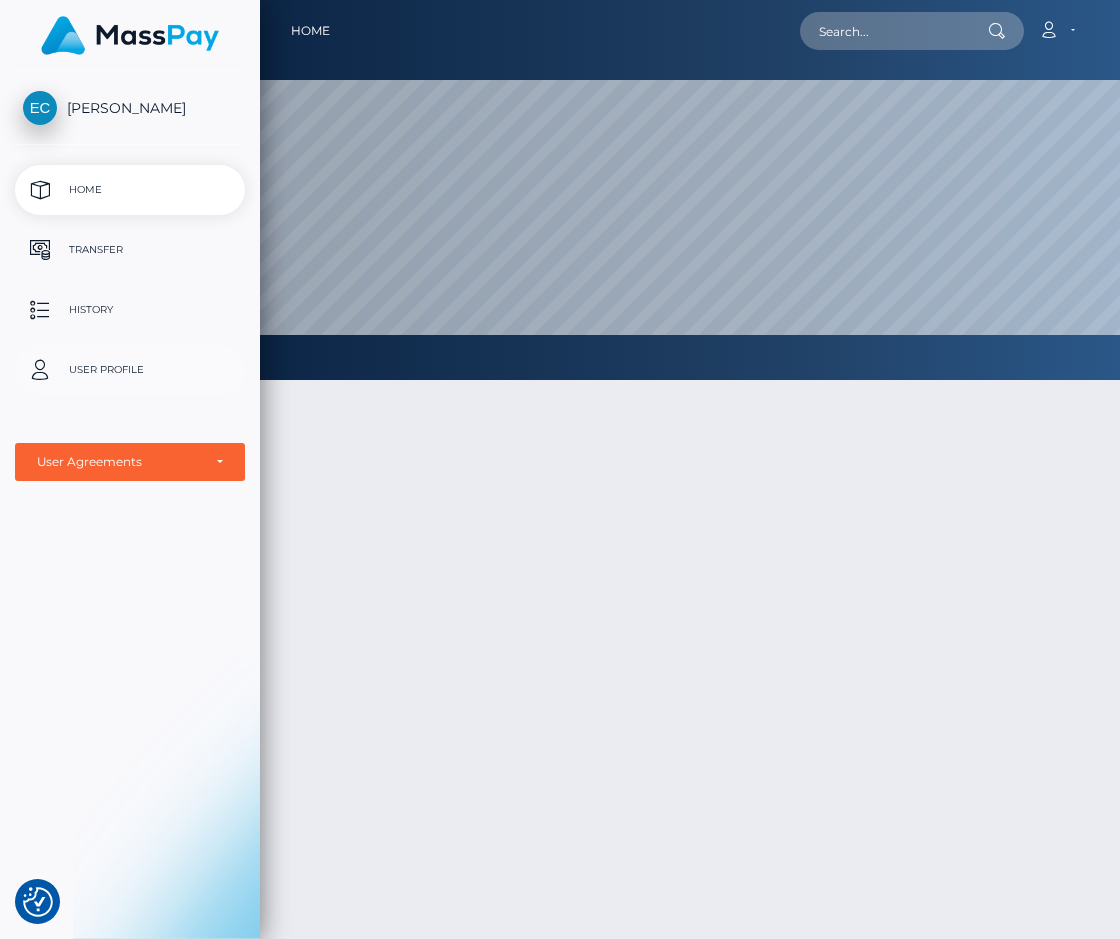 click on "User Profile" at bounding box center (130, 370) 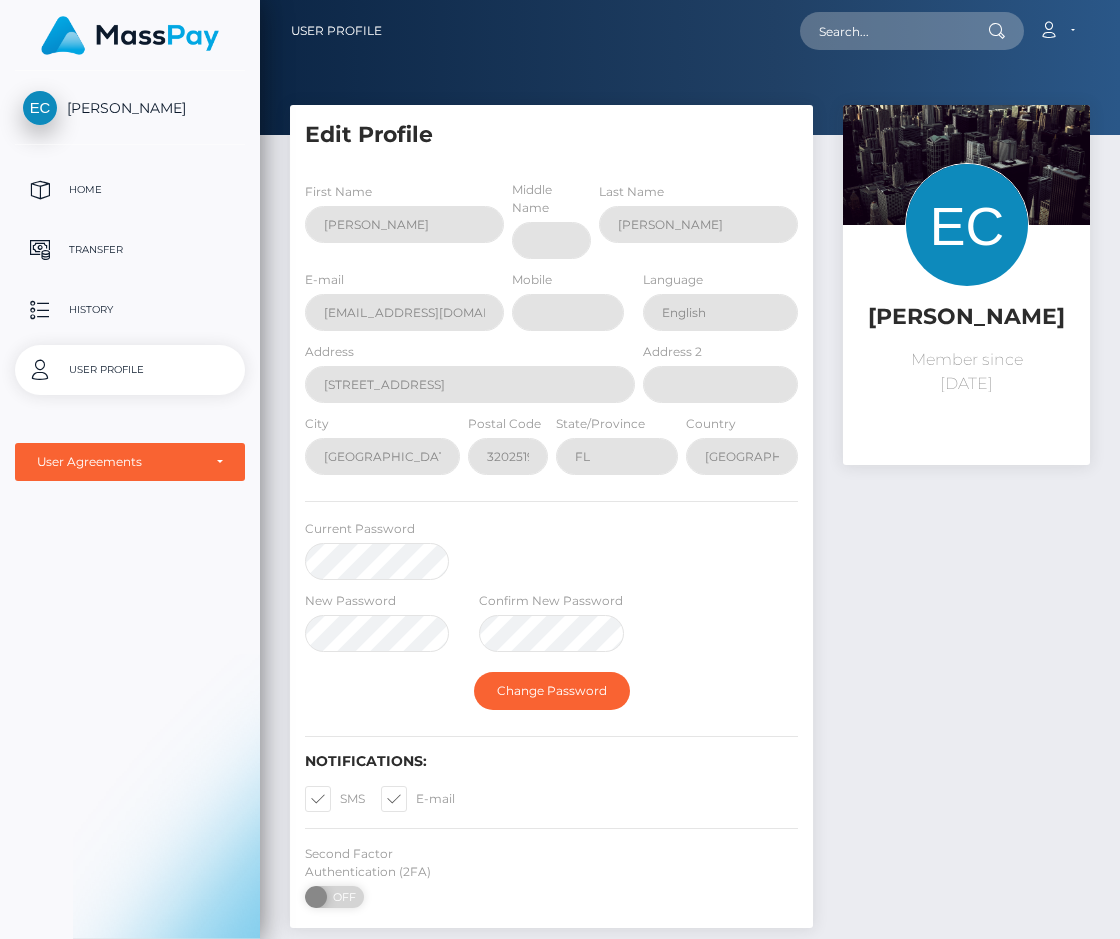 scroll, scrollTop: 0, scrollLeft: 0, axis: both 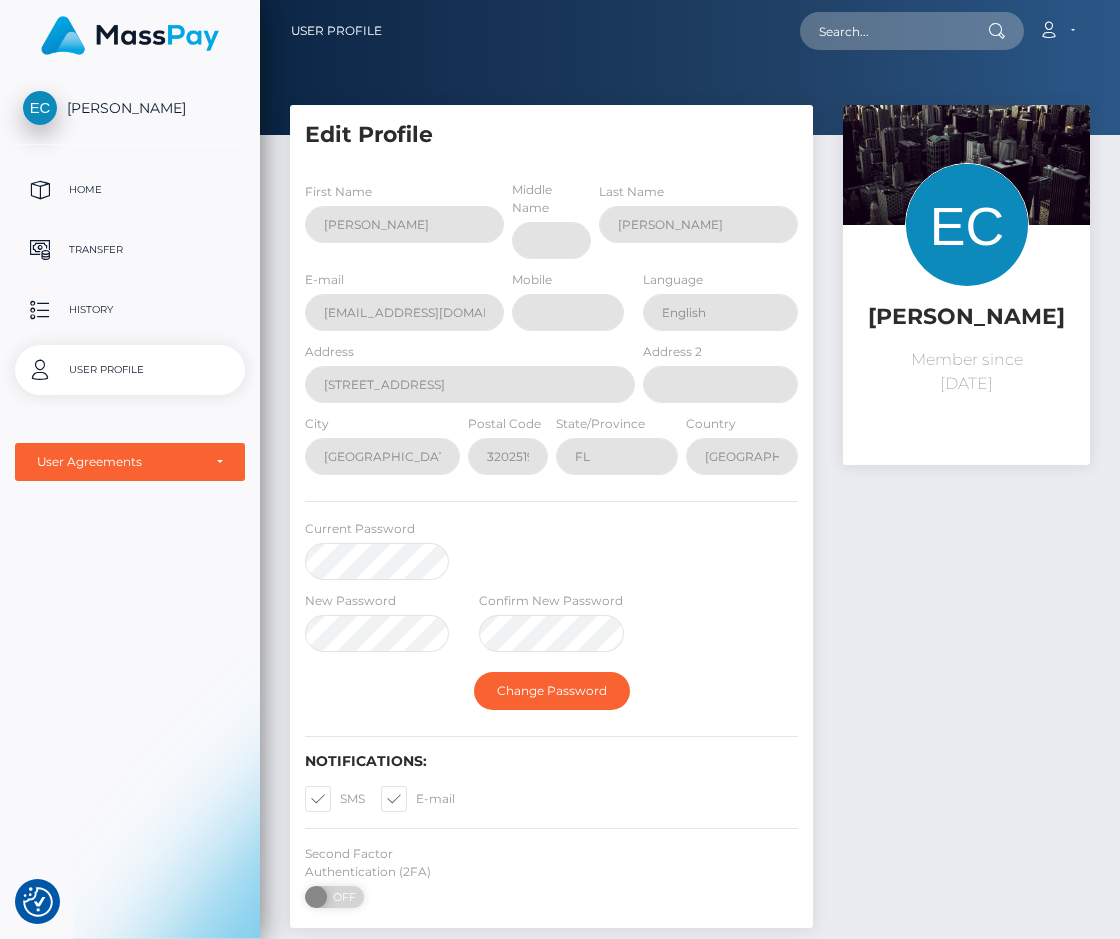 click on "Emma  Clary
Member since  July 16, 2025" at bounding box center (966, 526) 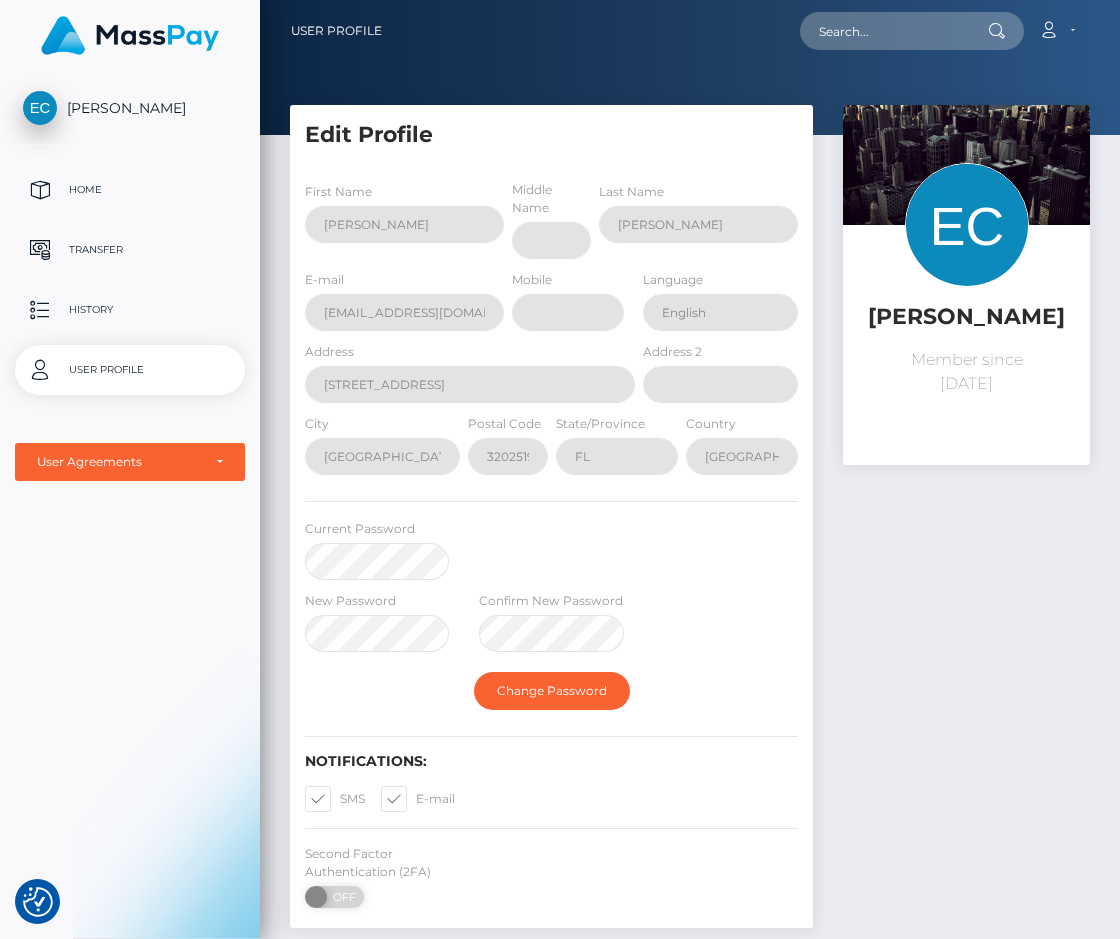 click on "Transfer" at bounding box center [130, 250] 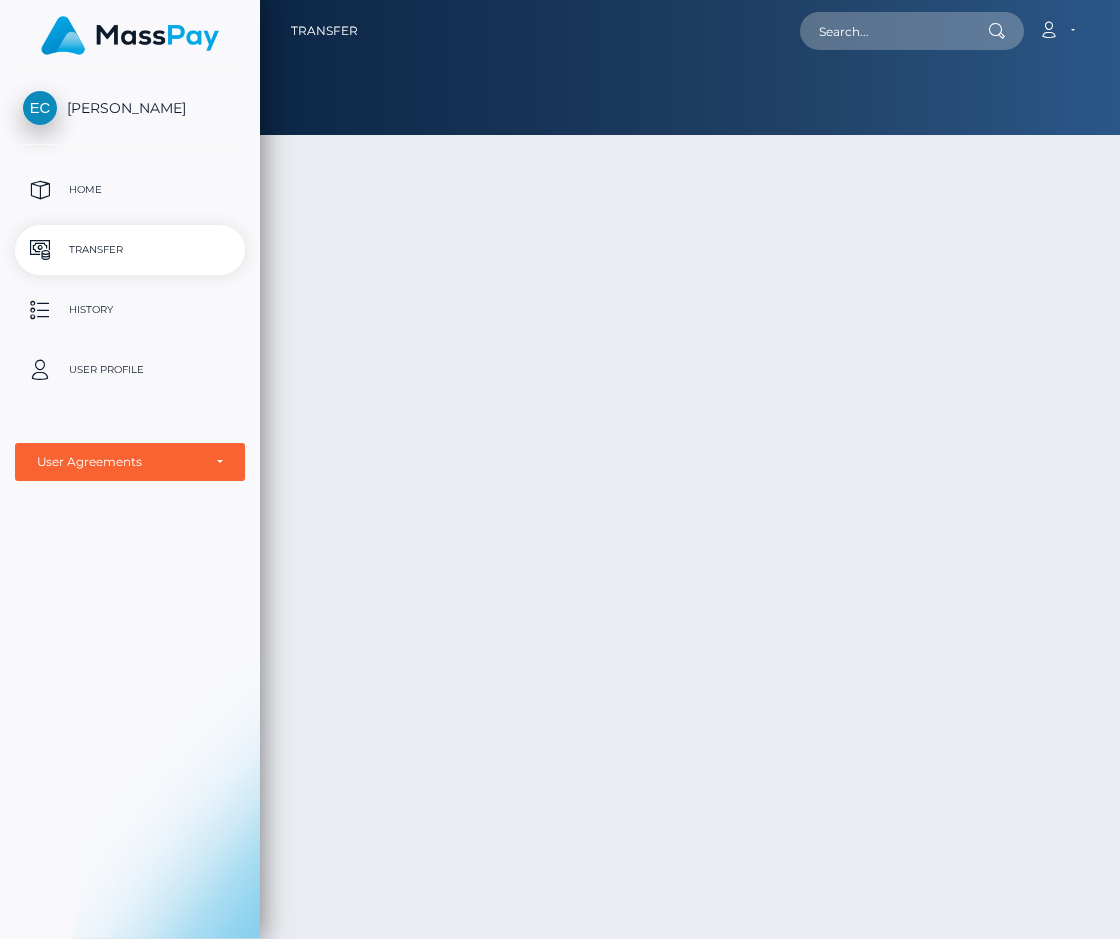 scroll, scrollTop: 0, scrollLeft: 0, axis: both 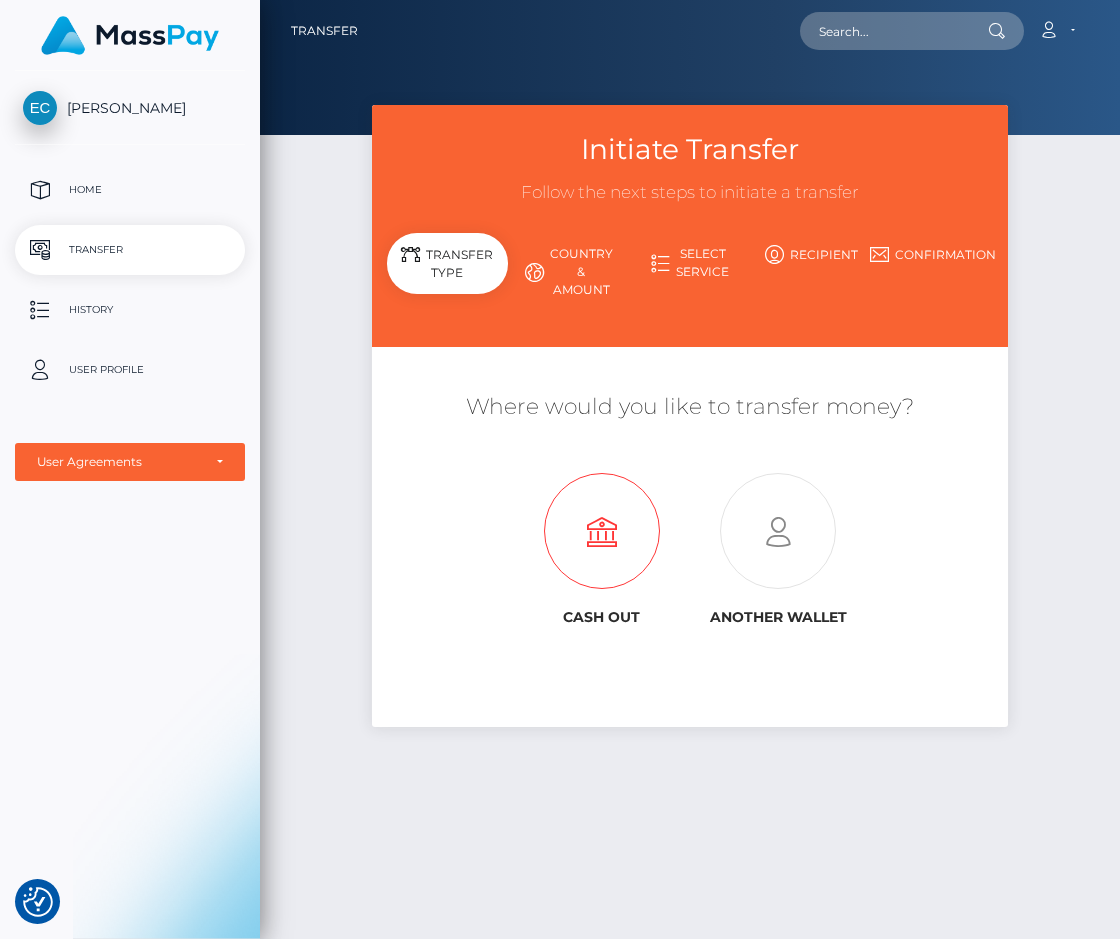 click at bounding box center [601, 532] 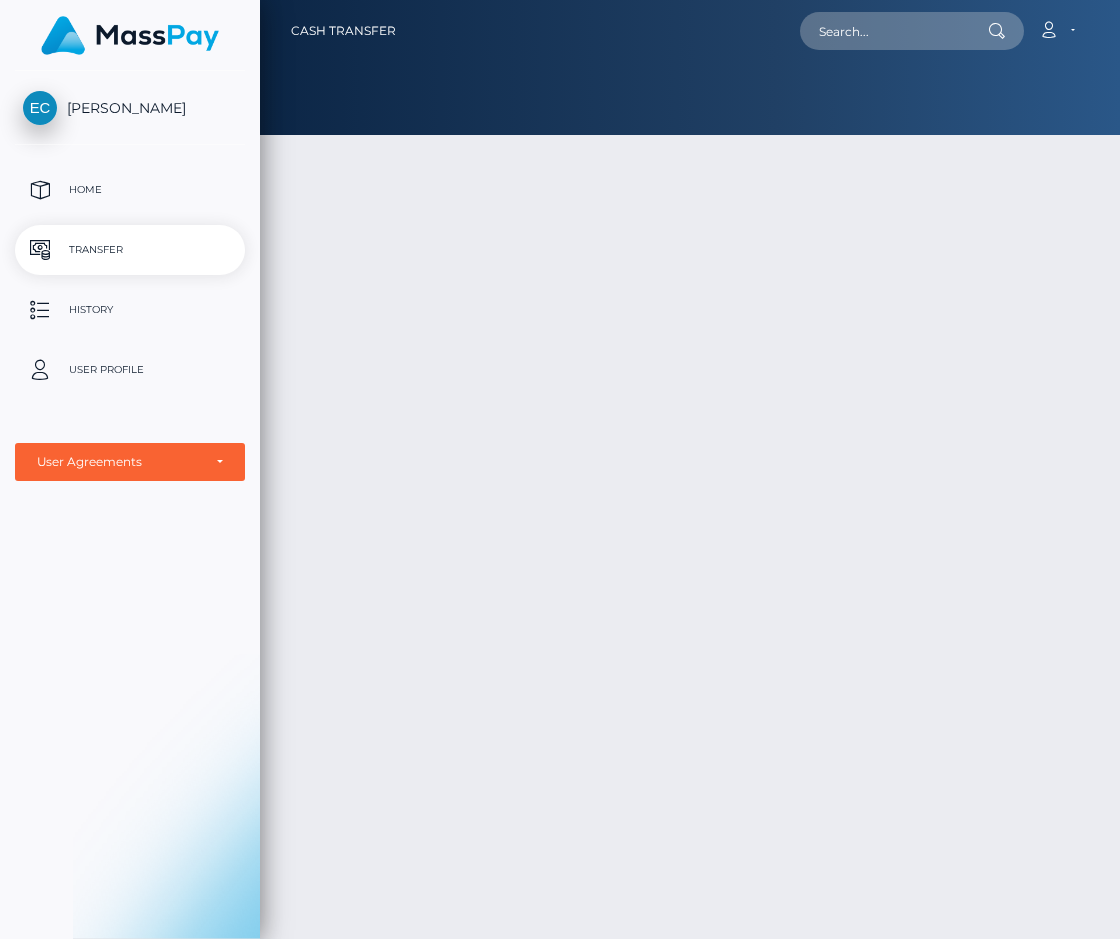scroll, scrollTop: 0, scrollLeft: 0, axis: both 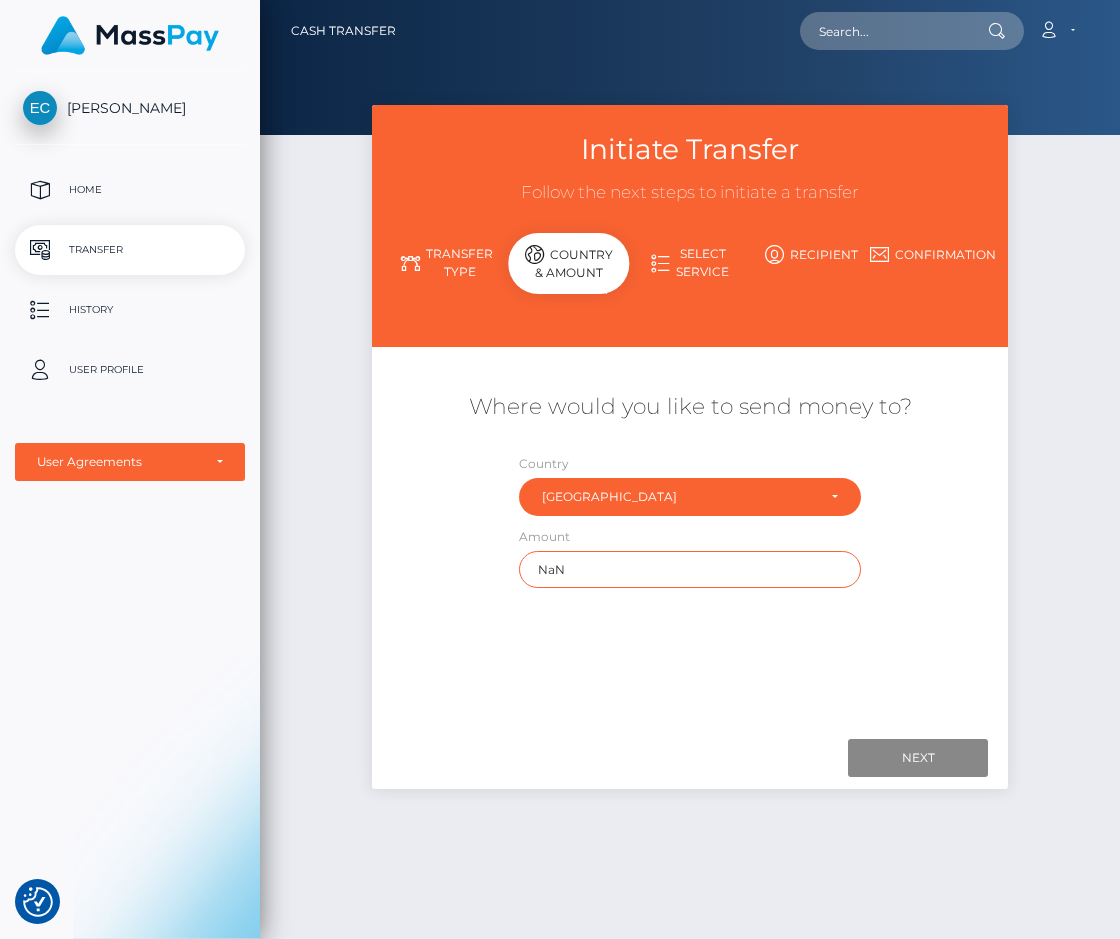 drag, startPoint x: 589, startPoint y: 571, endPoint x: 511, endPoint y: 600, distance: 83.21658 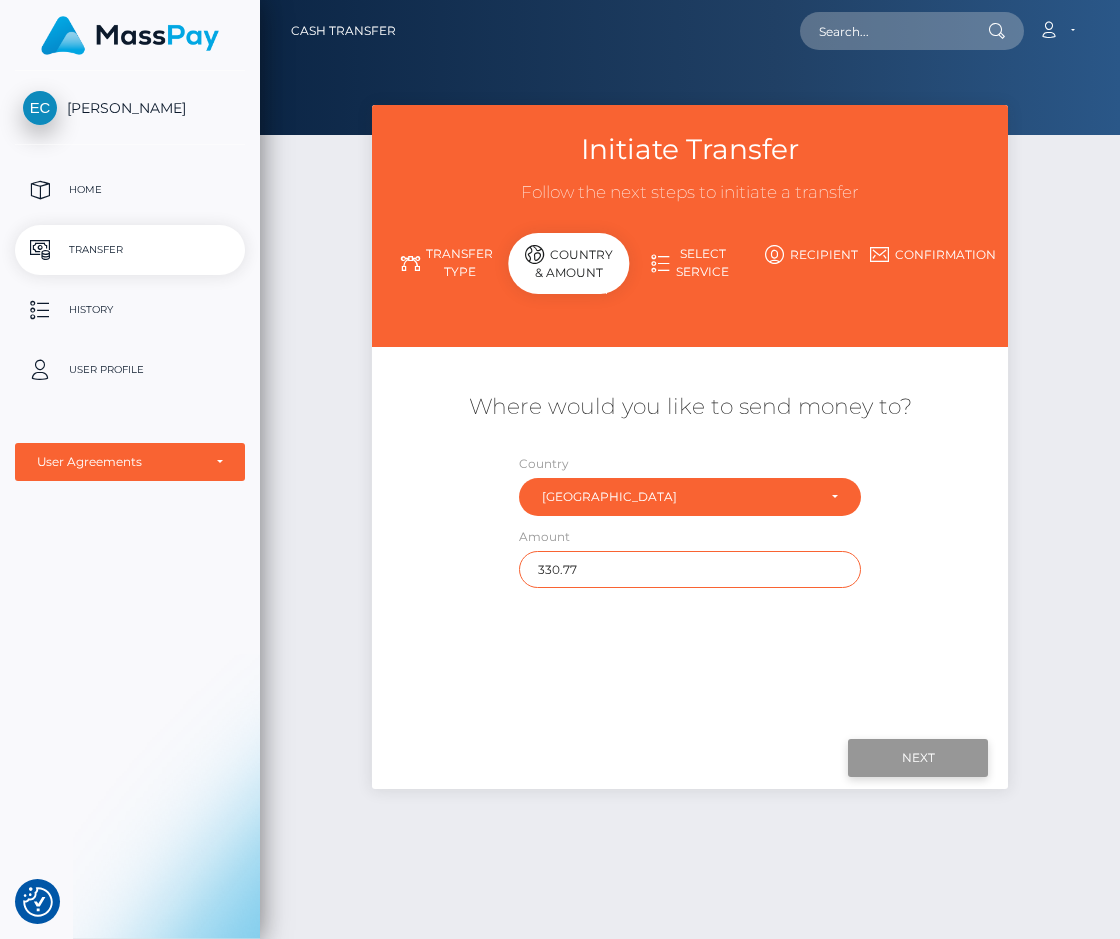 type on "330.77" 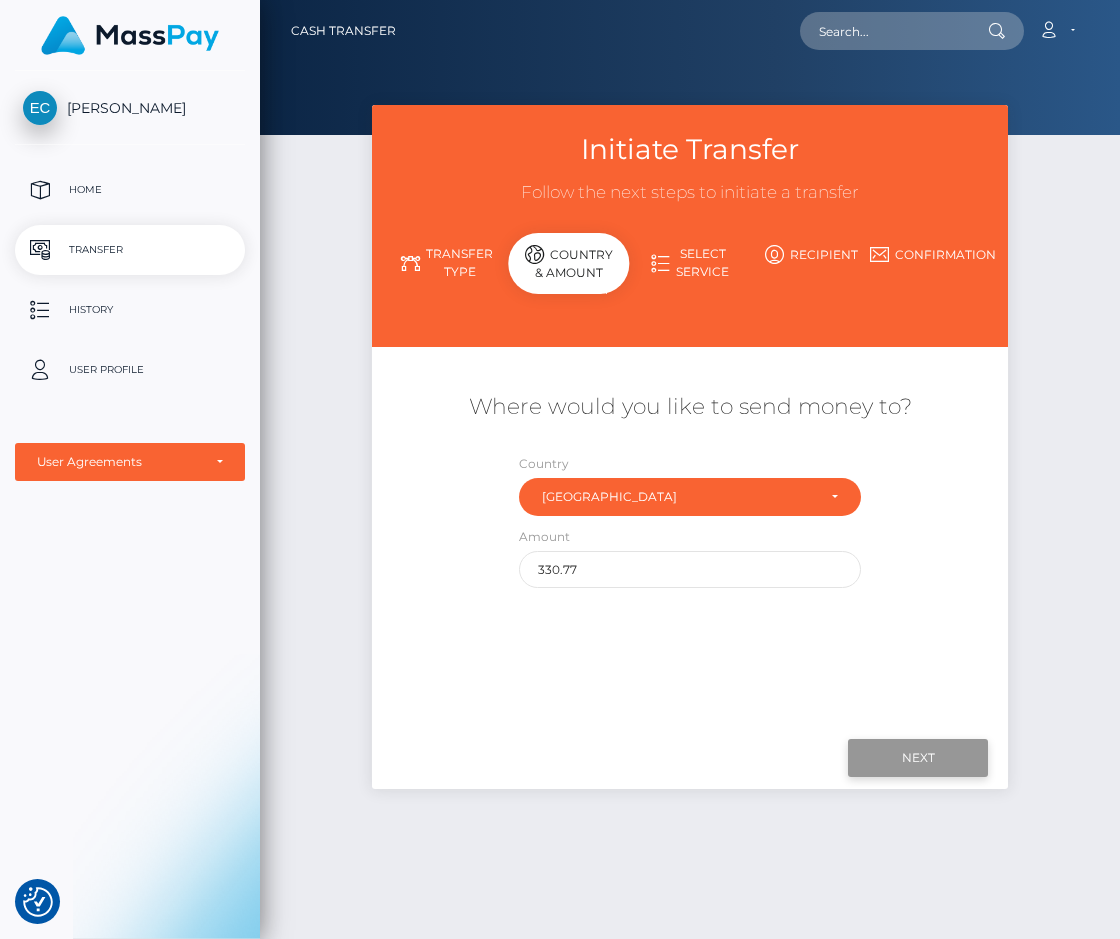 click on "Next" at bounding box center [918, 758] 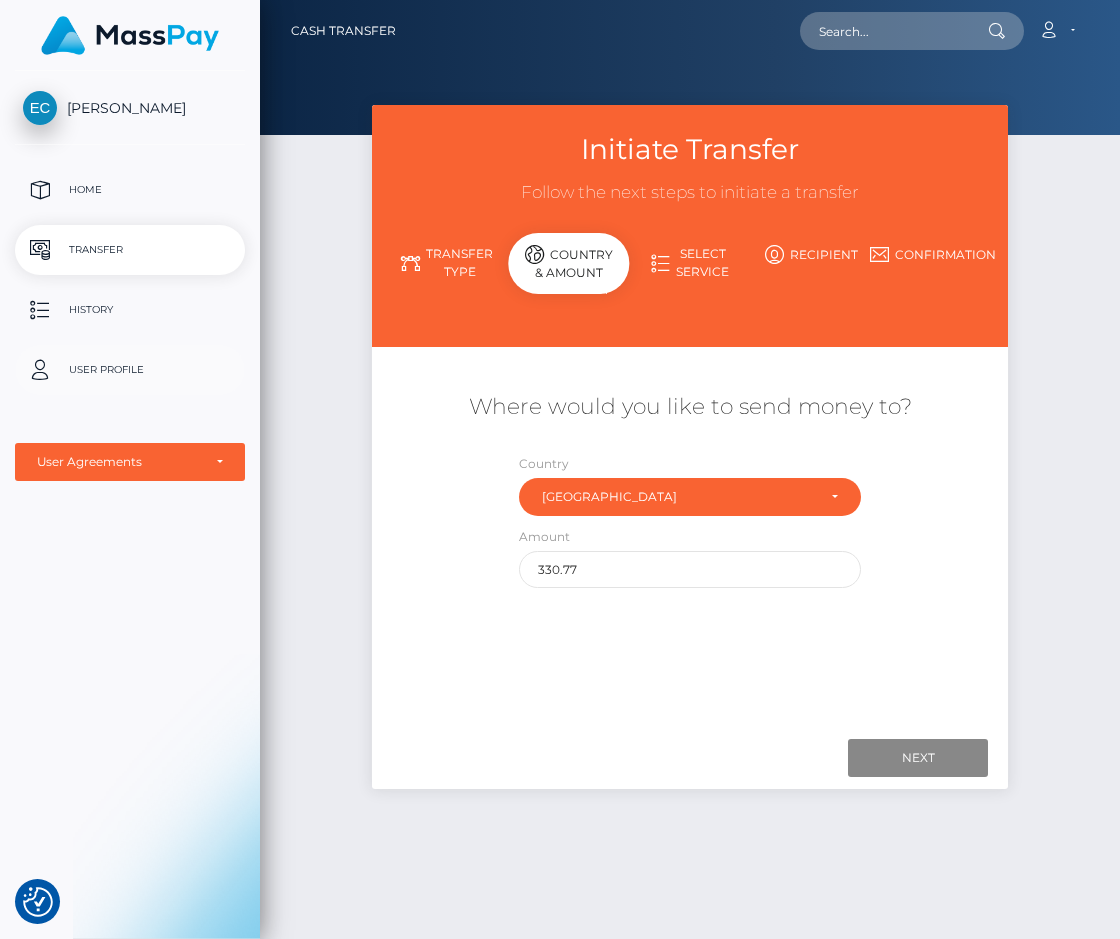 click on "User Profile" at bounding box center [130, 370] 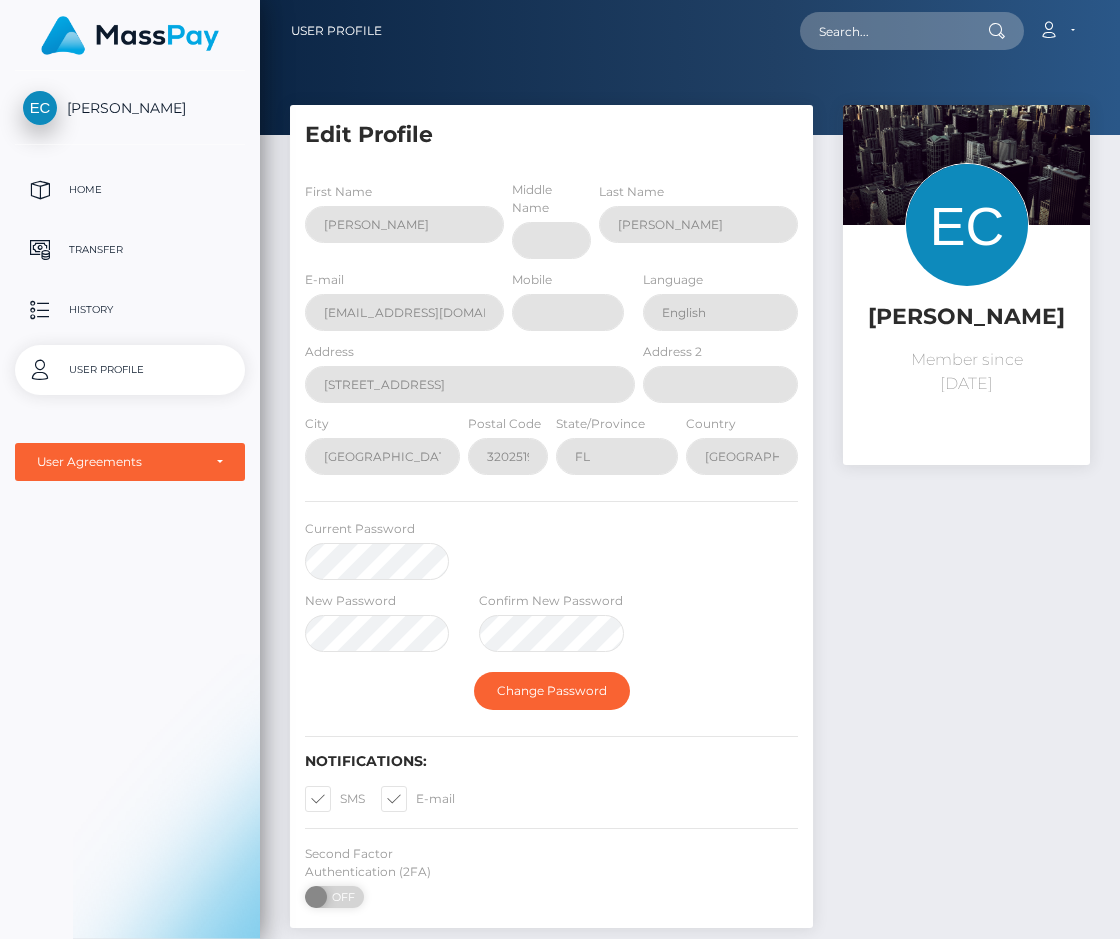 scroll, scrollTop: 0, scrollLeft: 0, axis: both 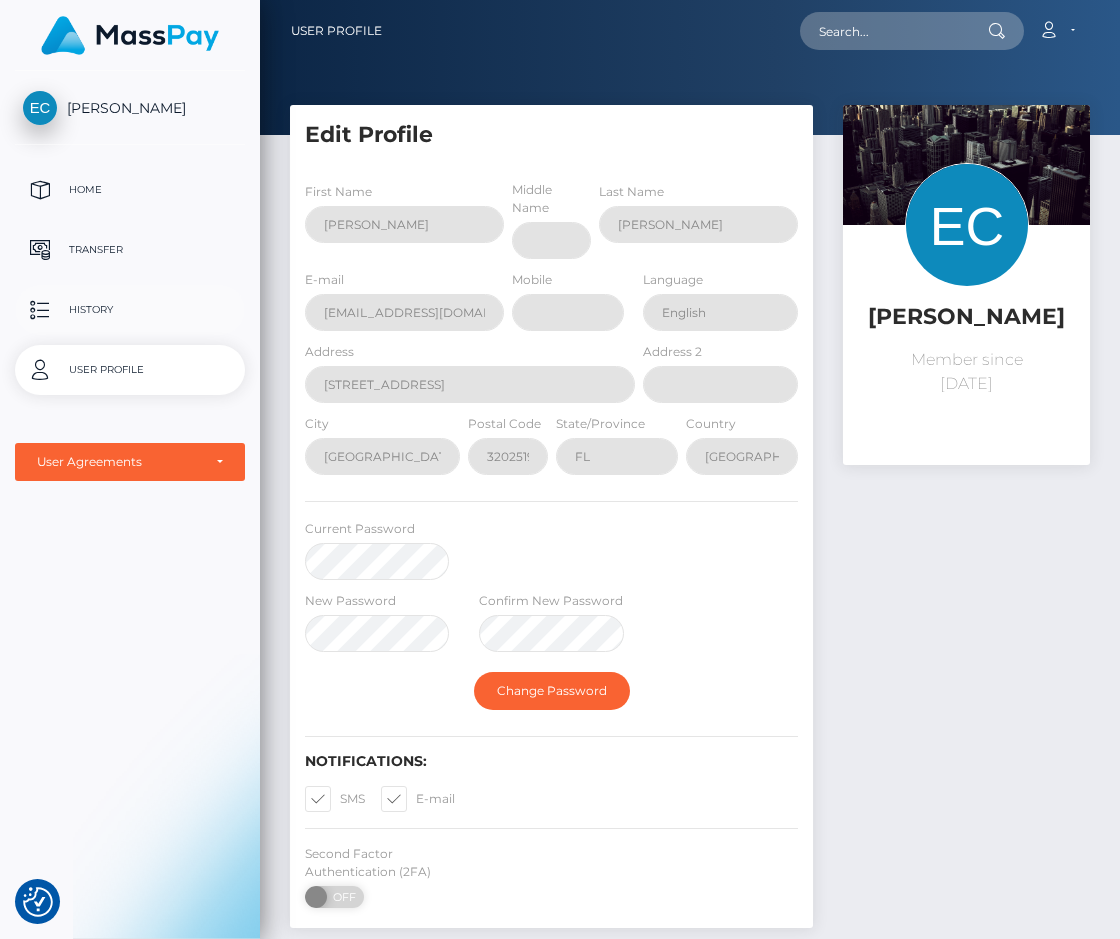 click on "History" at bounding box center [130, 310] 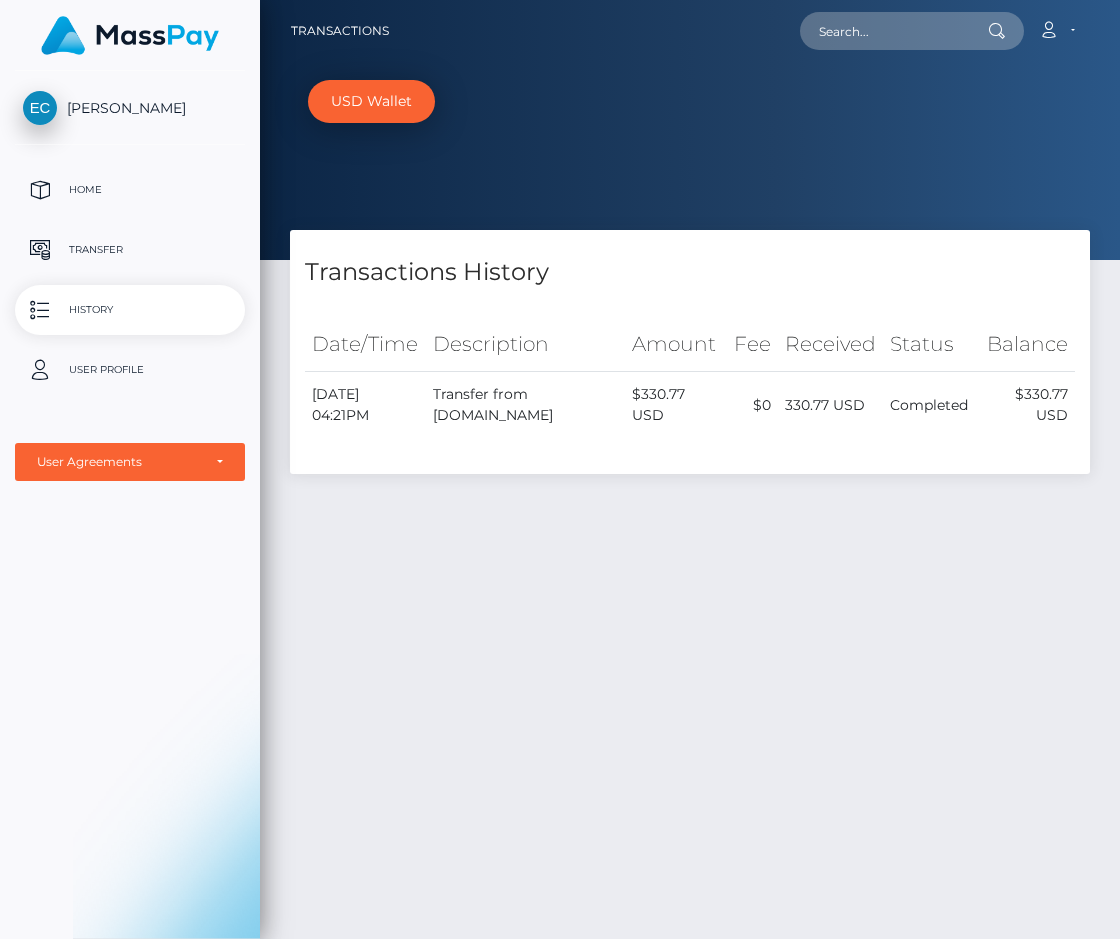 scroll, scrollTop: 0, scrollLeft: 0, axis: both 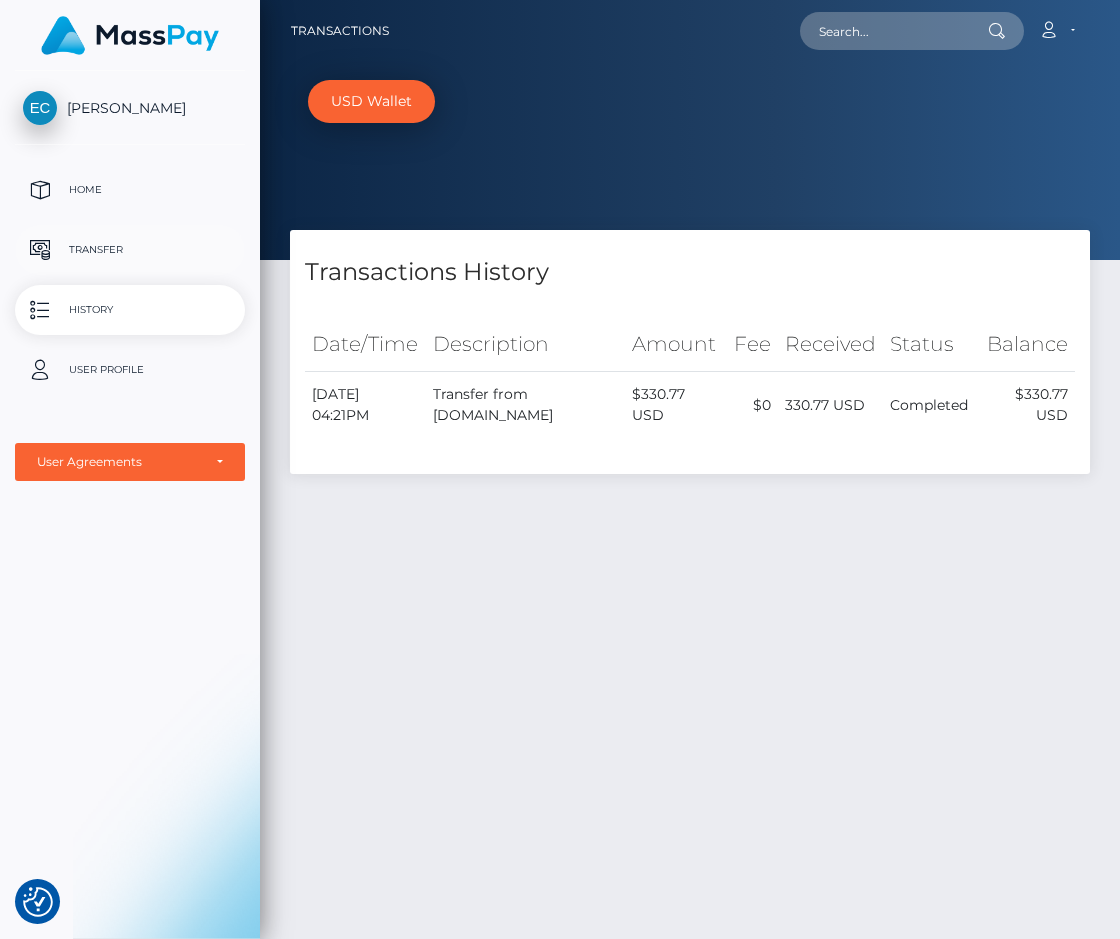 click on "Transfer" at bounding box center [130, 250] 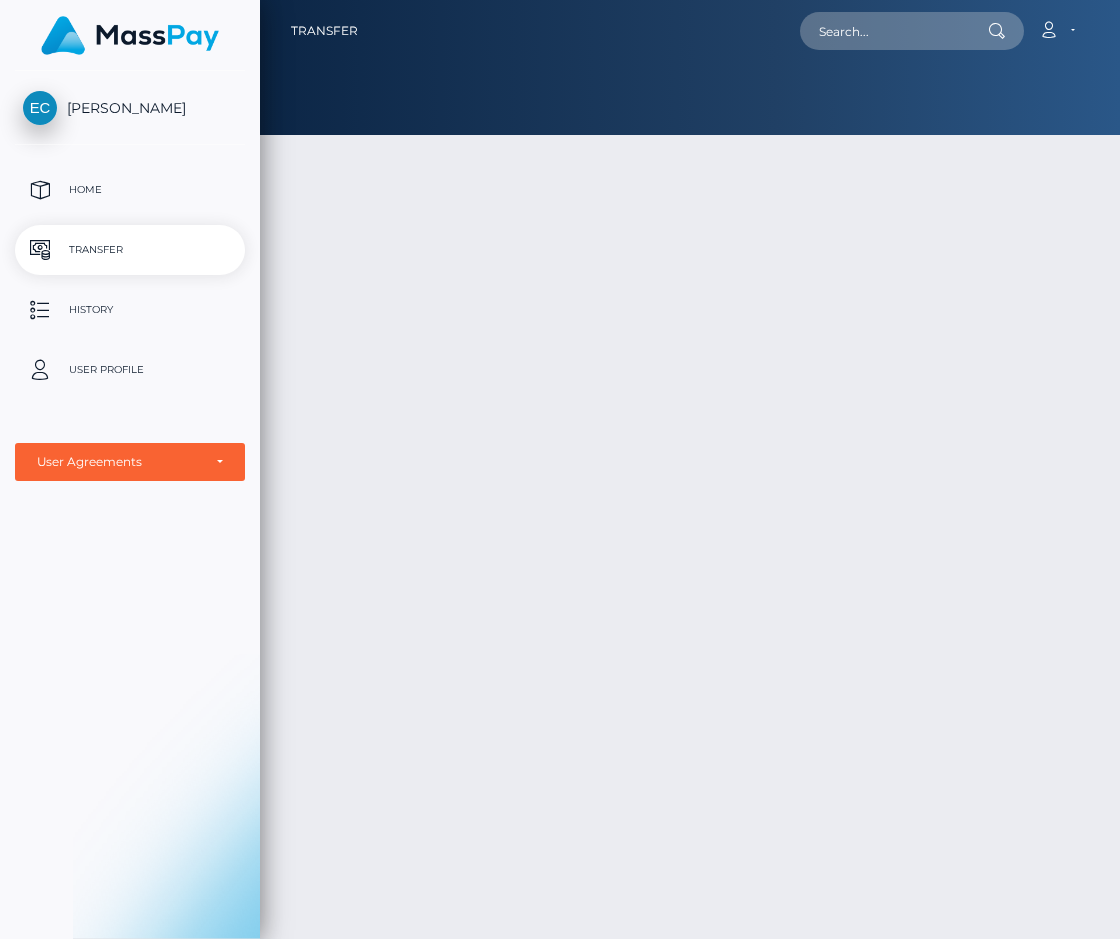 scroll, scrollTop: 0, scrollLeft: 0, axis: both 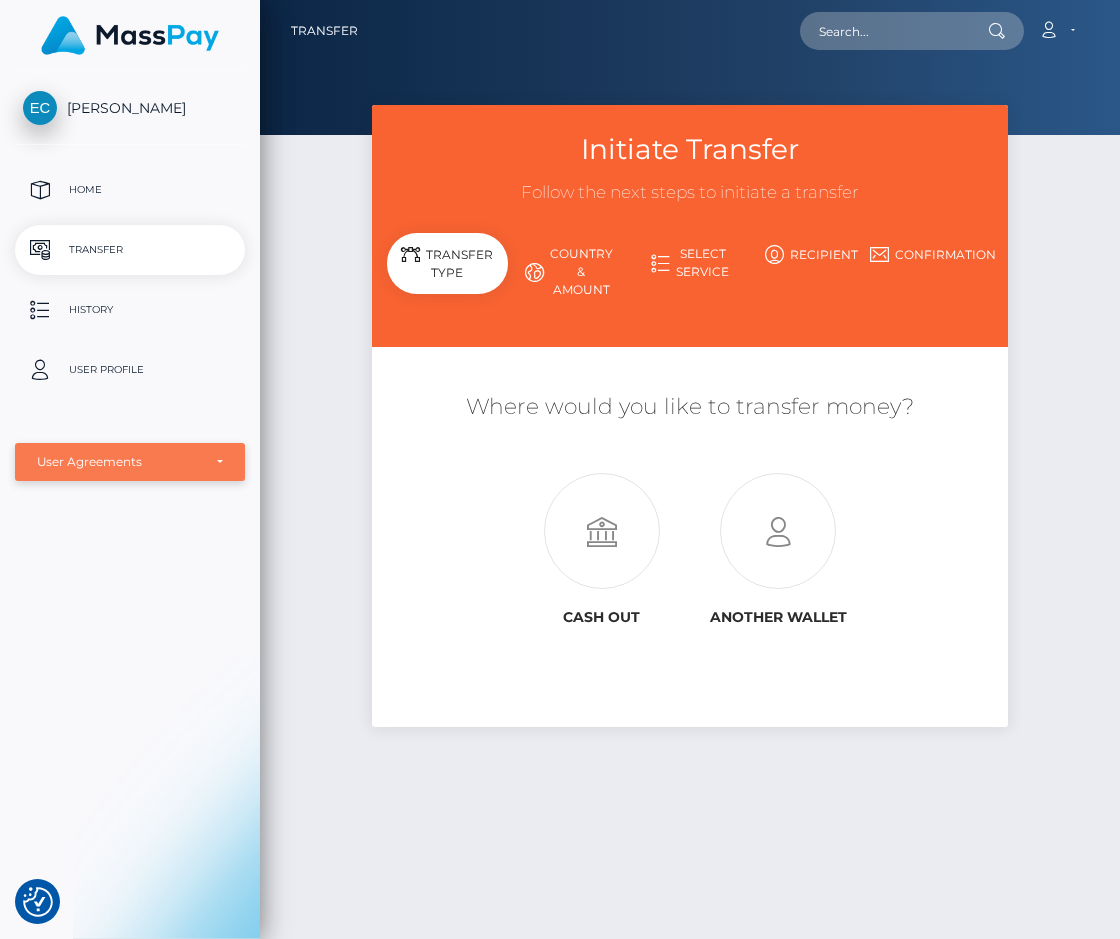 click on "User Agreements" at bounding box center [119, 462] 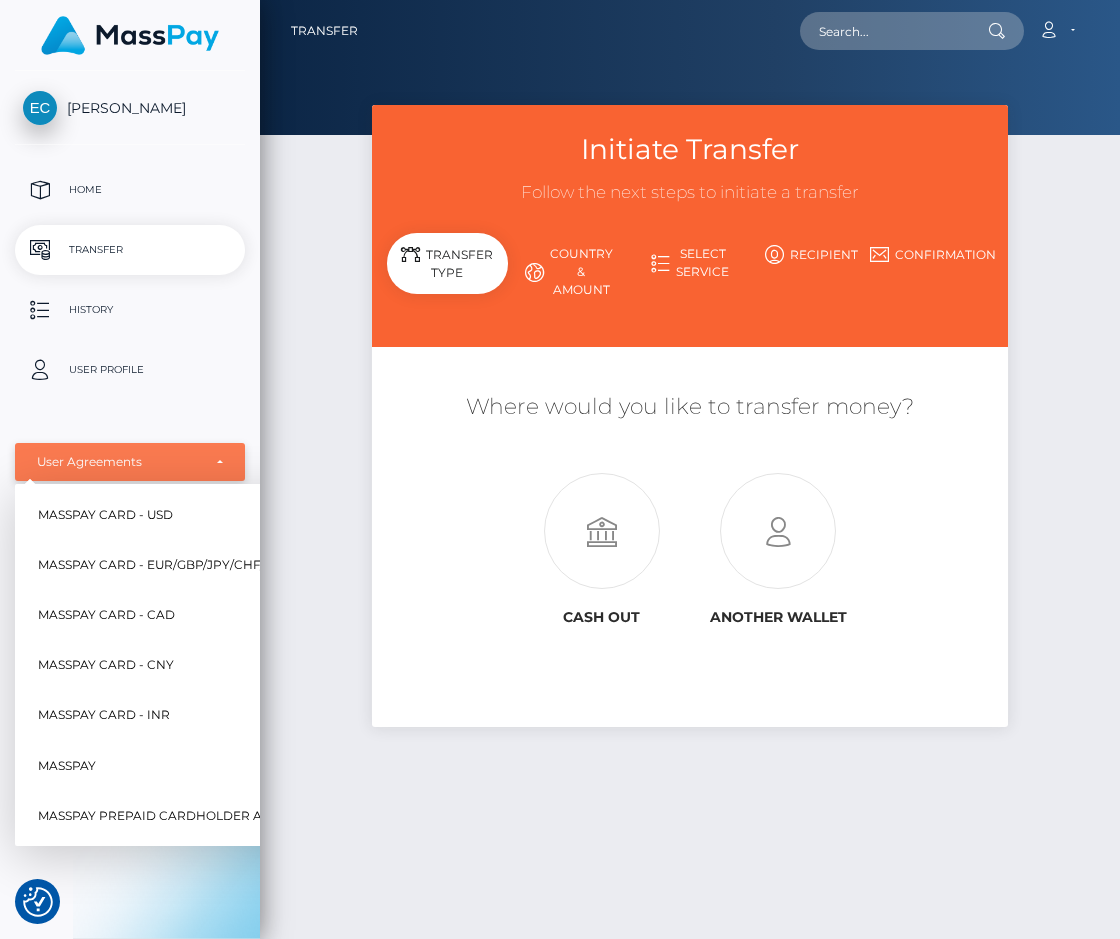 click on "User Agreements" at bounding box center [119, 462] 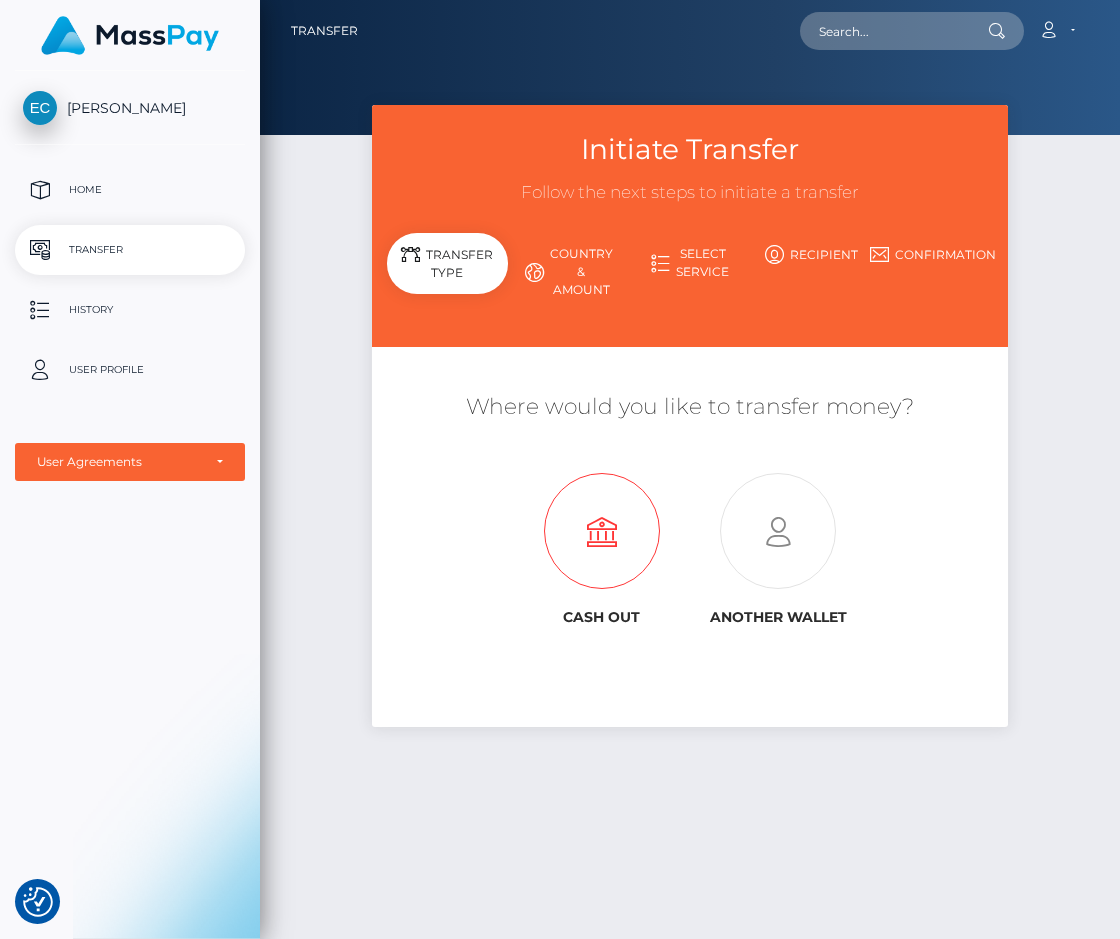 click at bounding box center [601, 532] 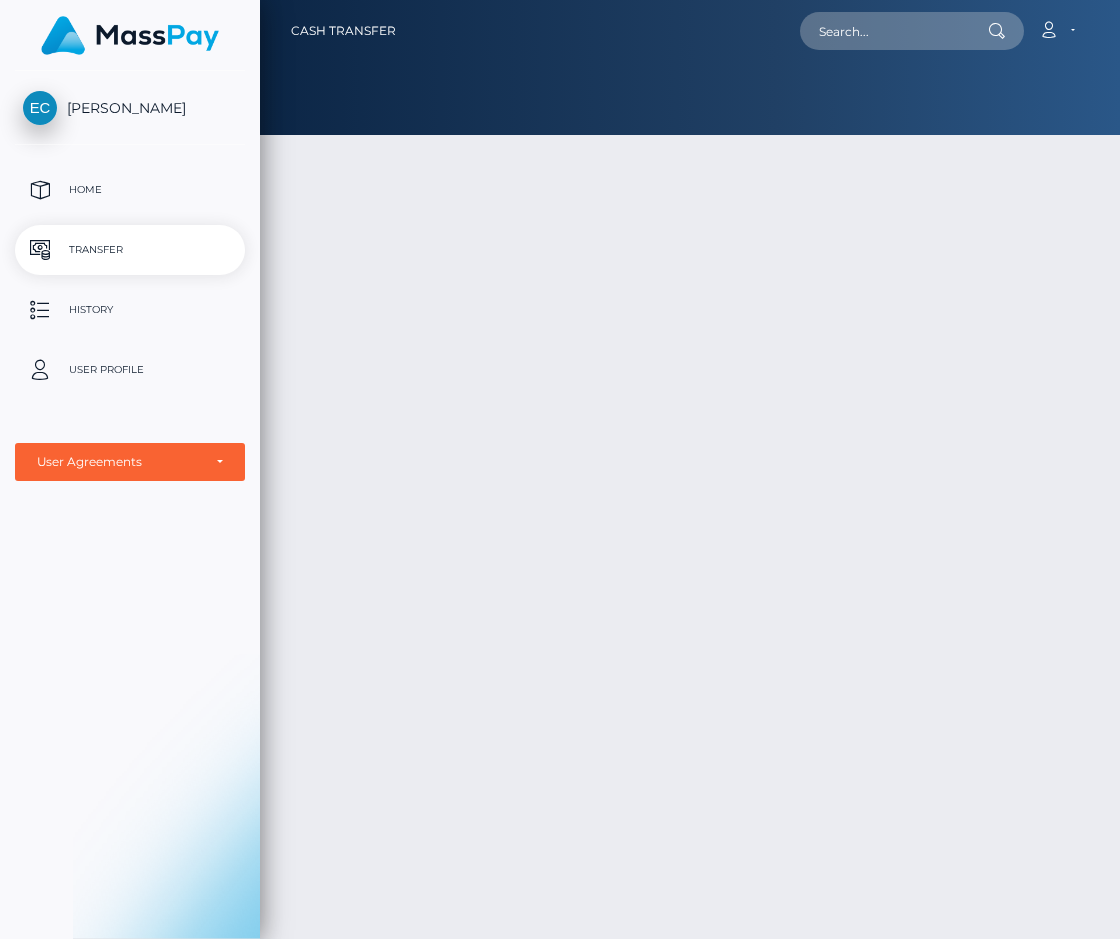 scroll, scrollTop: 0, scrollLeft: 0, axis: both 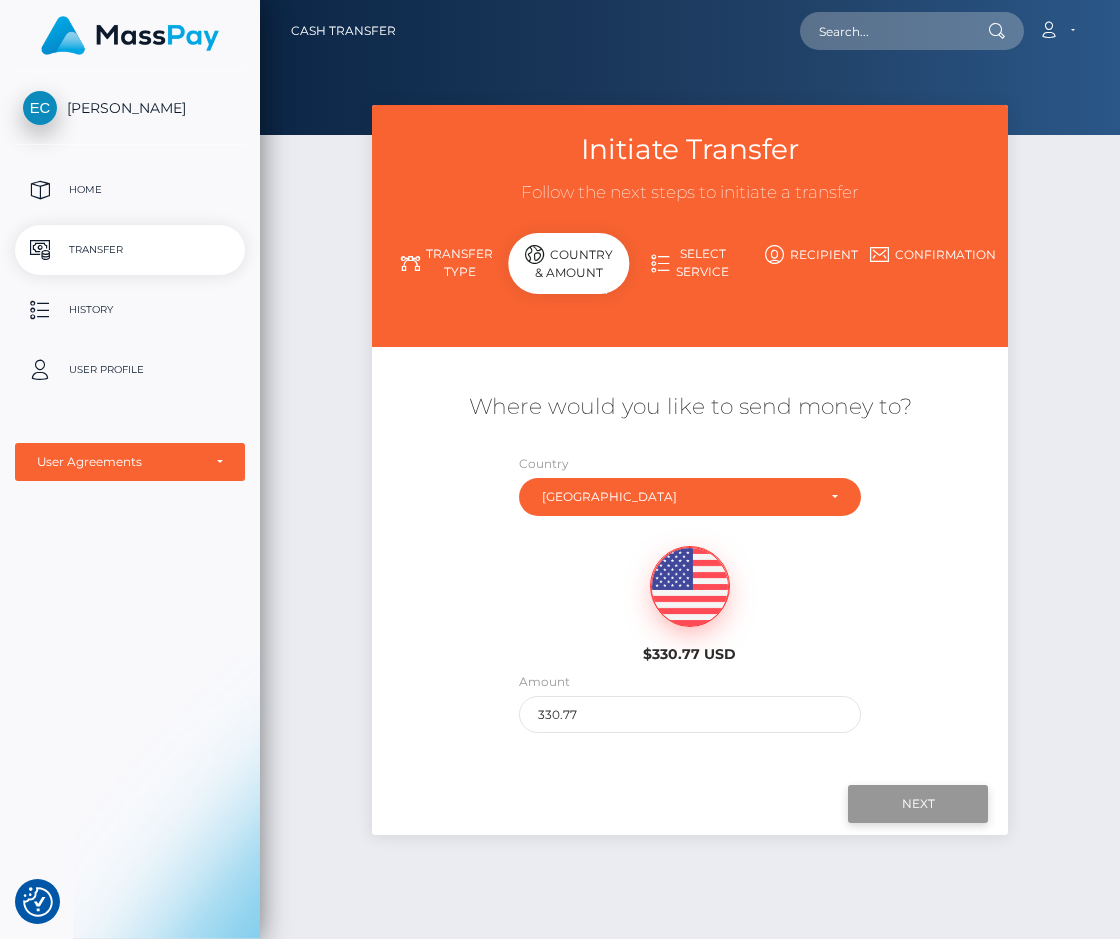 click on "Next" at bounding box center [918, 804] 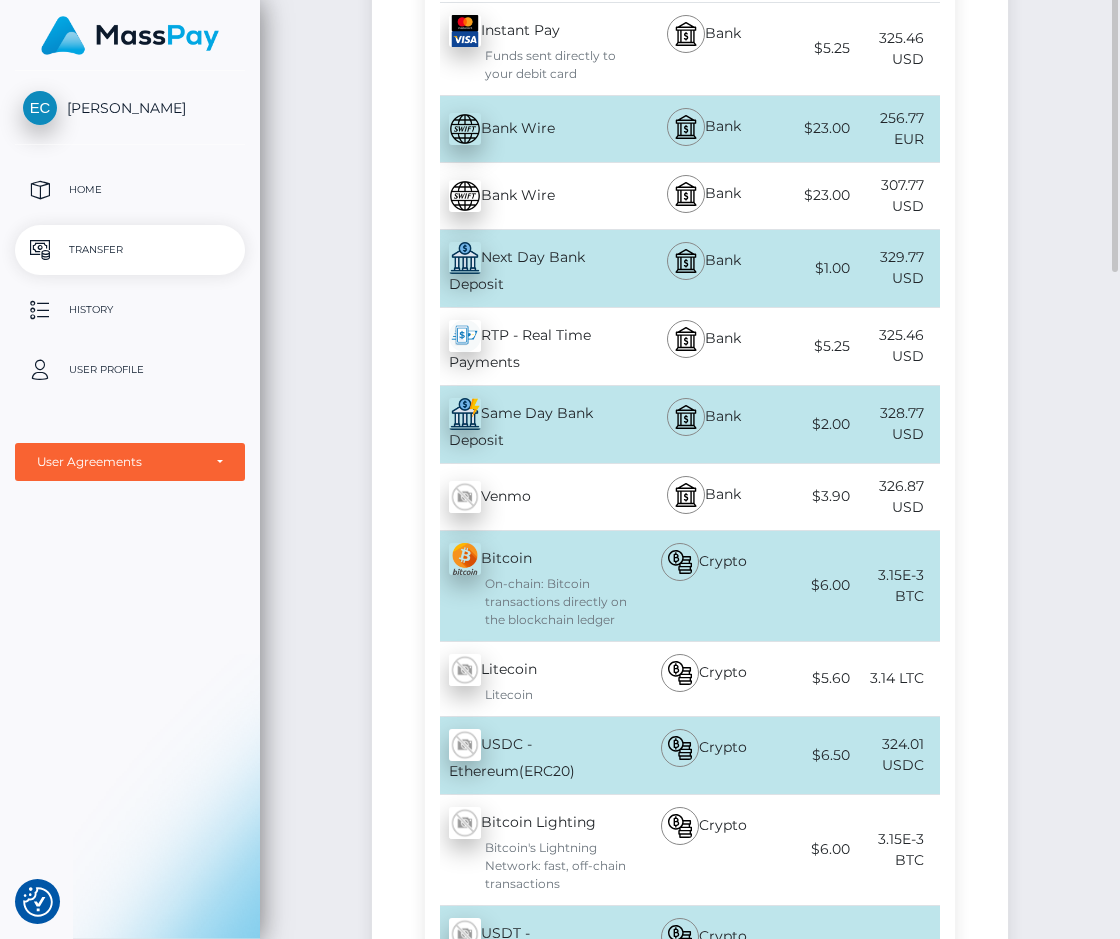 scroll, scrollTop: 102, scrollLeft: 0, axis: vertical 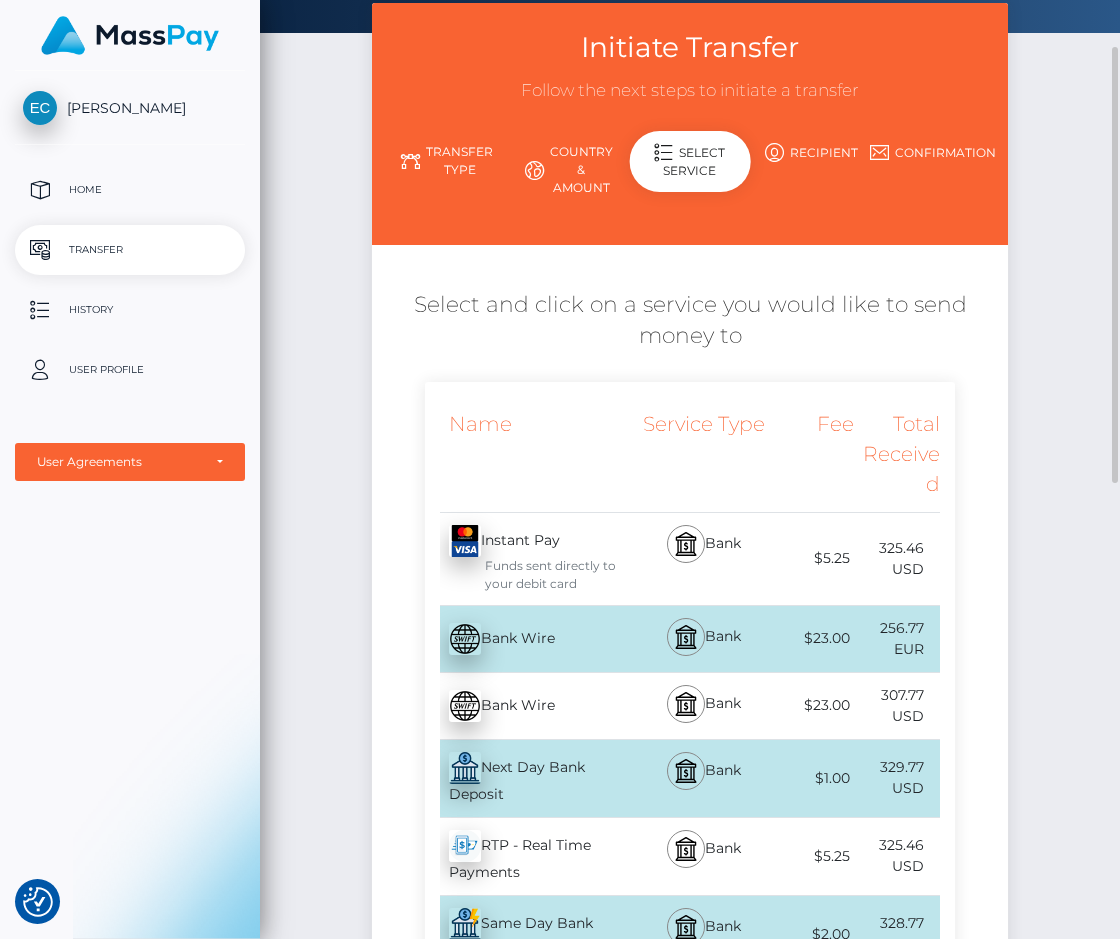 click on "Instant Pay  - USD
Funds sent directly to your debit card" at bounding box center [532, 559] 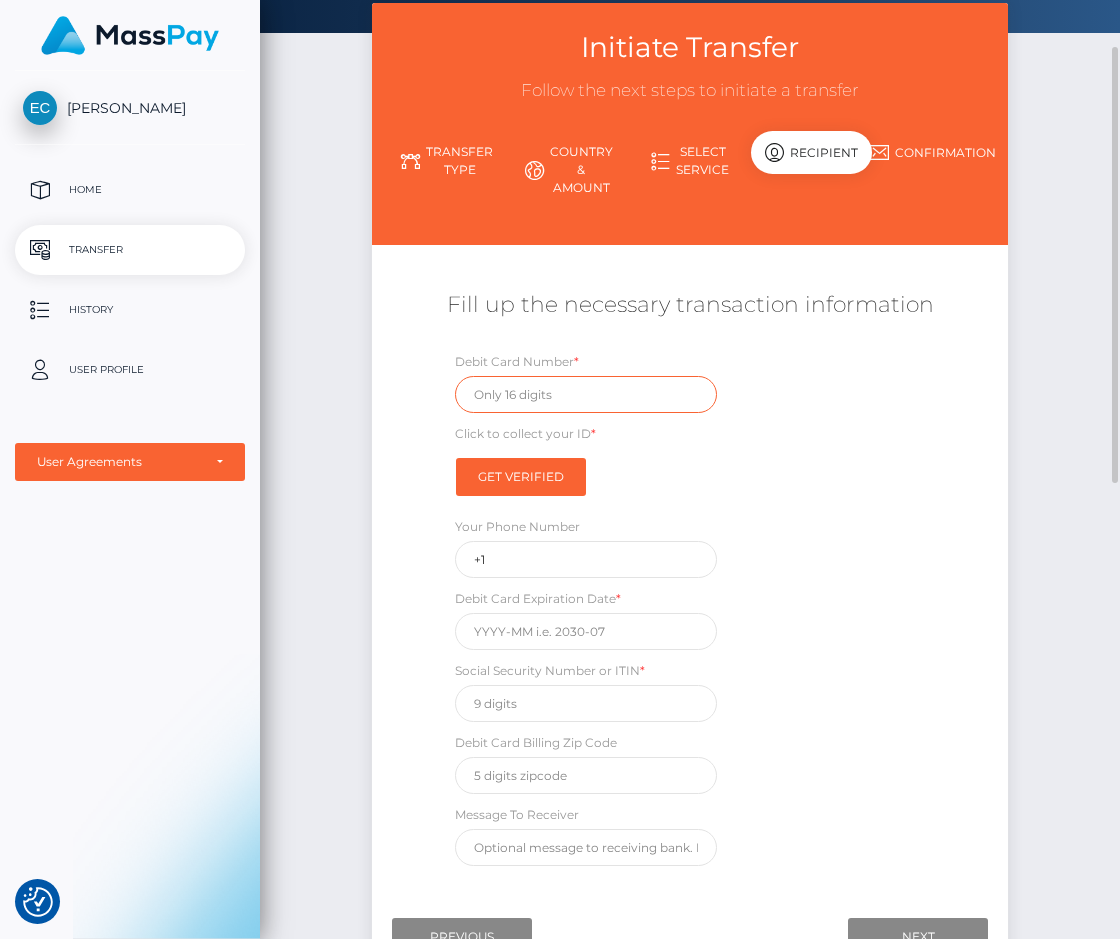 click at bounding box center [586, 394] 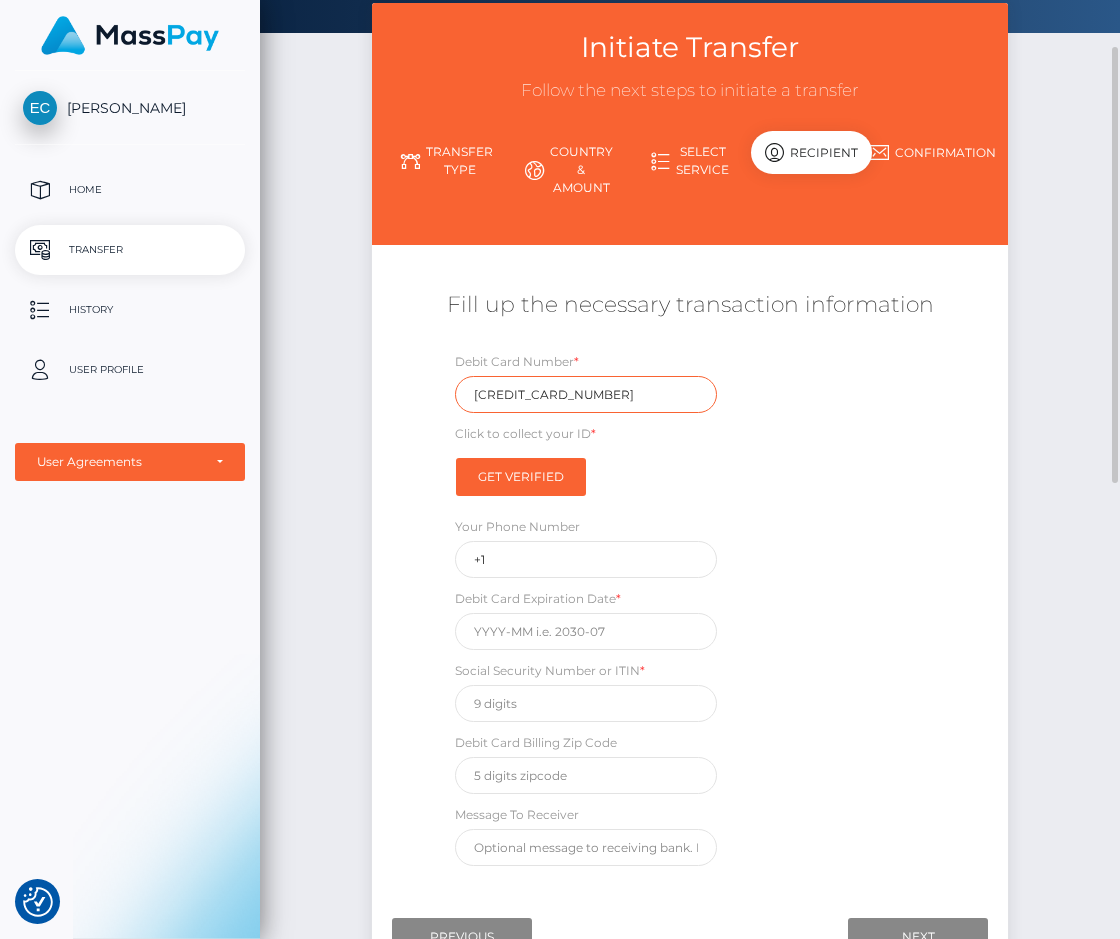 type on "4767534002408972" 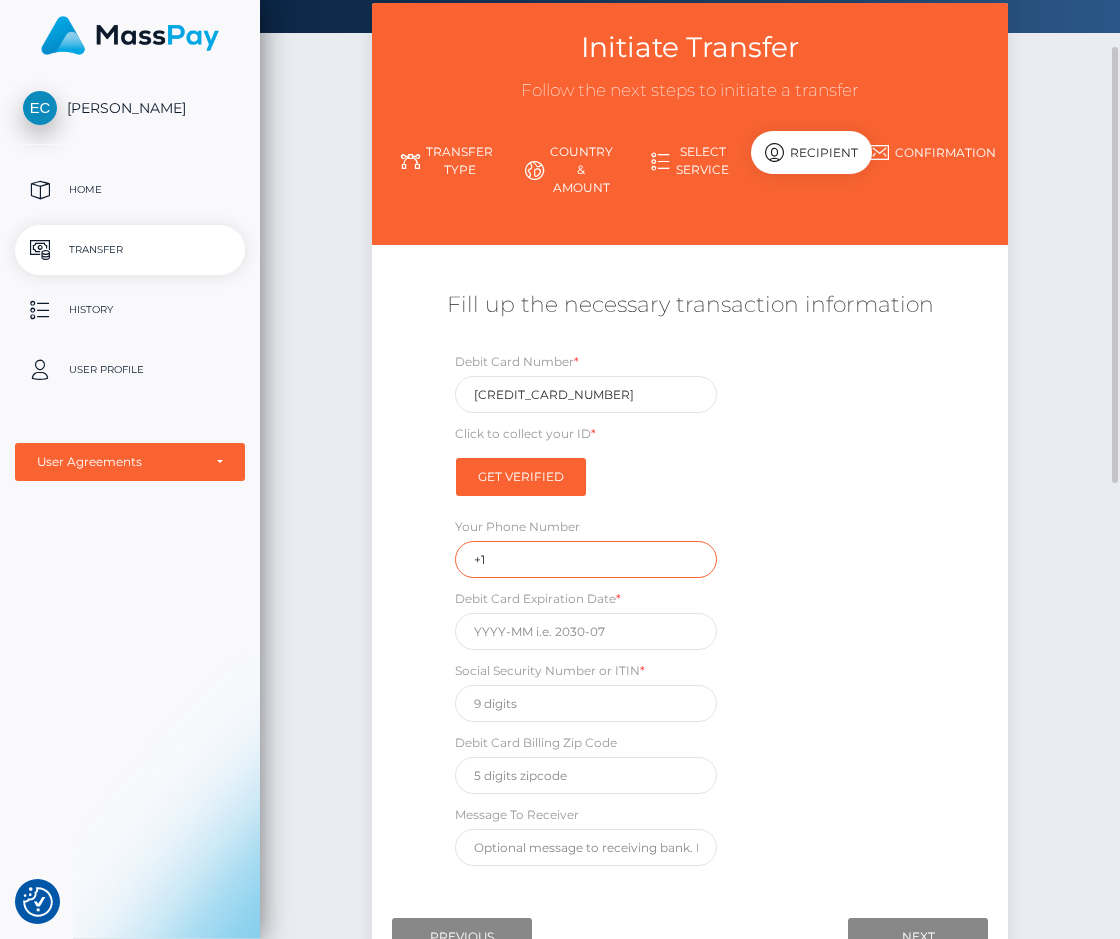 click on "+1" at bounding box center (586, 559) 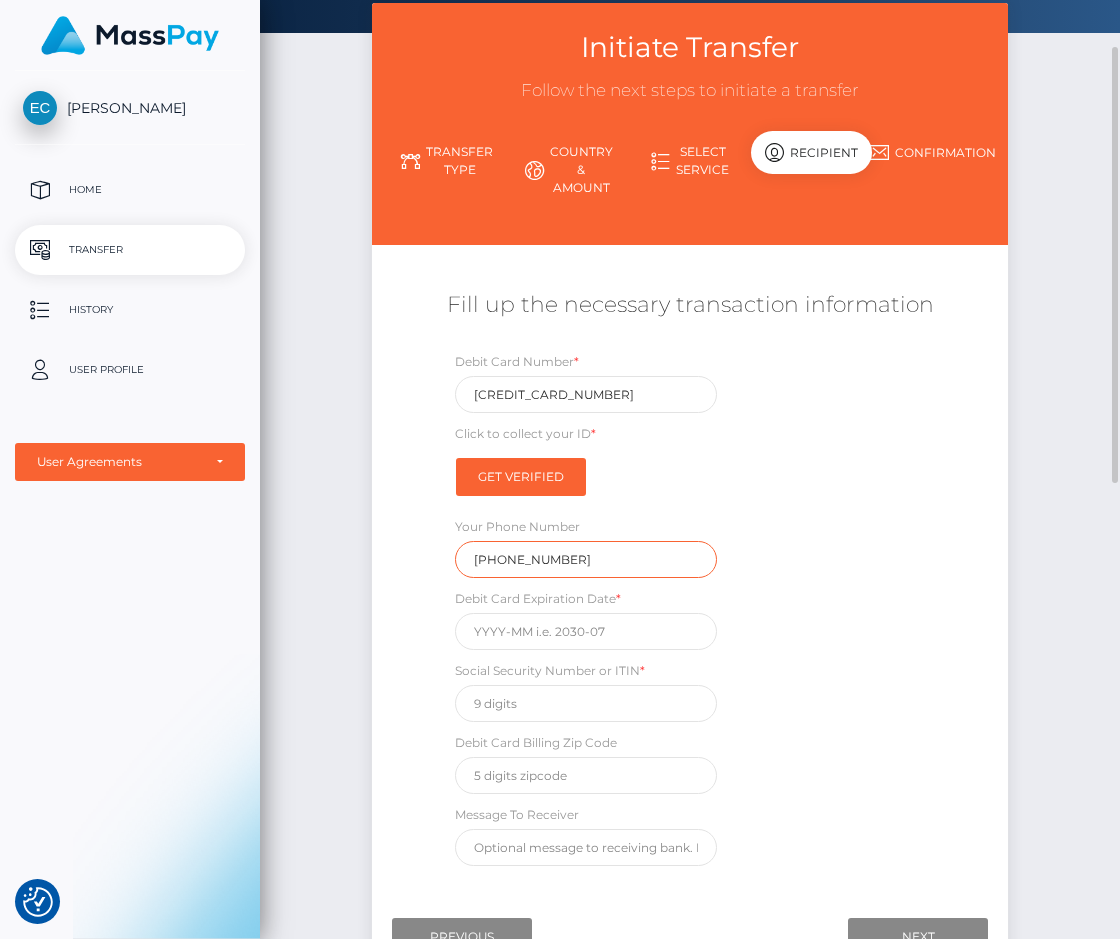 type on "+13862885722" 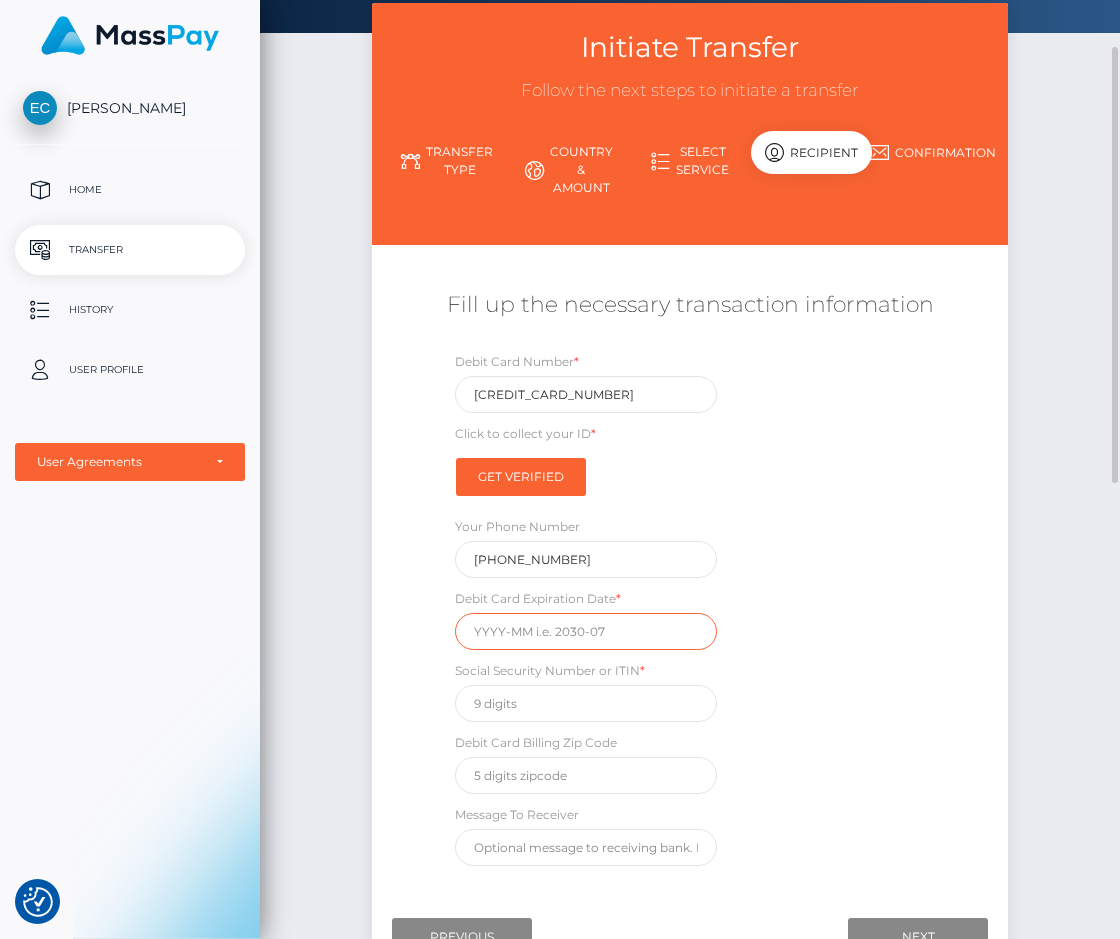click at bounding box center (586, 631) 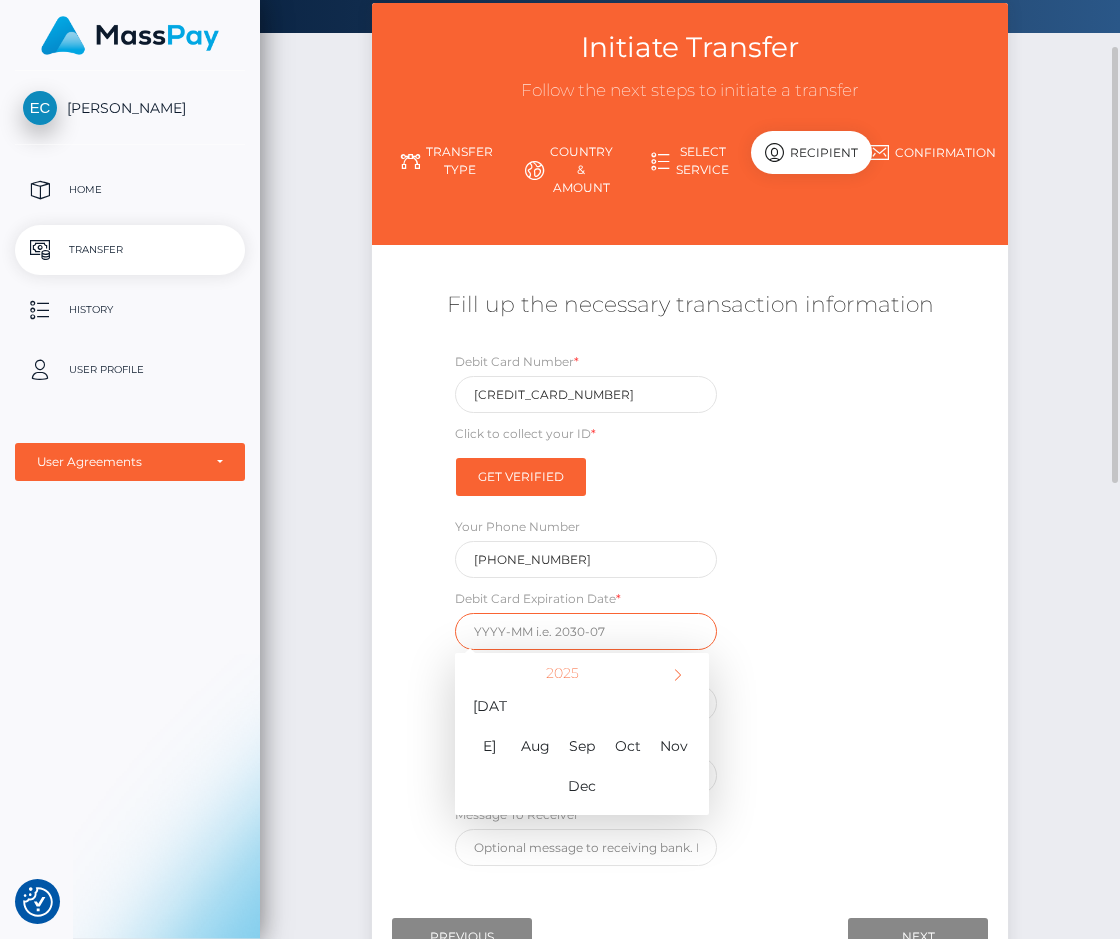 type on "5" 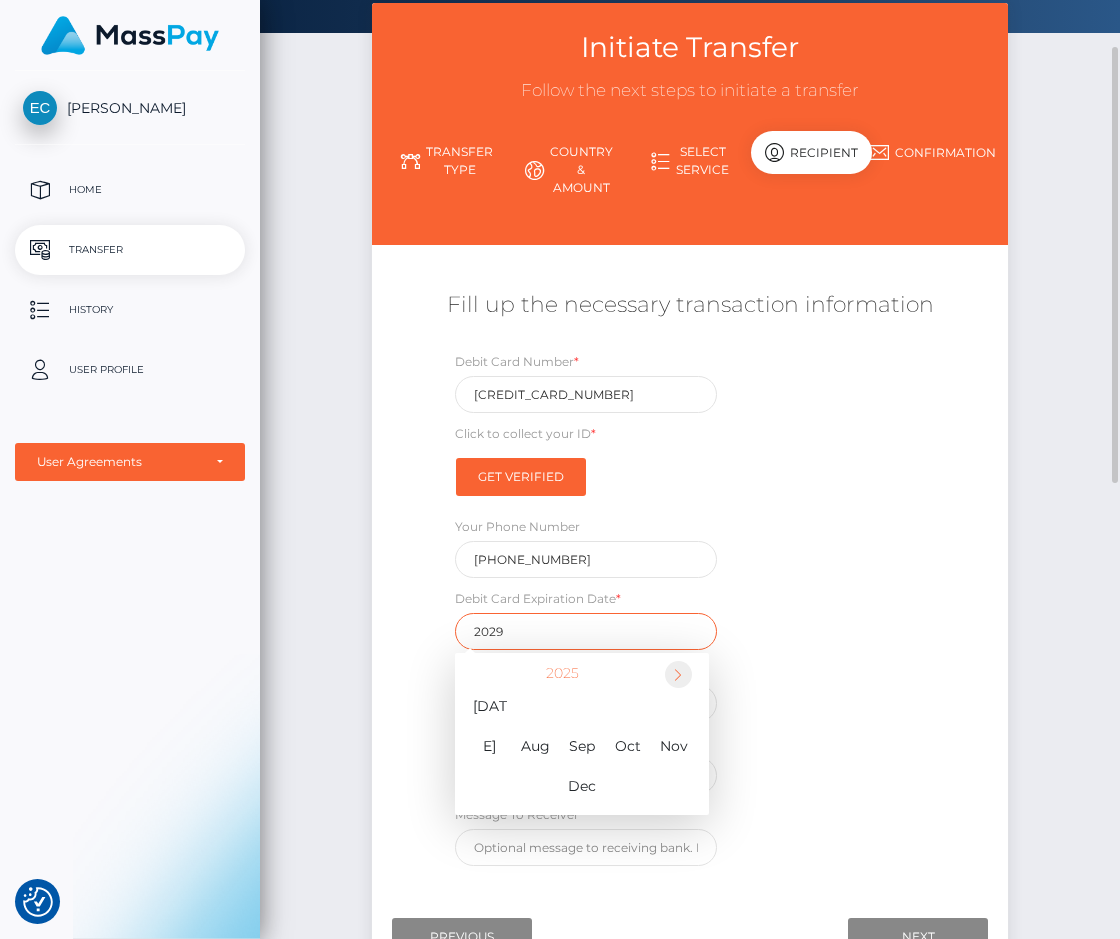 click at bounding box center [678, 674] 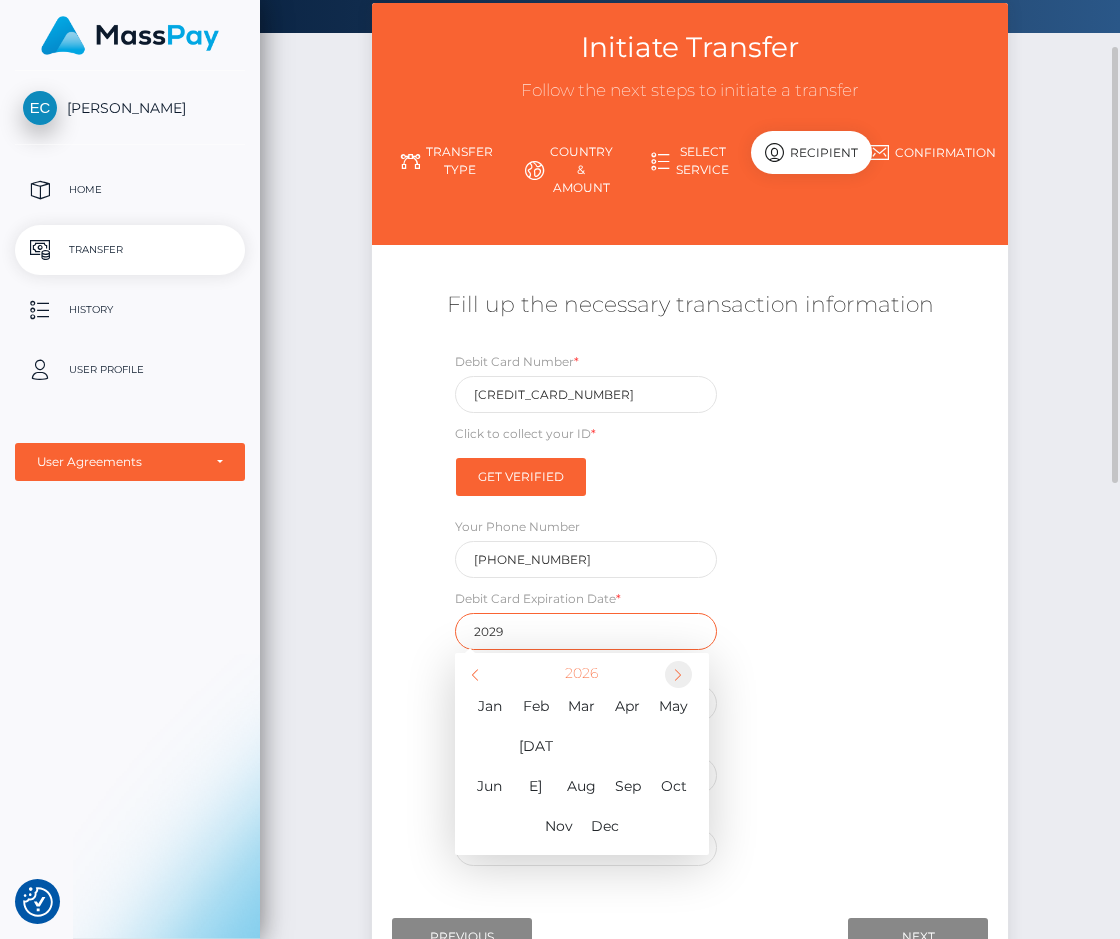 click at bounding box center [678, 674] 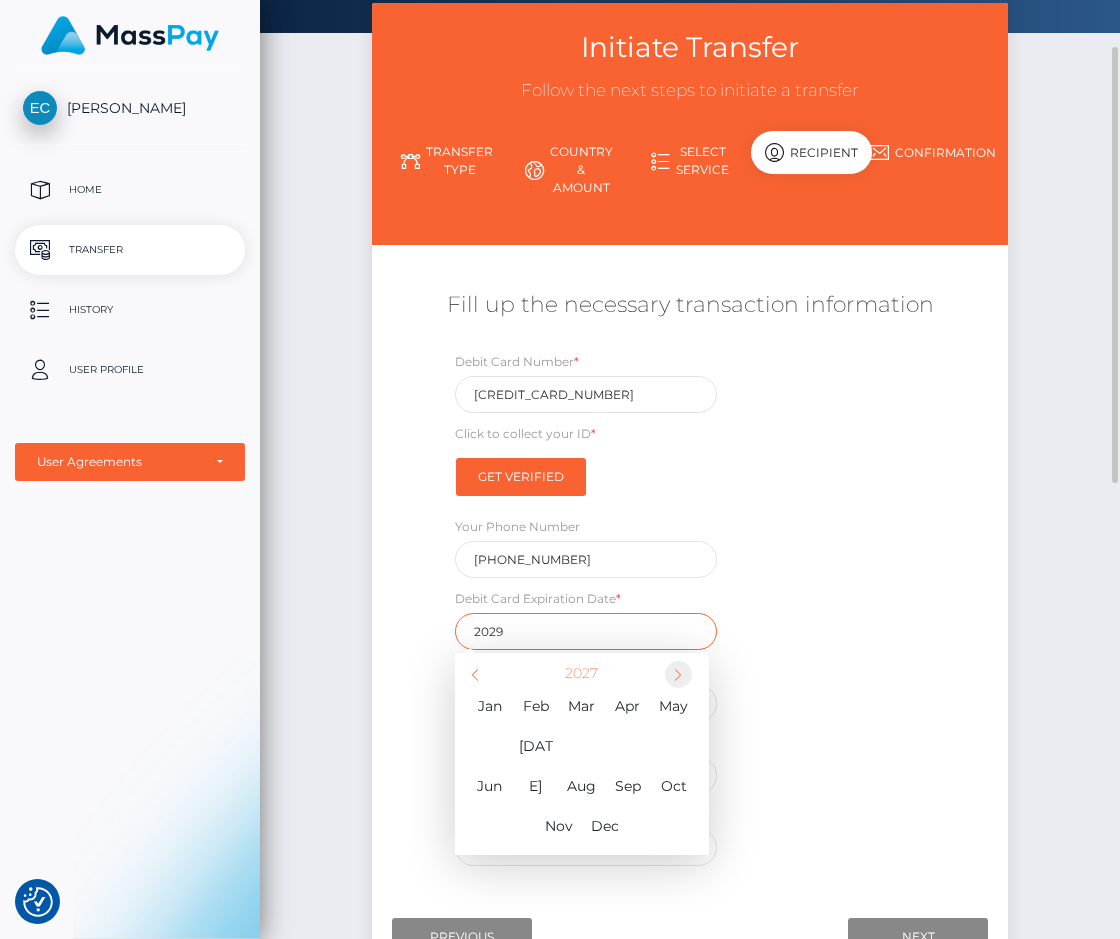click at bounding box center [678, 674] 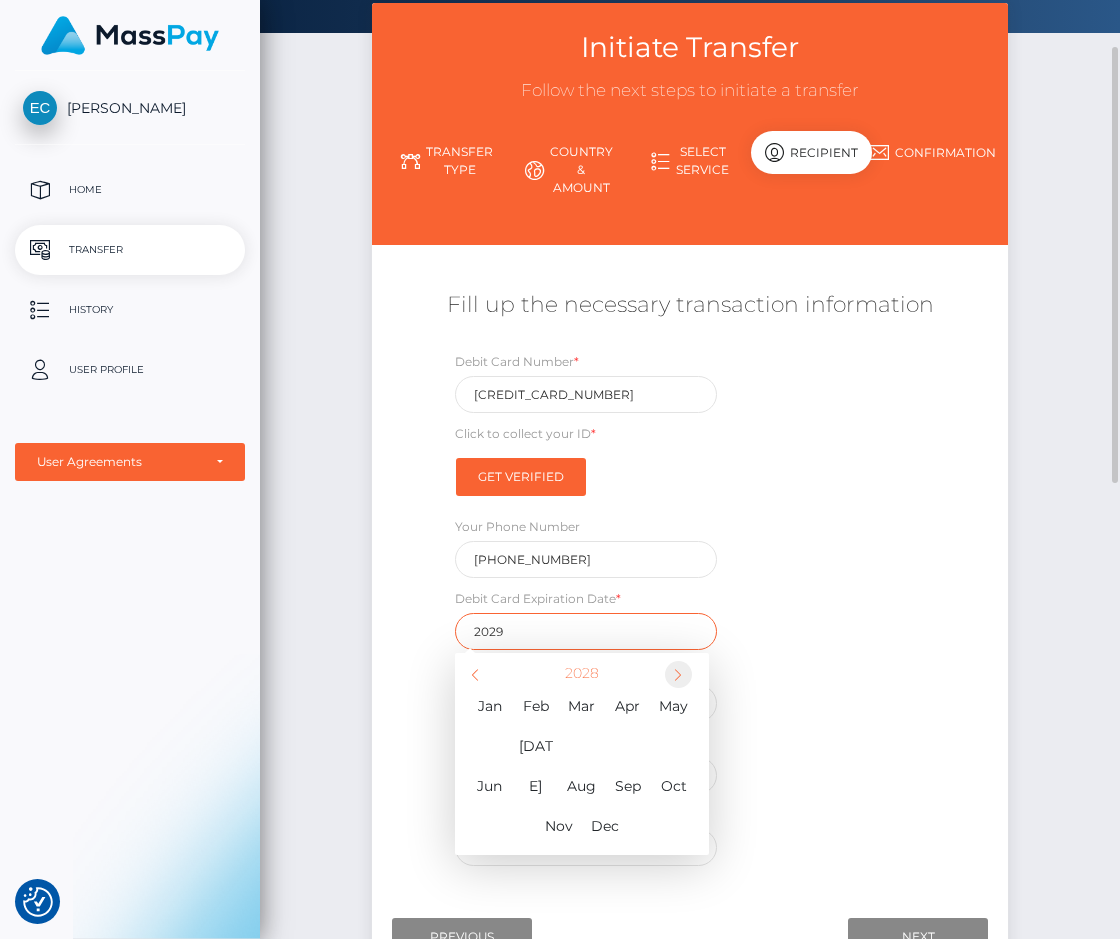 click at bounding box center [678, 674] 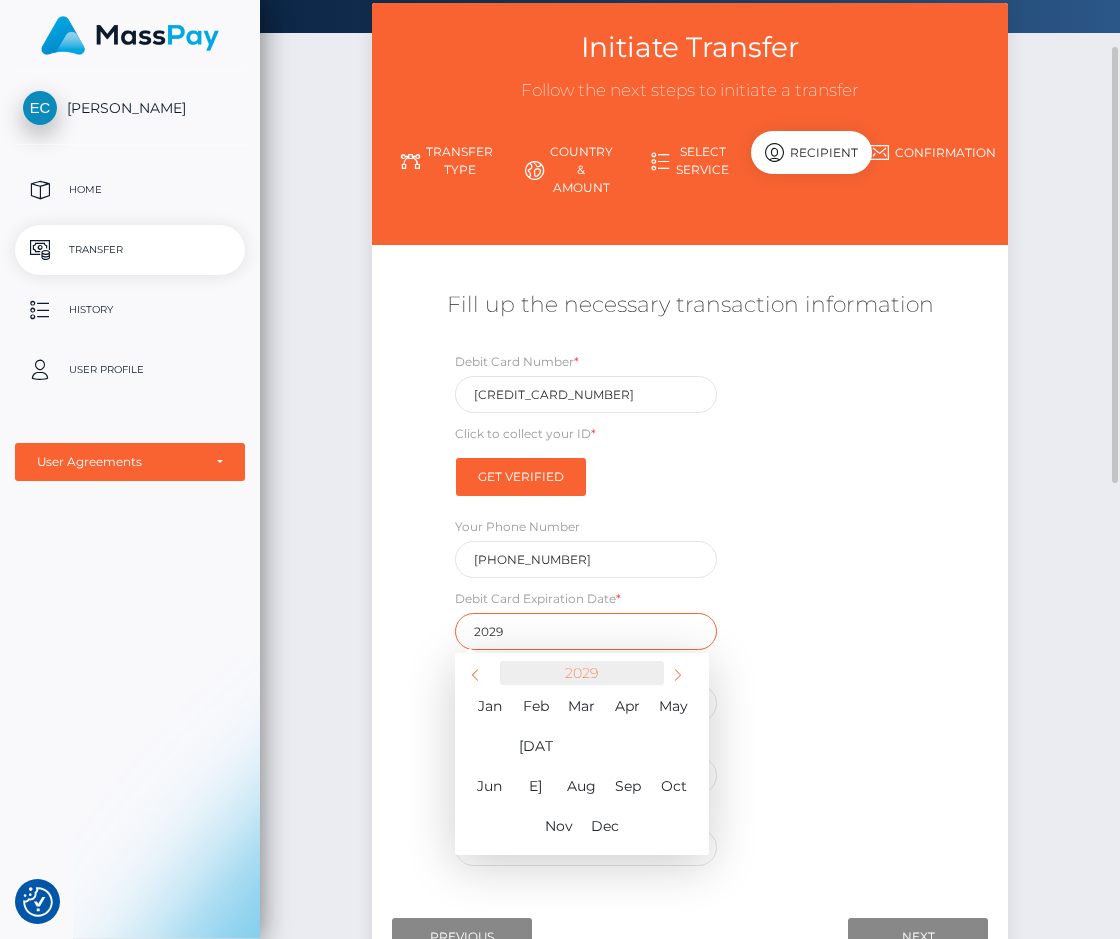 click on "2029" at bounding box center (582, 673) 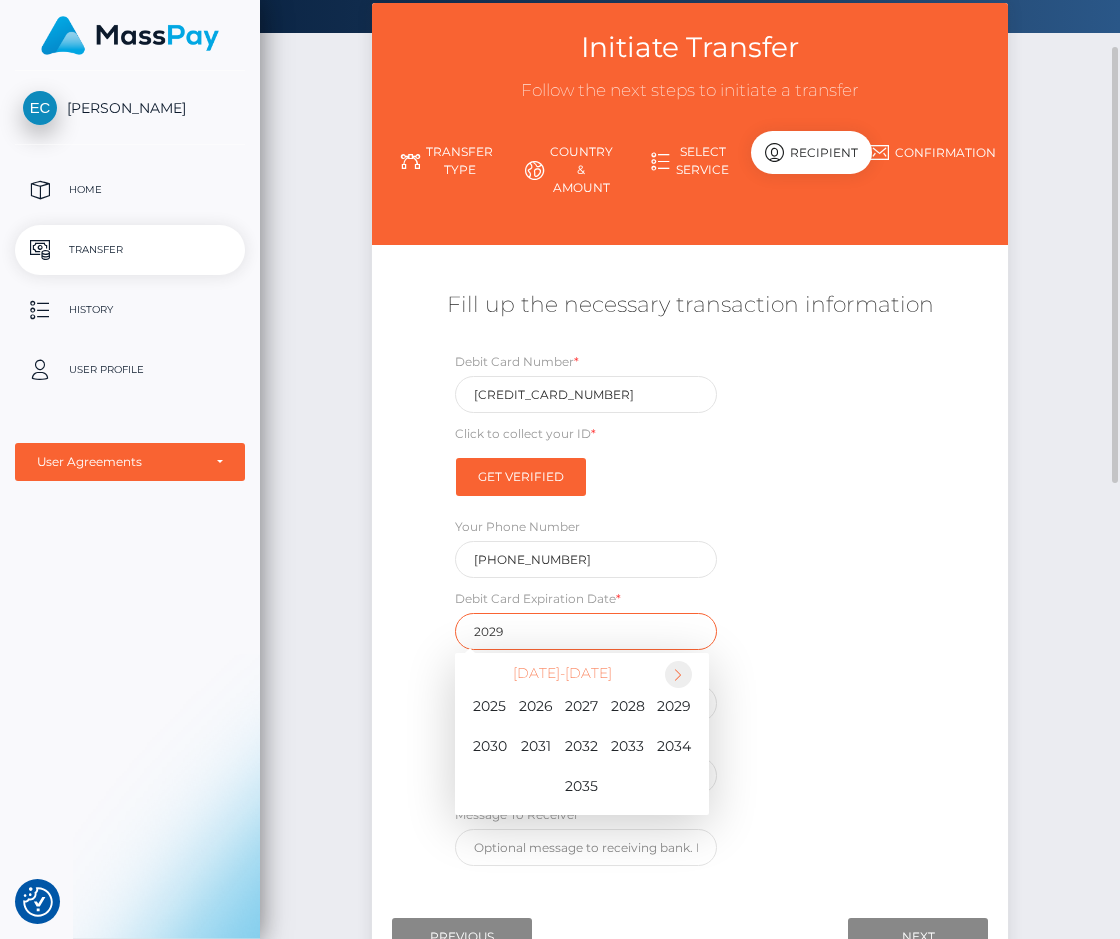 click at bounding box center [678, 674] 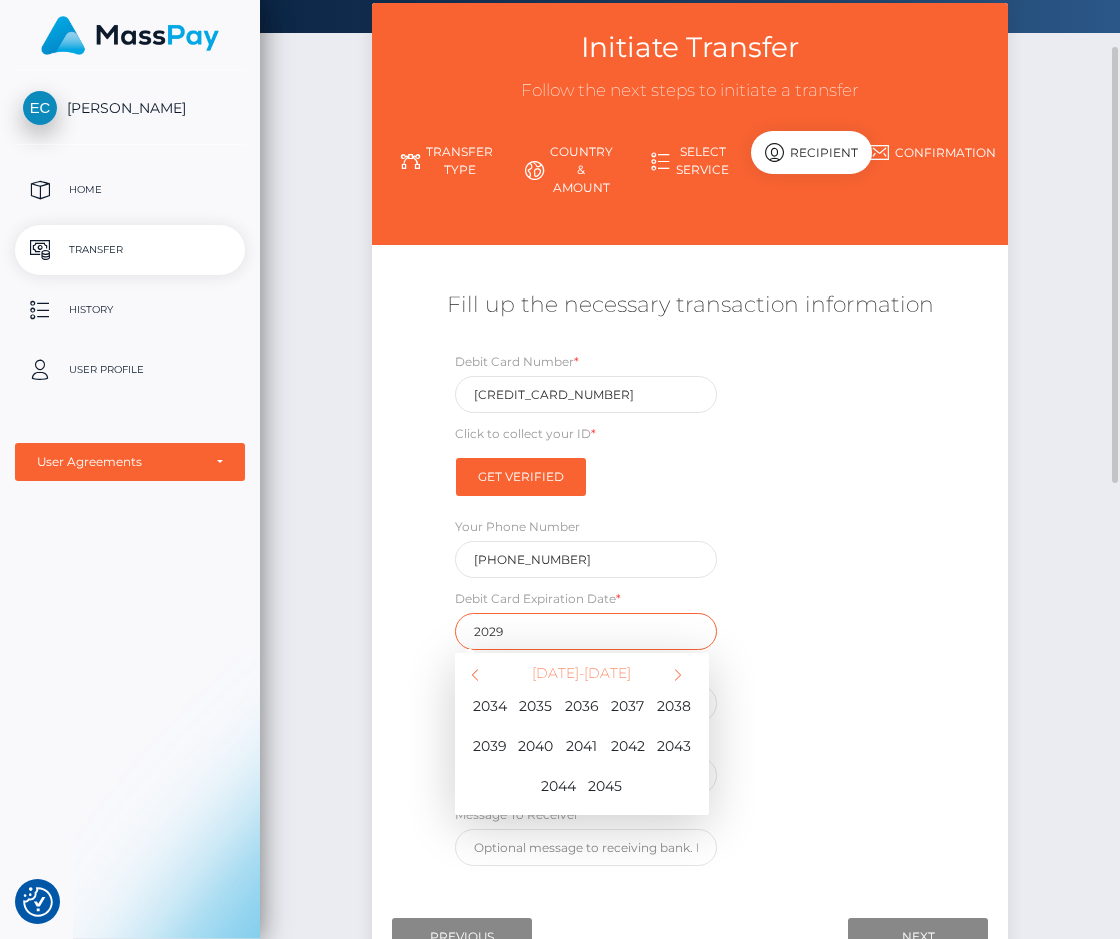 click on "2029" at bounding box center (586, 631) 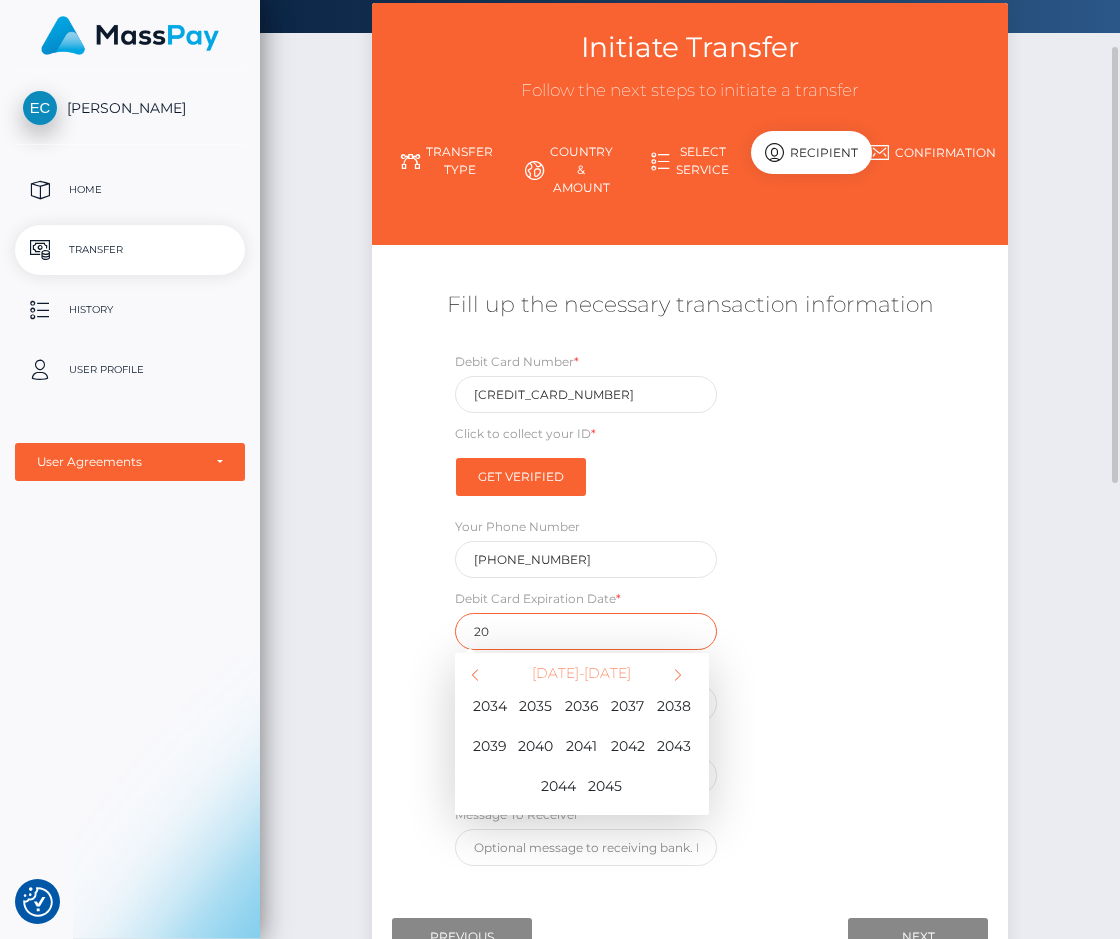 type on "2" 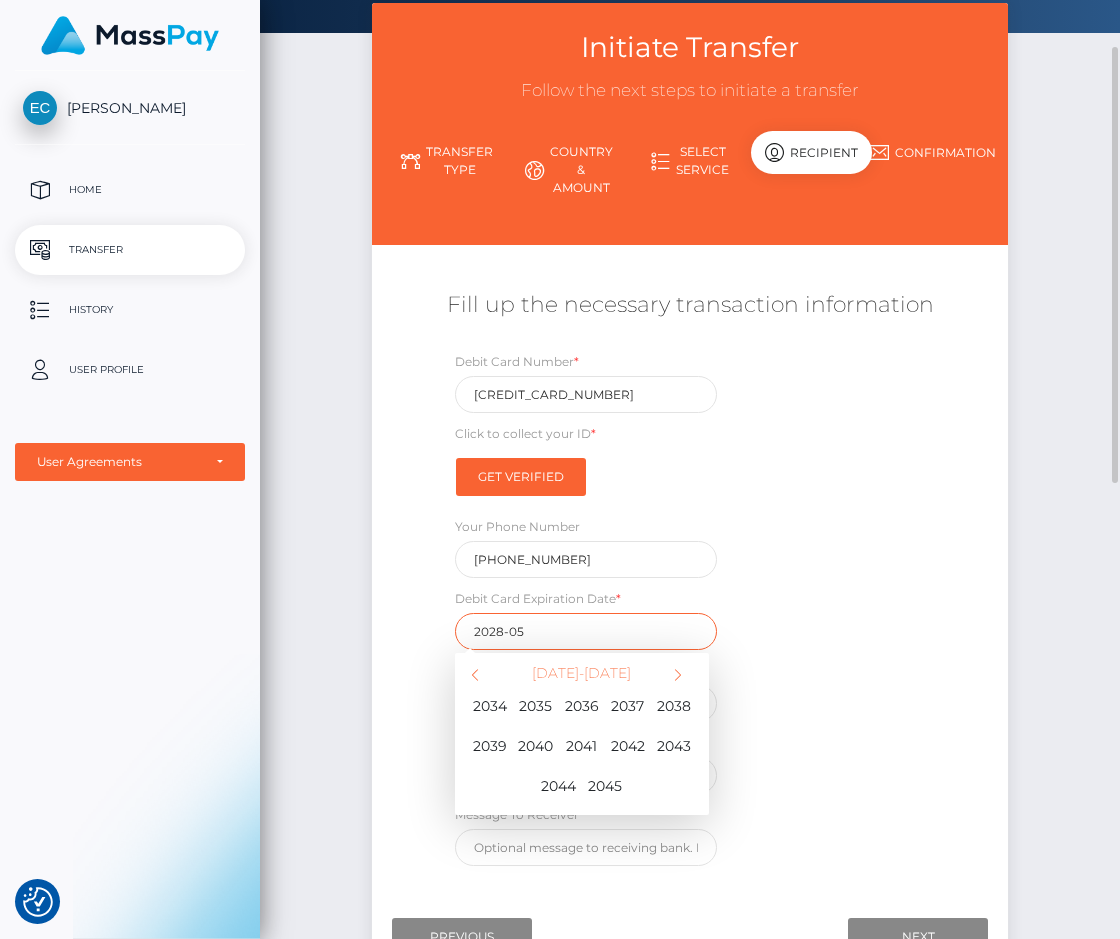 type on "2028-05" 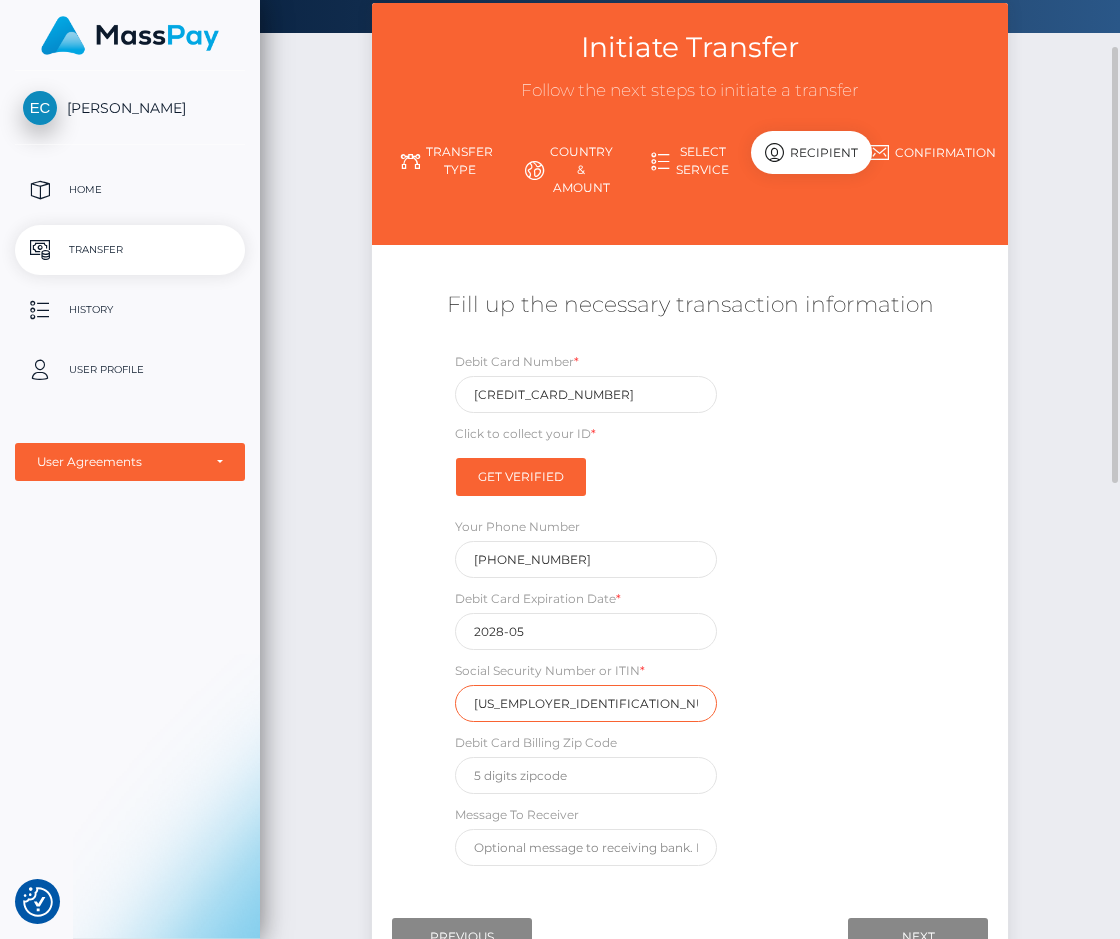 type on "93-4392815" 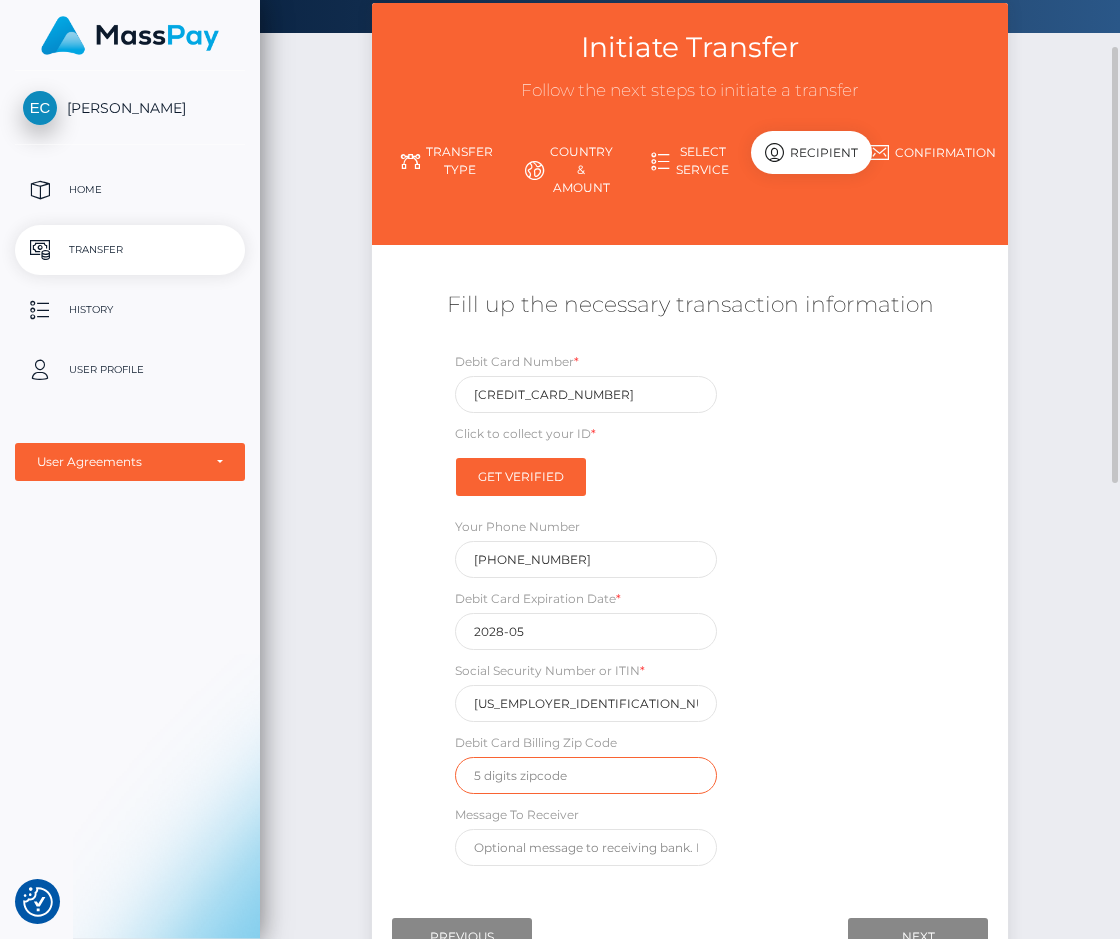 click at bounding box center [586, 775] 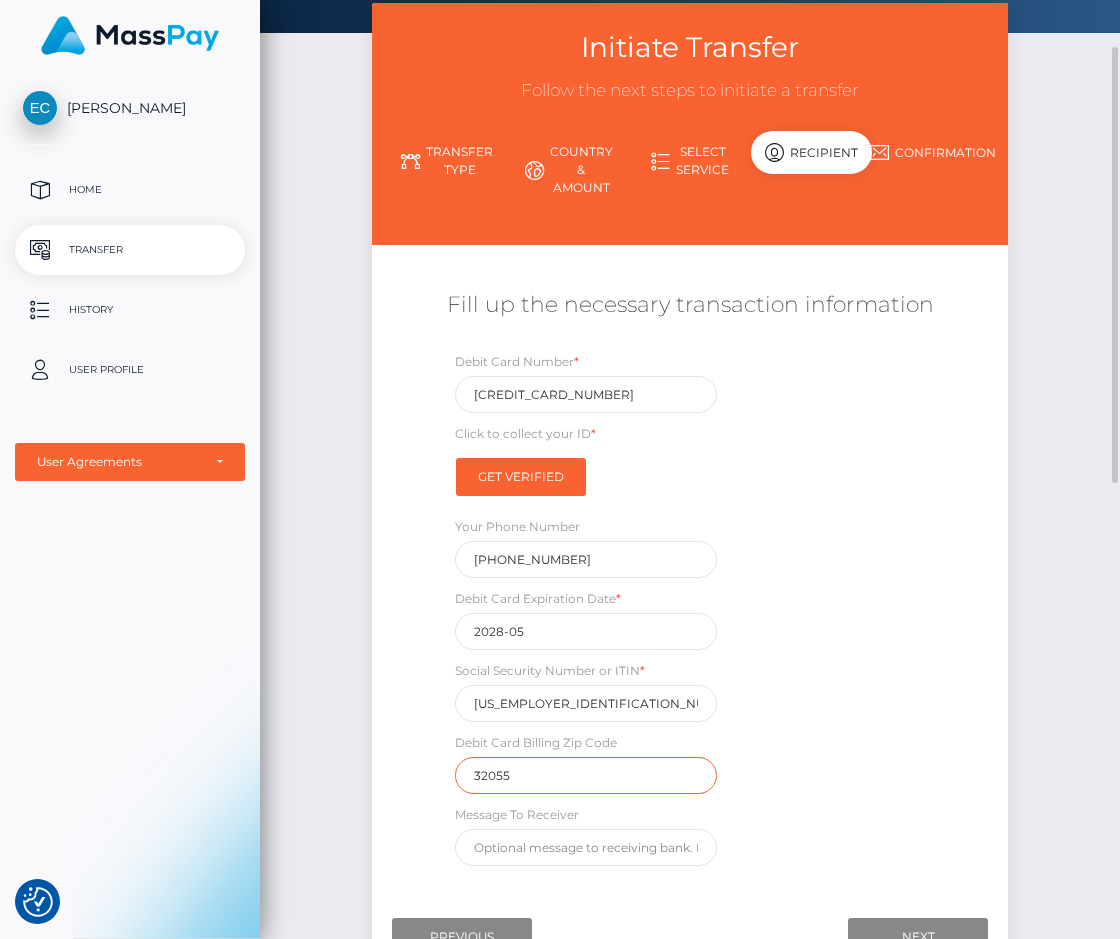 scroll, scrollTop: 278, scrollLeft: 0, axis: vertical 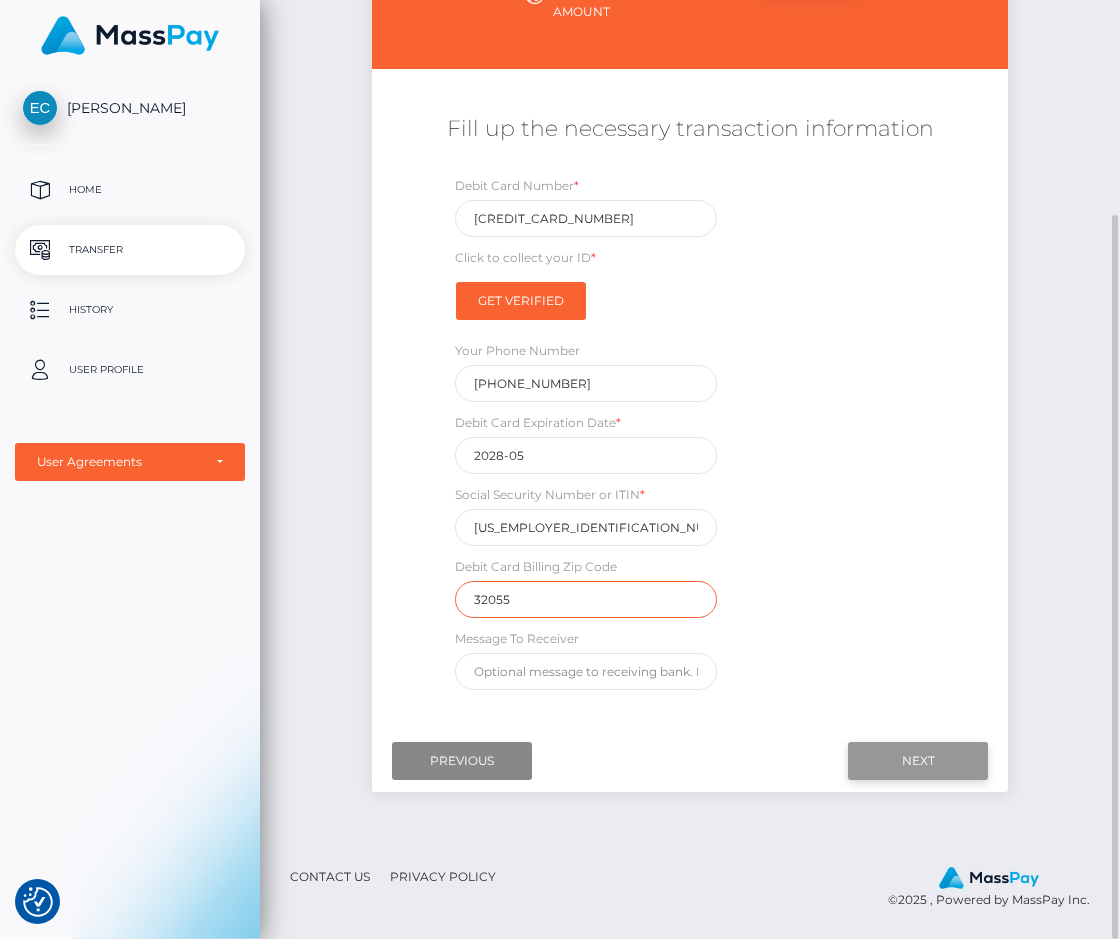type on "32055" 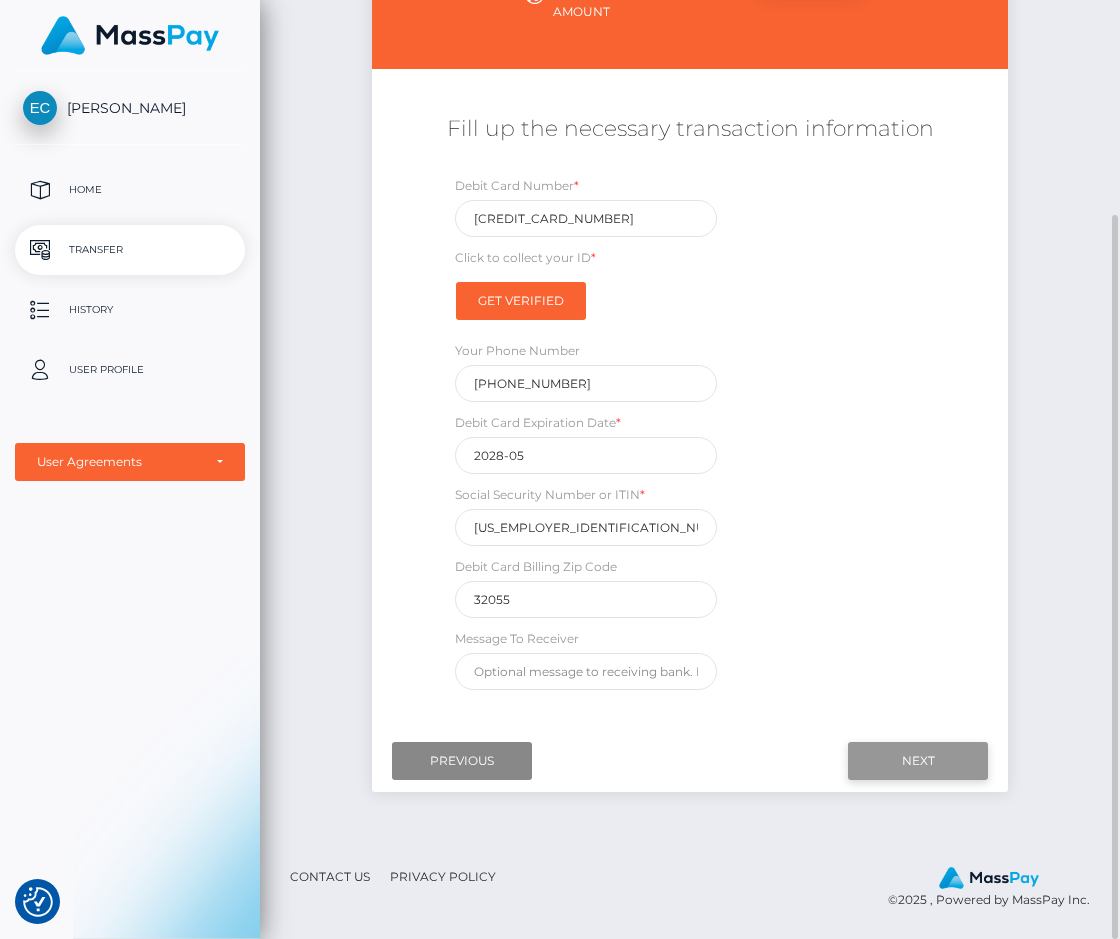click on "Next" at bounding box center (918, 761) 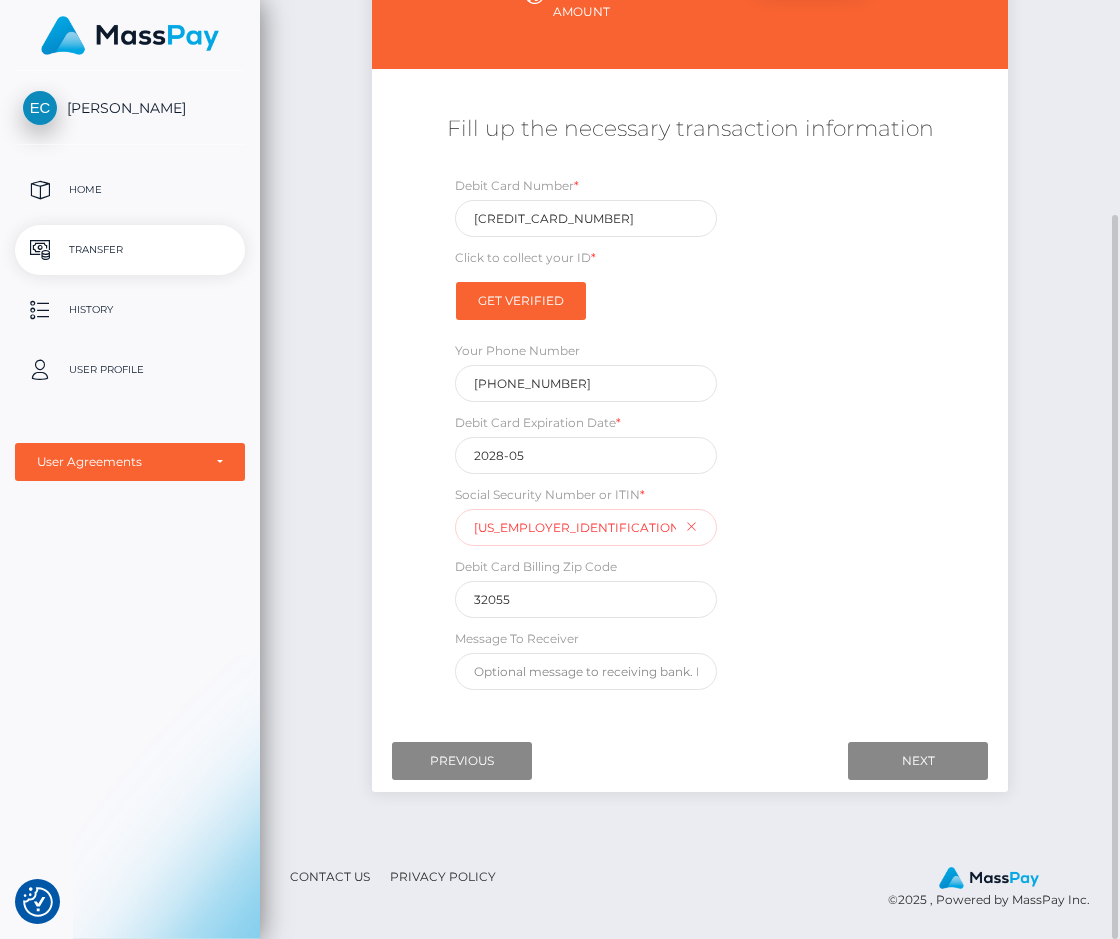 click on "93-4392815" at bounding box center (586, 527) 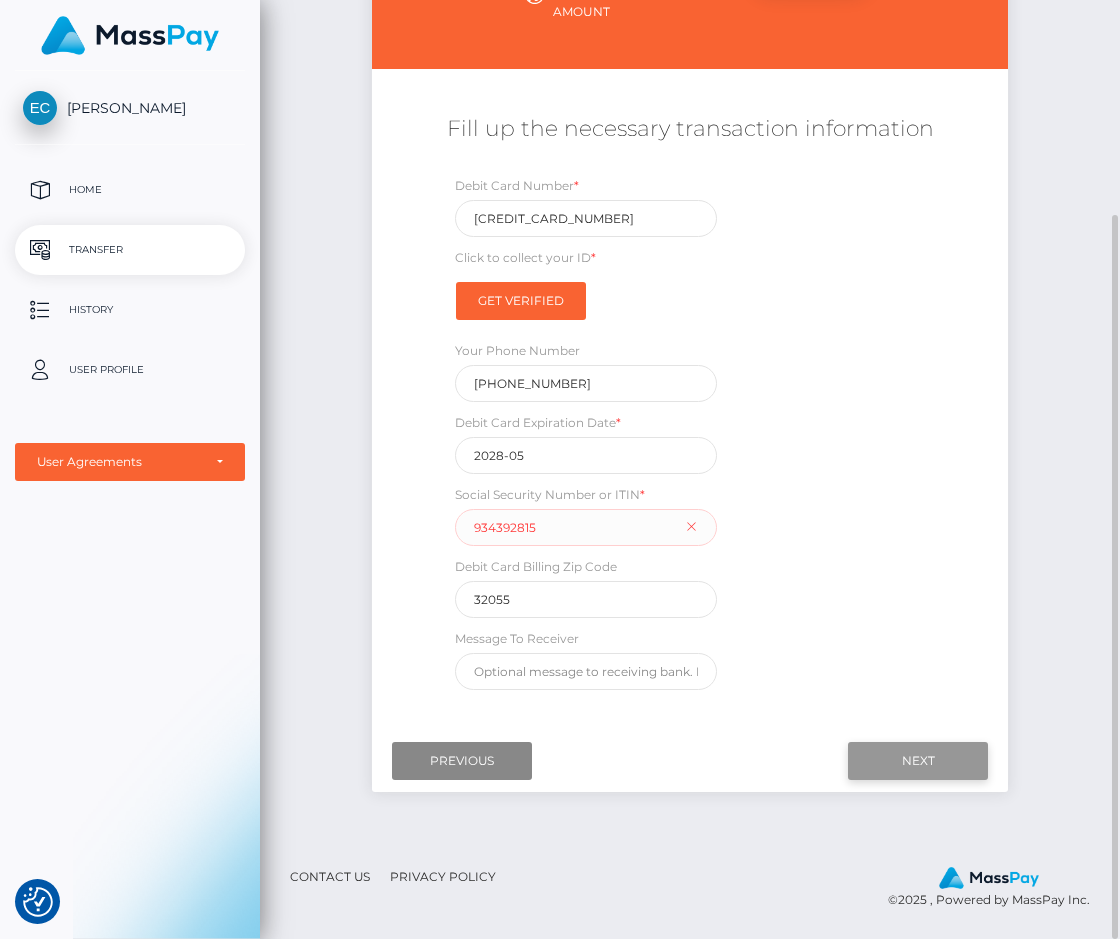 click on "Next" at bounding box center (918, 761) 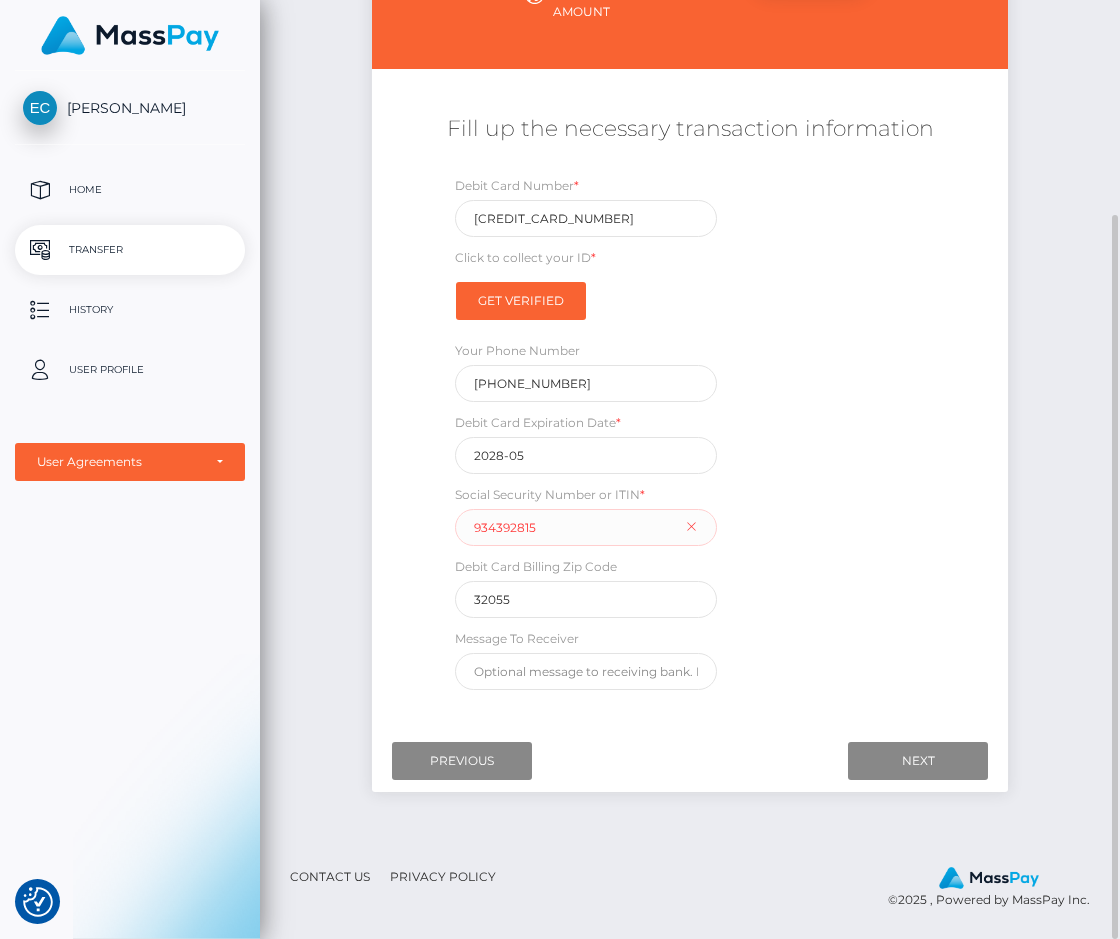 click on "*" at bounding box center (642, 494) 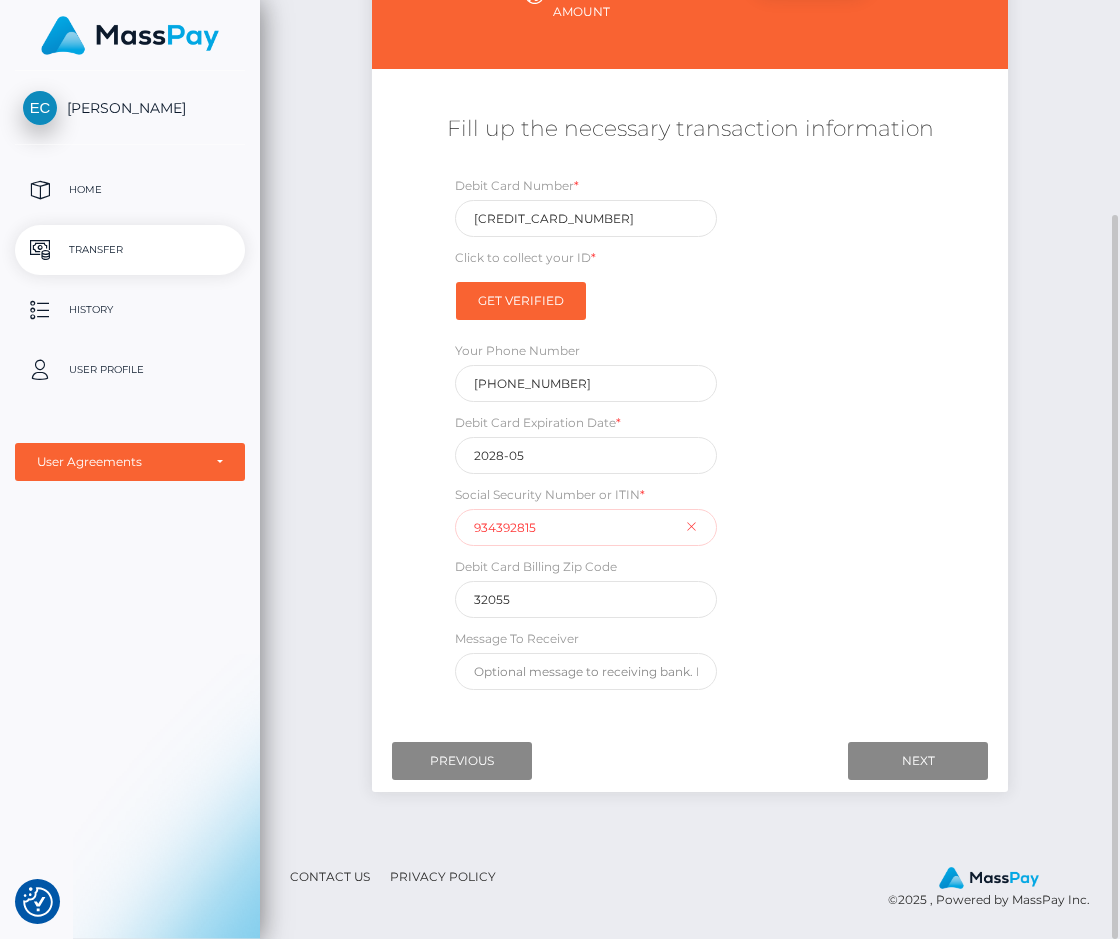 drag, startPoint x: 545, startPoint y: 527, endPoint x: 310, endPoint y: 541, distance: 235.41666 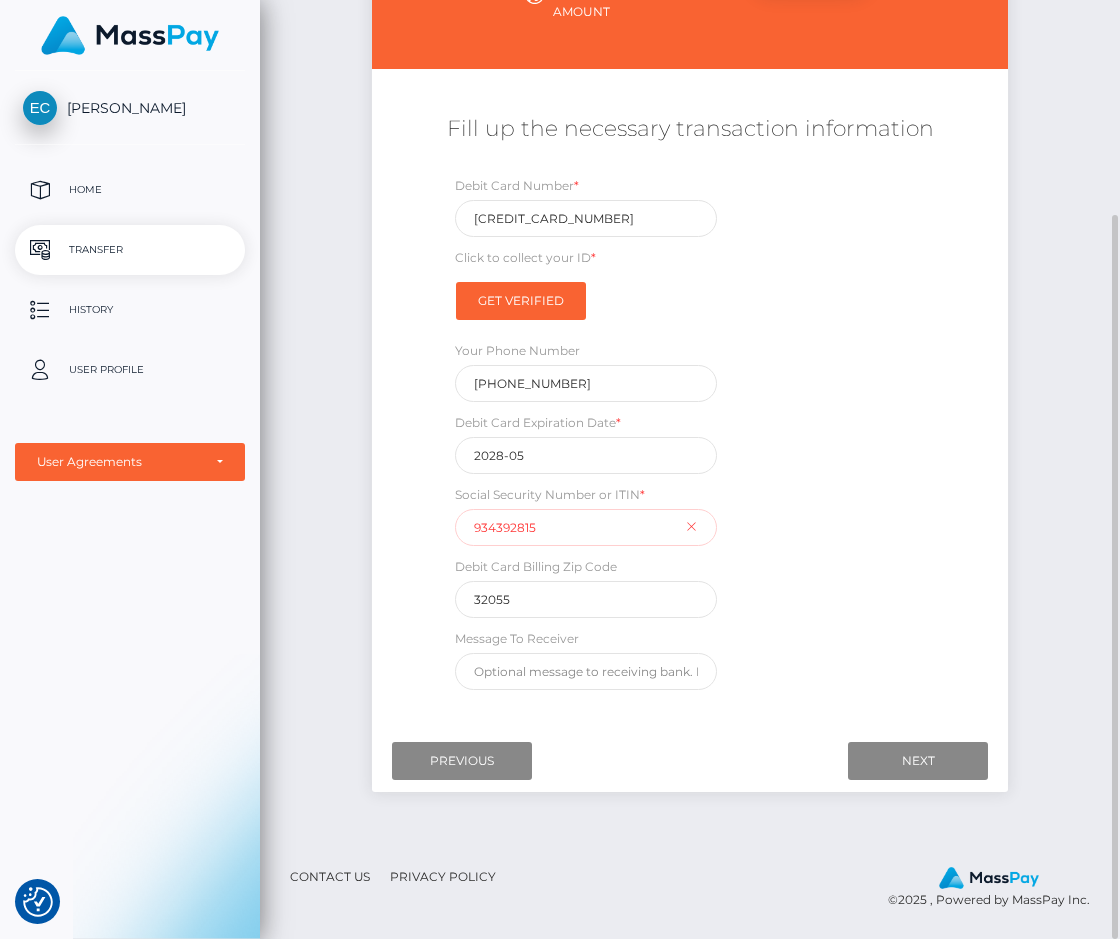 click on "934392815" at bounding box center (586, 527) 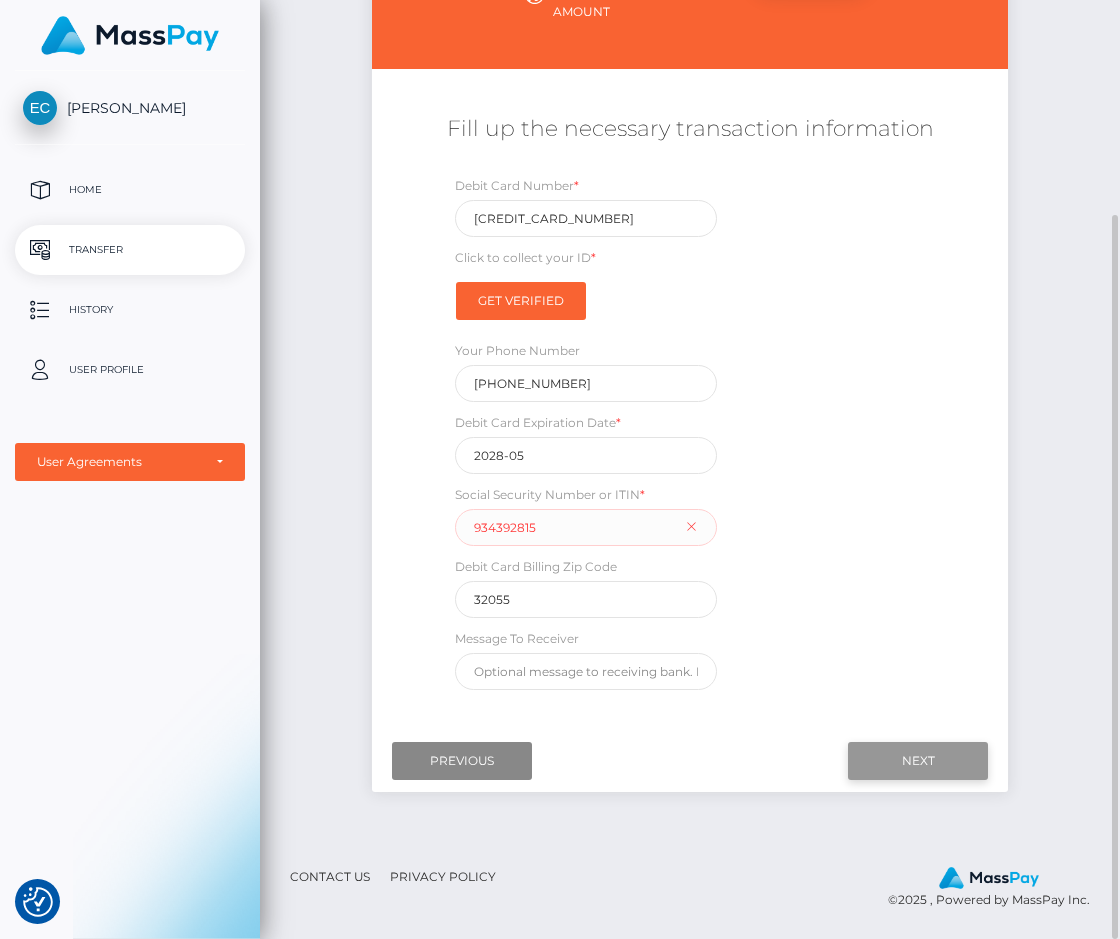 click on "Next" at bounding box center [918, 761] 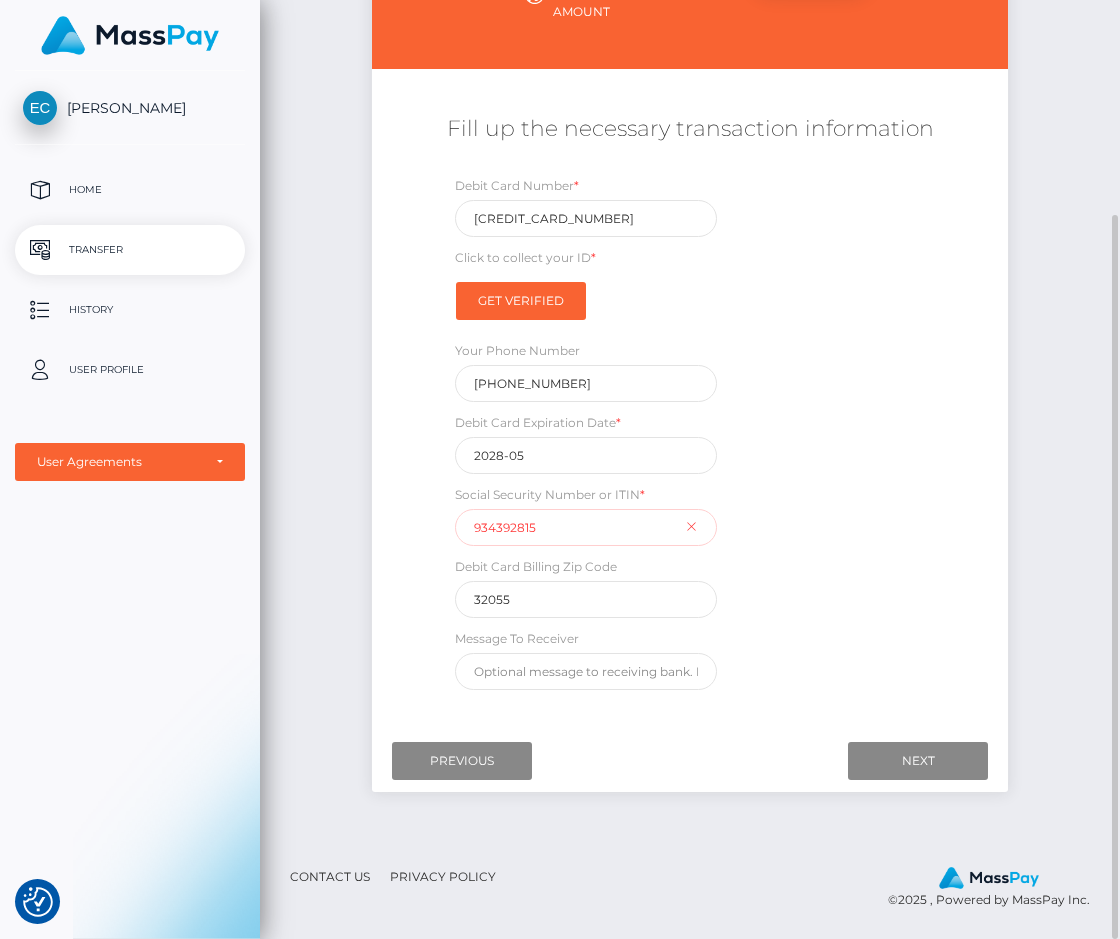 drag, startPoint x: 539, startPoint y: 524, endPoint x: 454, endPoint y: 549, distance: 88.60023 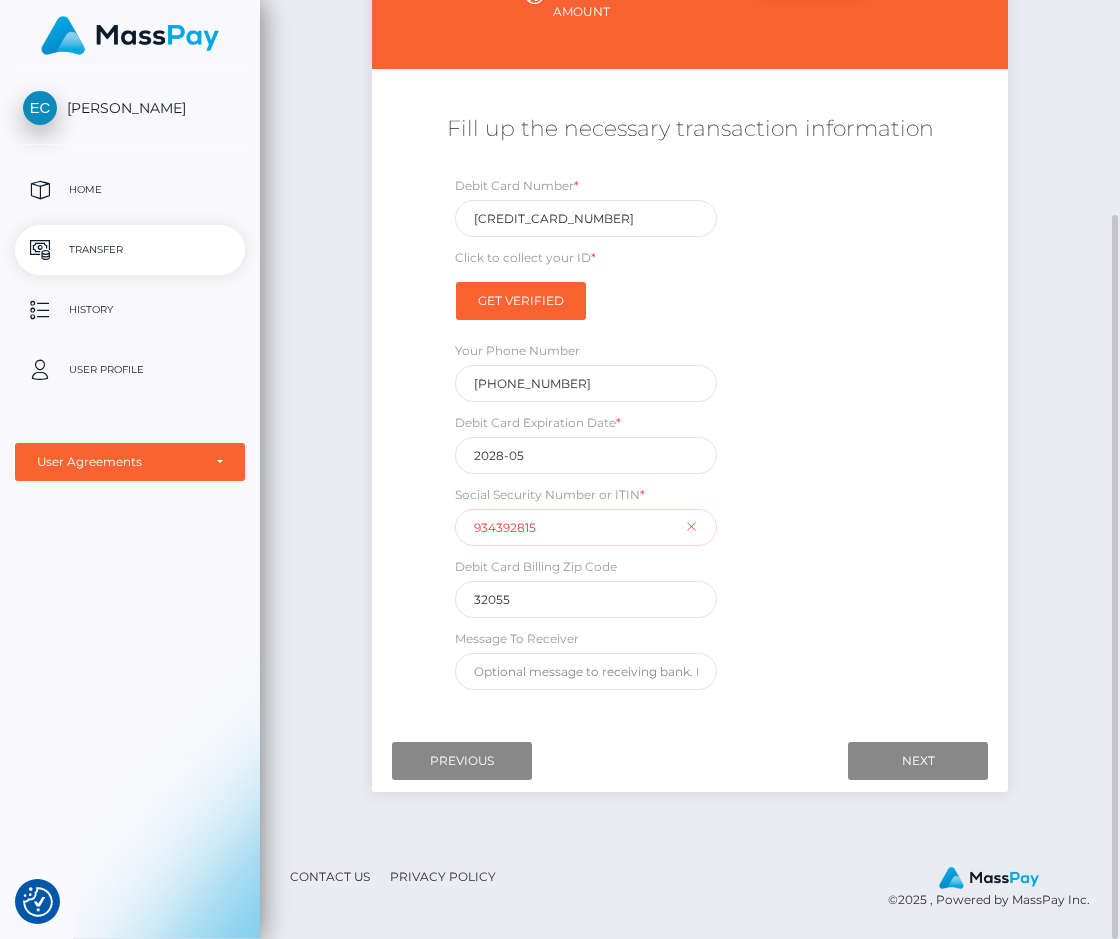click on "934392815" at bounding box center (586, 527) 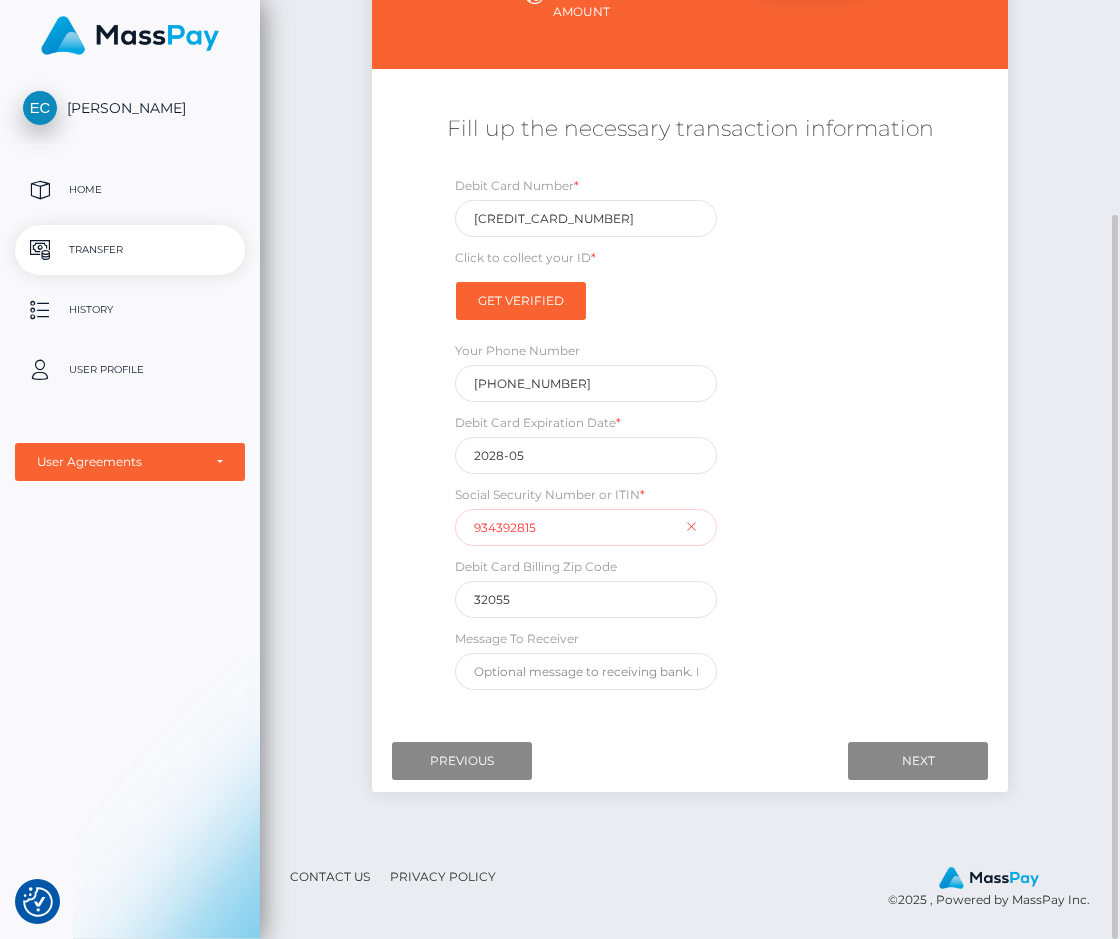 drag, startPoint x: 515, startPoint y: 548, endPoint x: 464, endPoint y: 568, distance: 54.781384 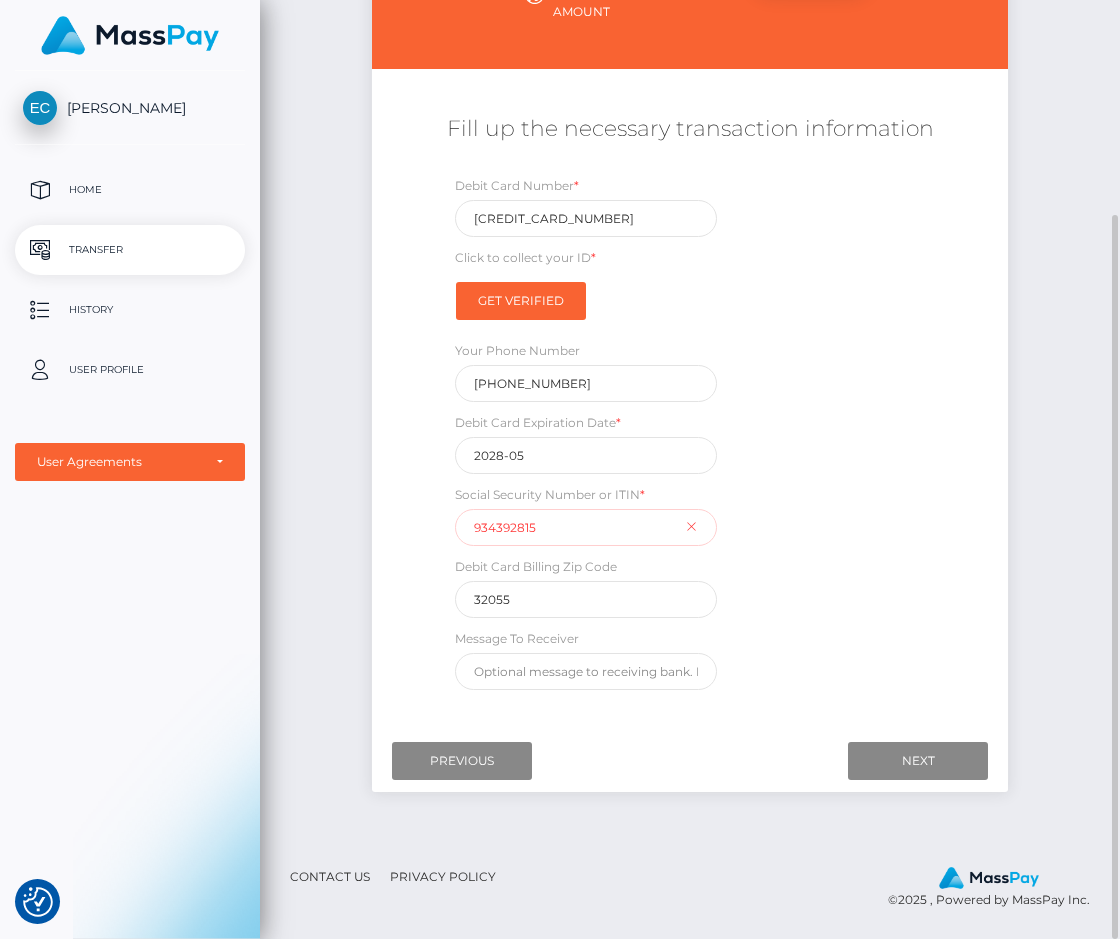 click on "934392815" at bounding box center (586, 527) 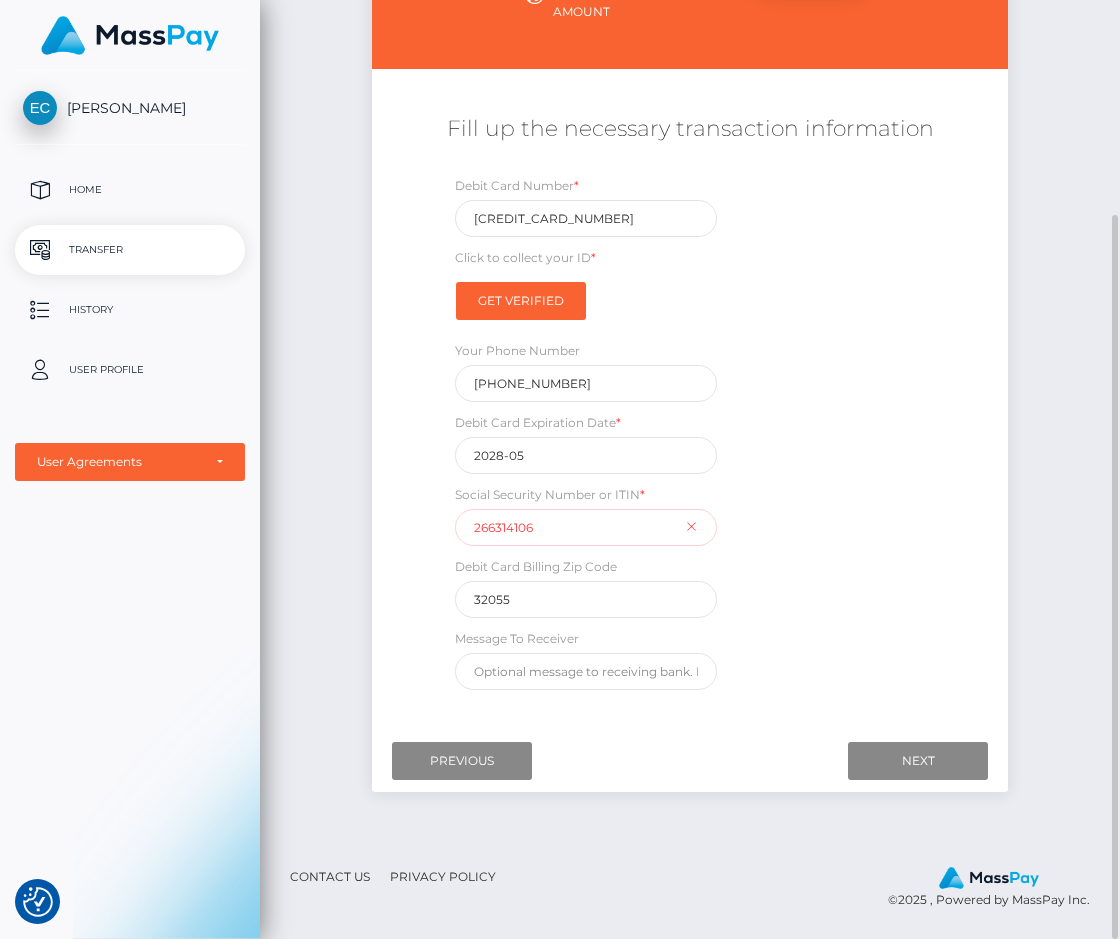 type on "266314106" 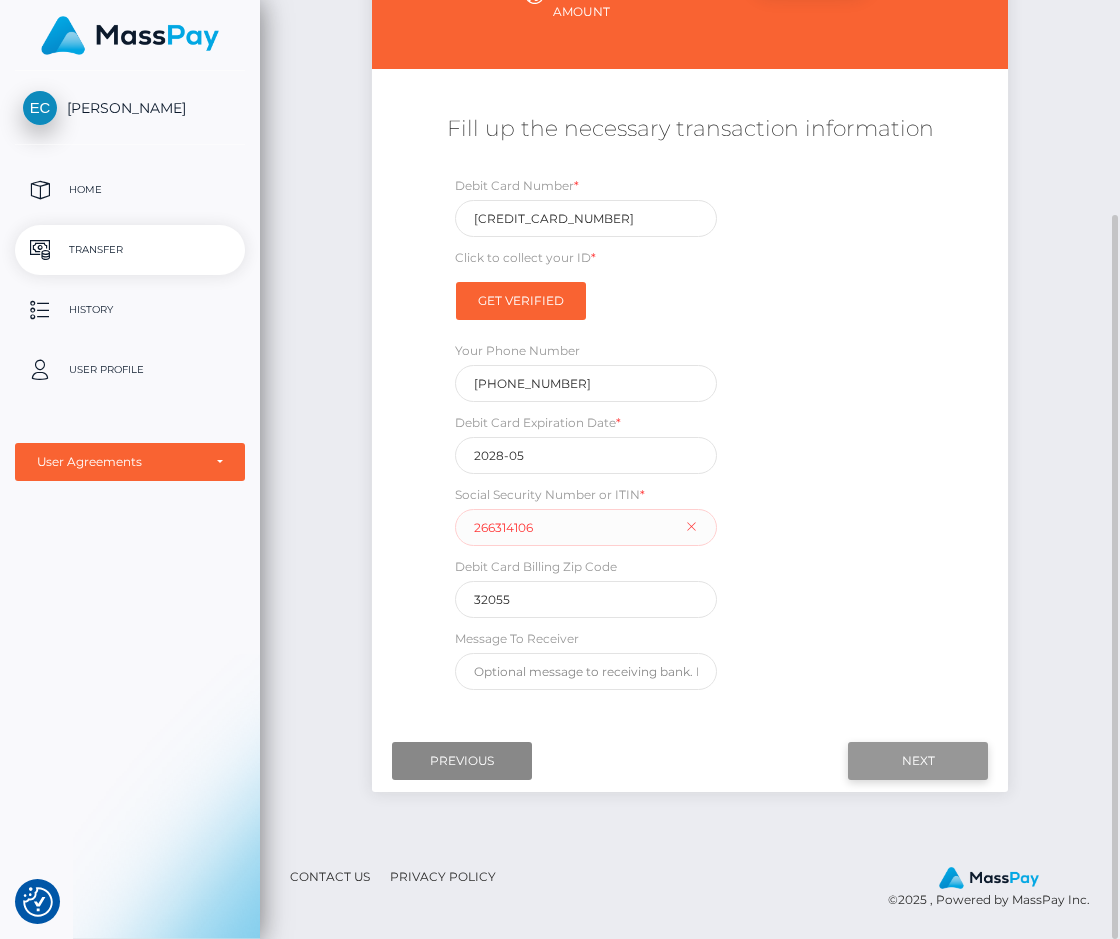 click on "Next" at bounding box center (918, 761) 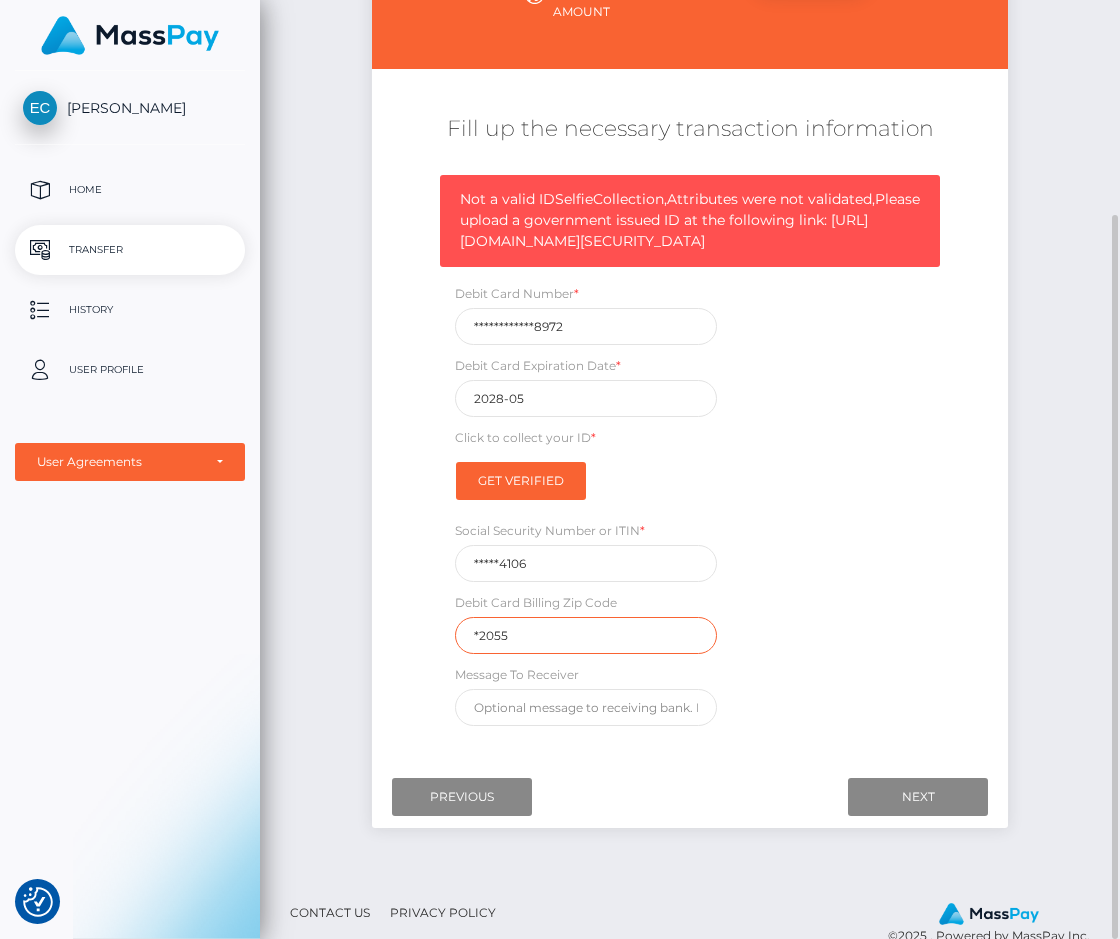 click on "*2055" at bounding box center (586, 635) 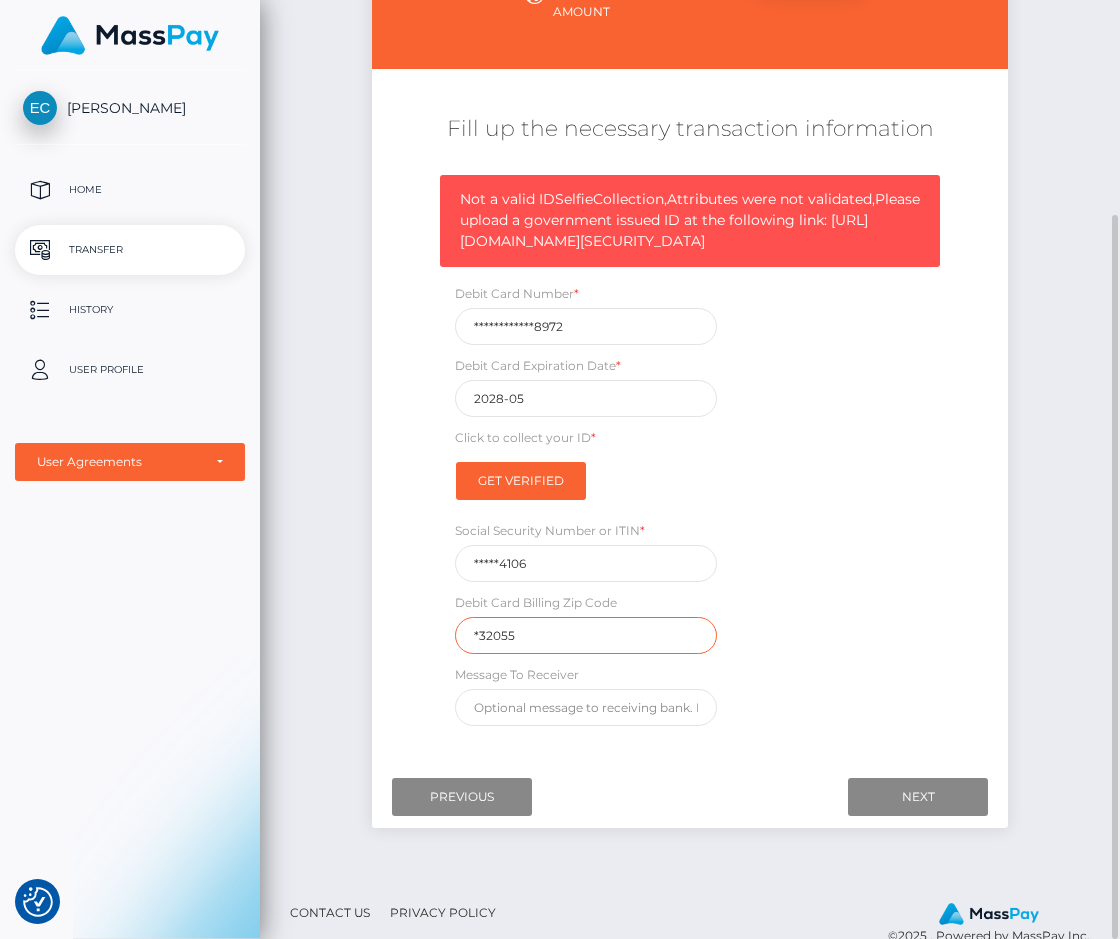type on "*32055" 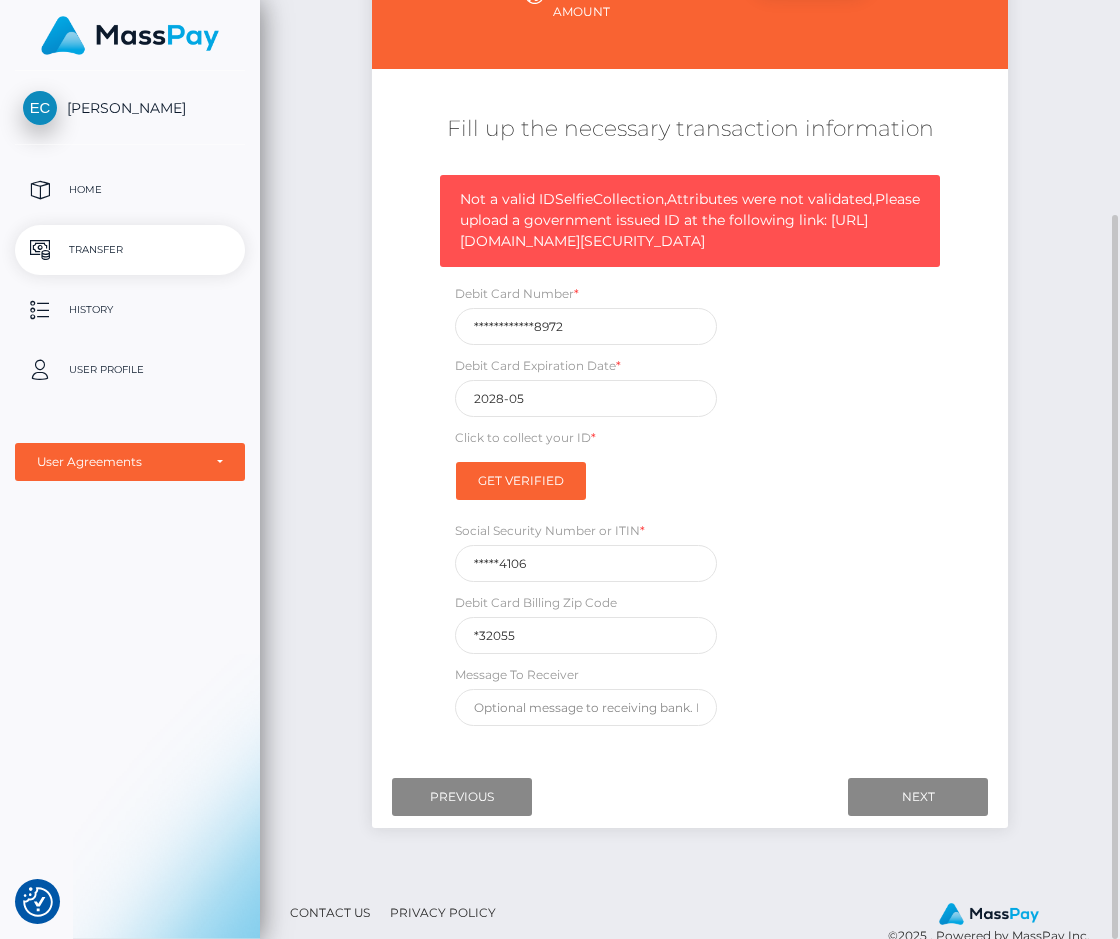 click on "**********" at bounding box center [690, 455] 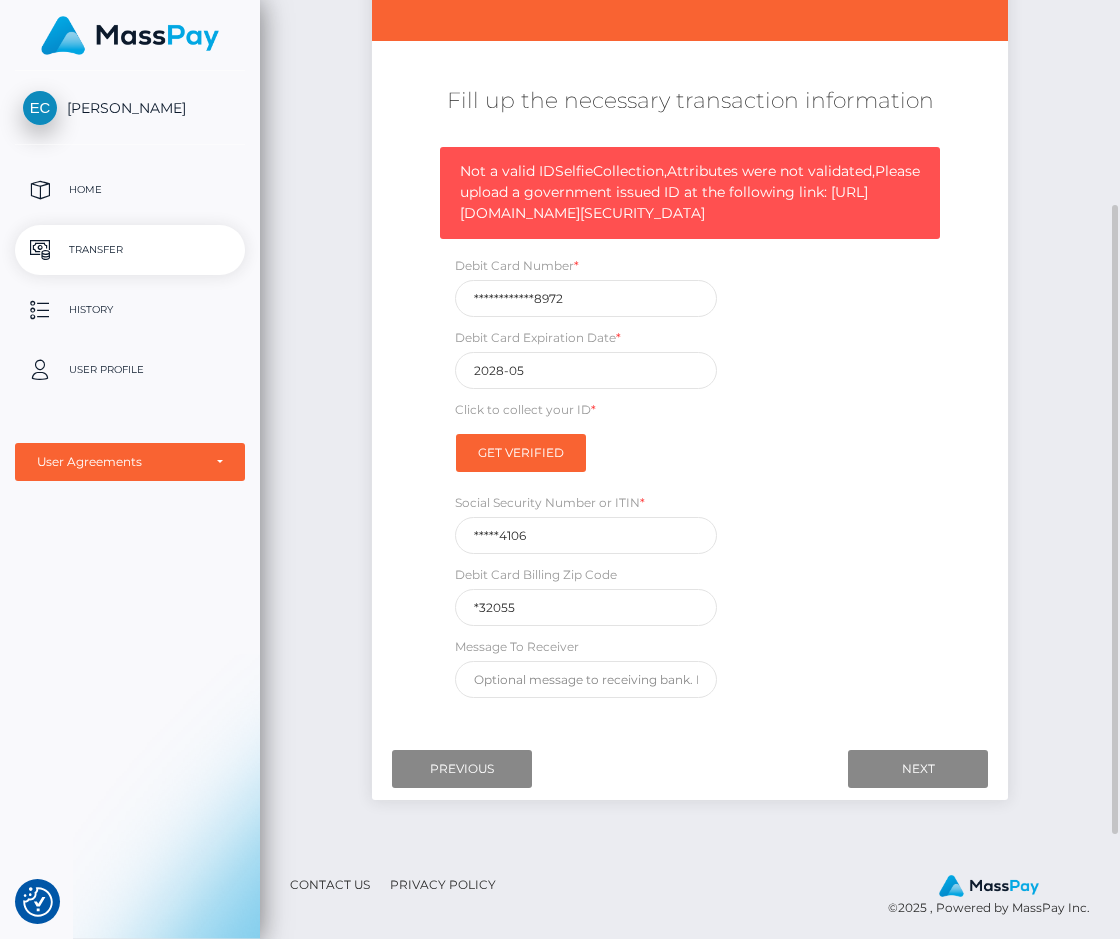scroll, scrollTop: 408, scrollLeft: 0, axis: vertical 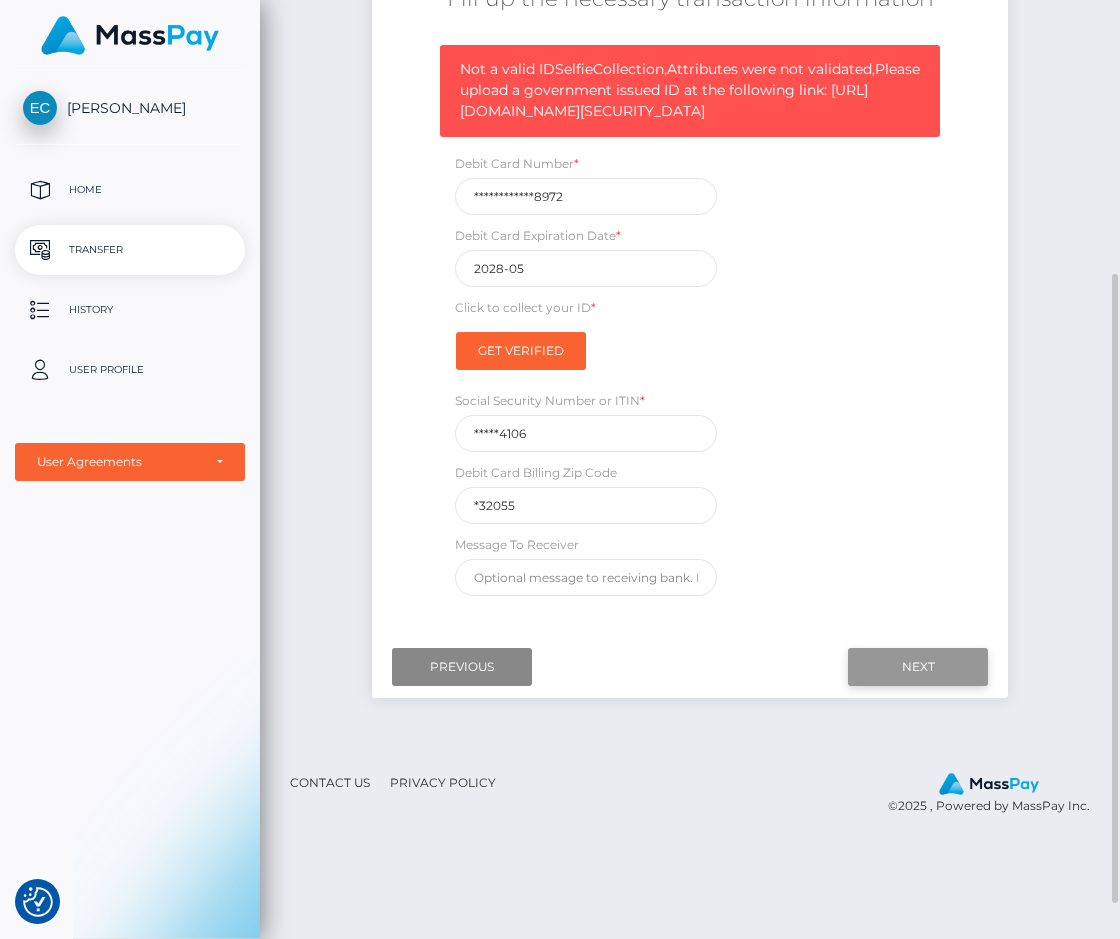 click on "Next" at bounding box center [918, 667] 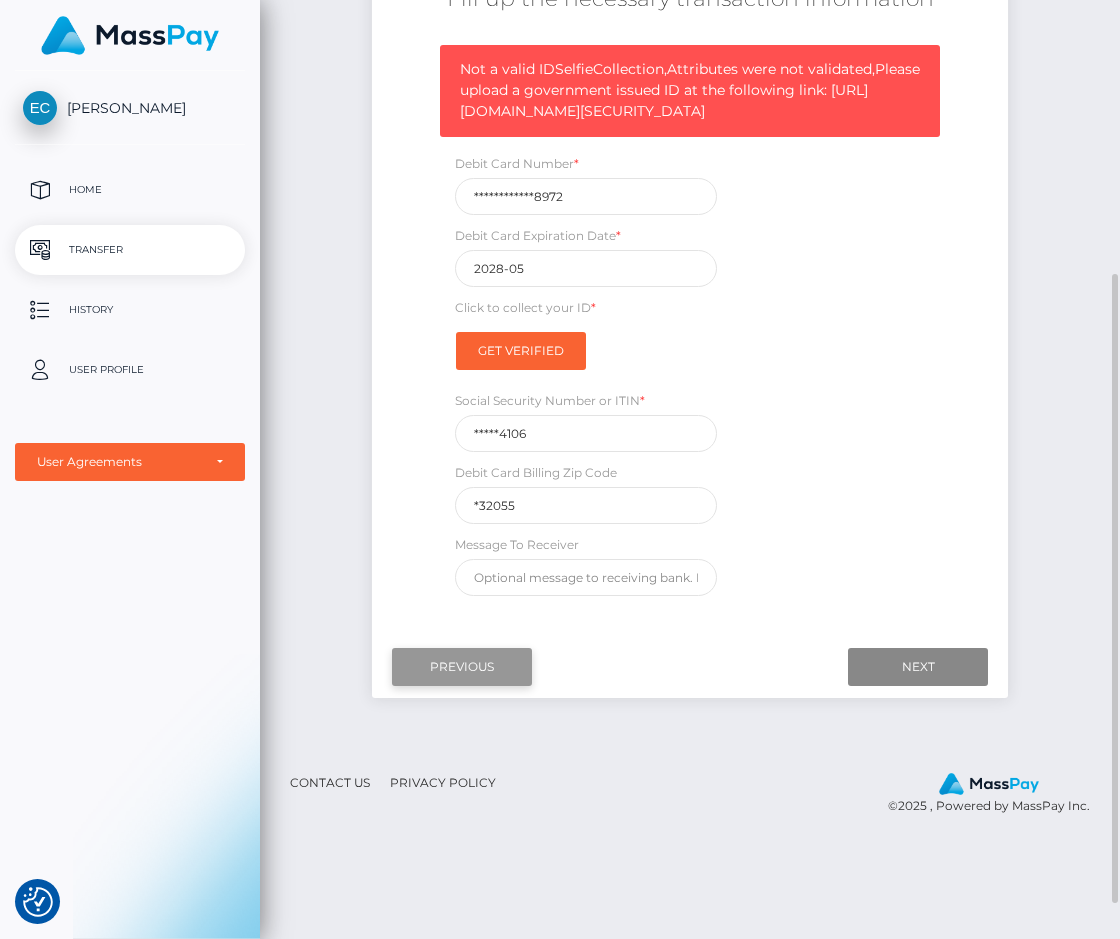 click on "Previous" at bounding box center (462, 667) 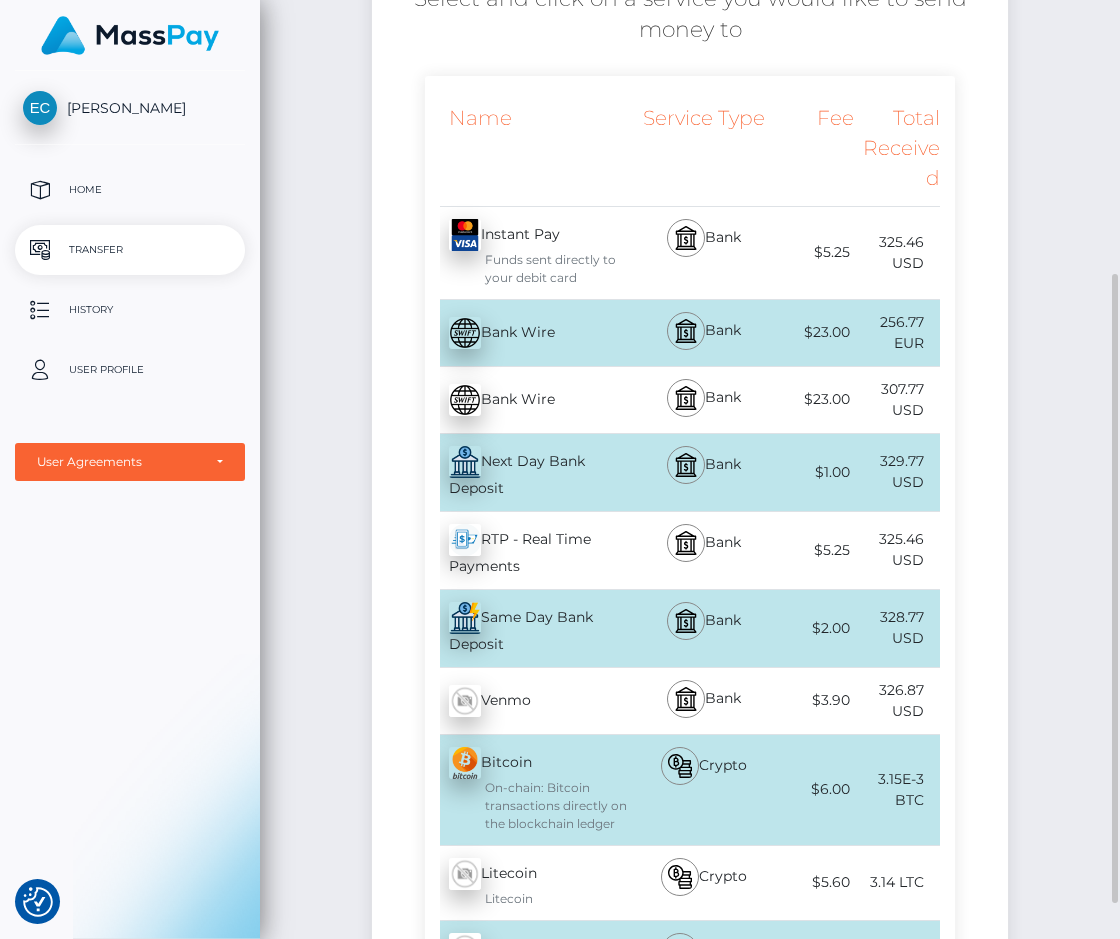 click on "Same Day Bank Deposit  - USD" at bounding box center [532, 628] 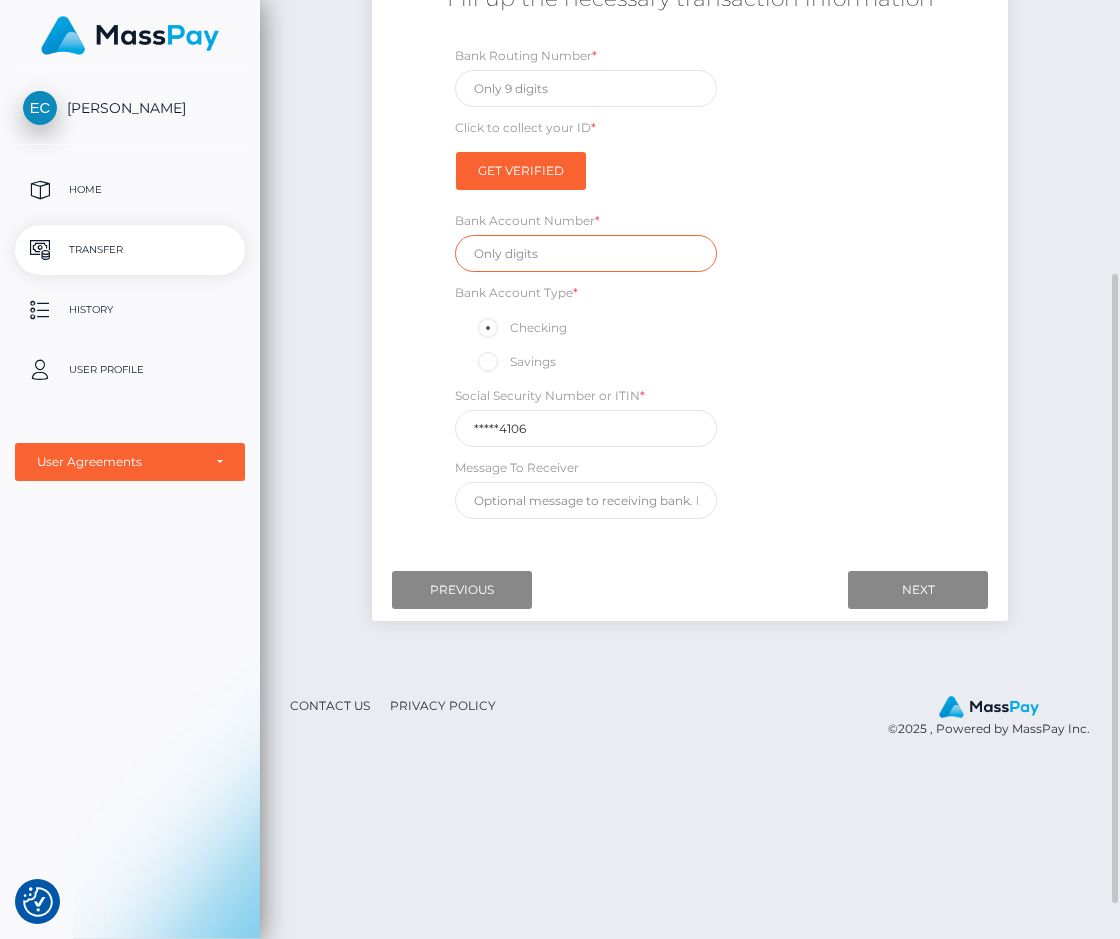 click at bounding box center [586, 253] 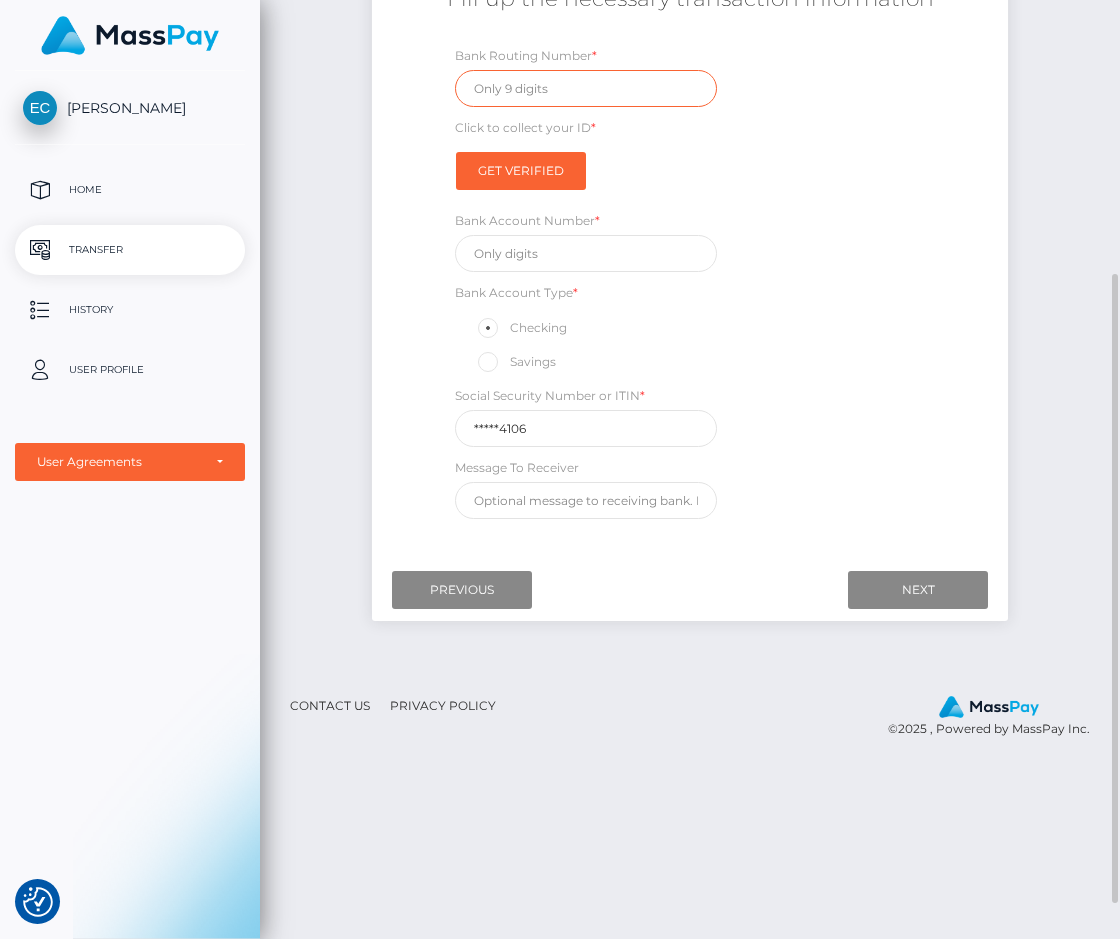 click at bounding box center (586, 88) 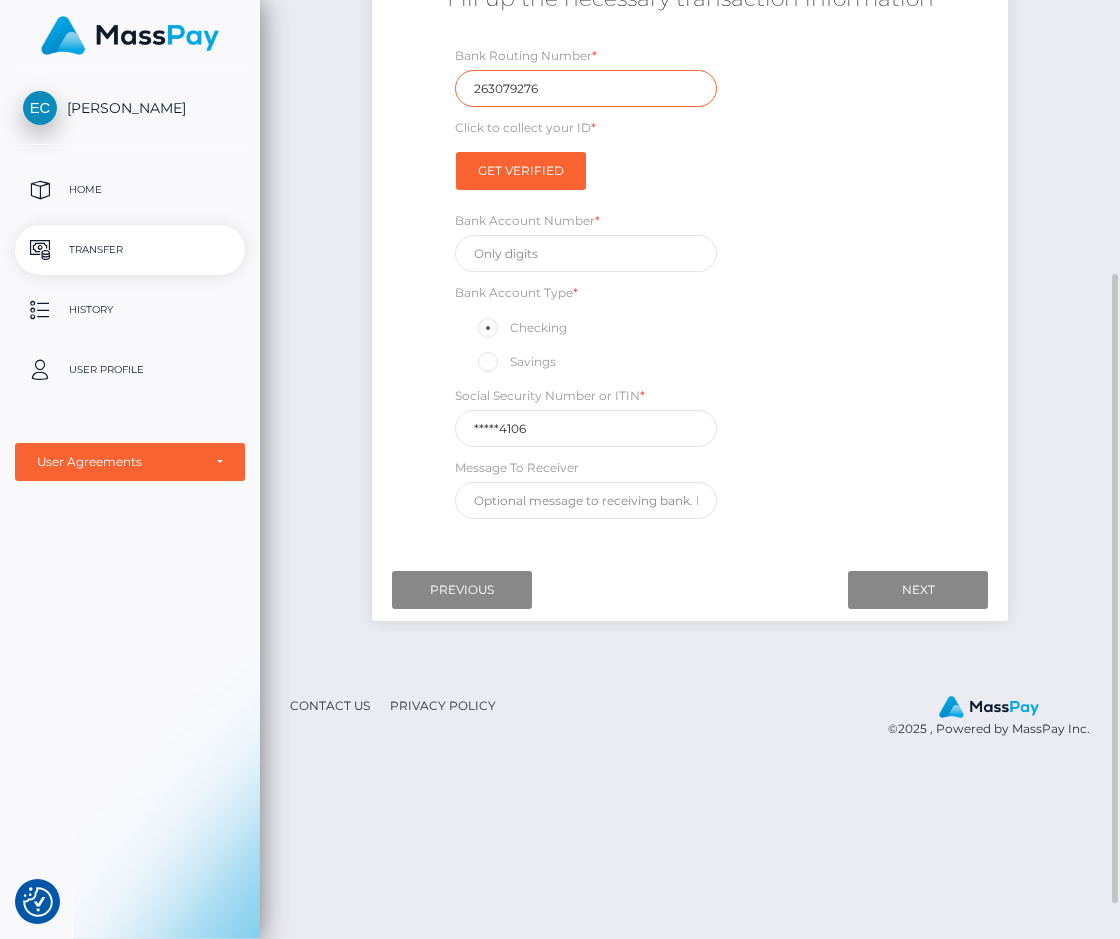 type on "263079276" 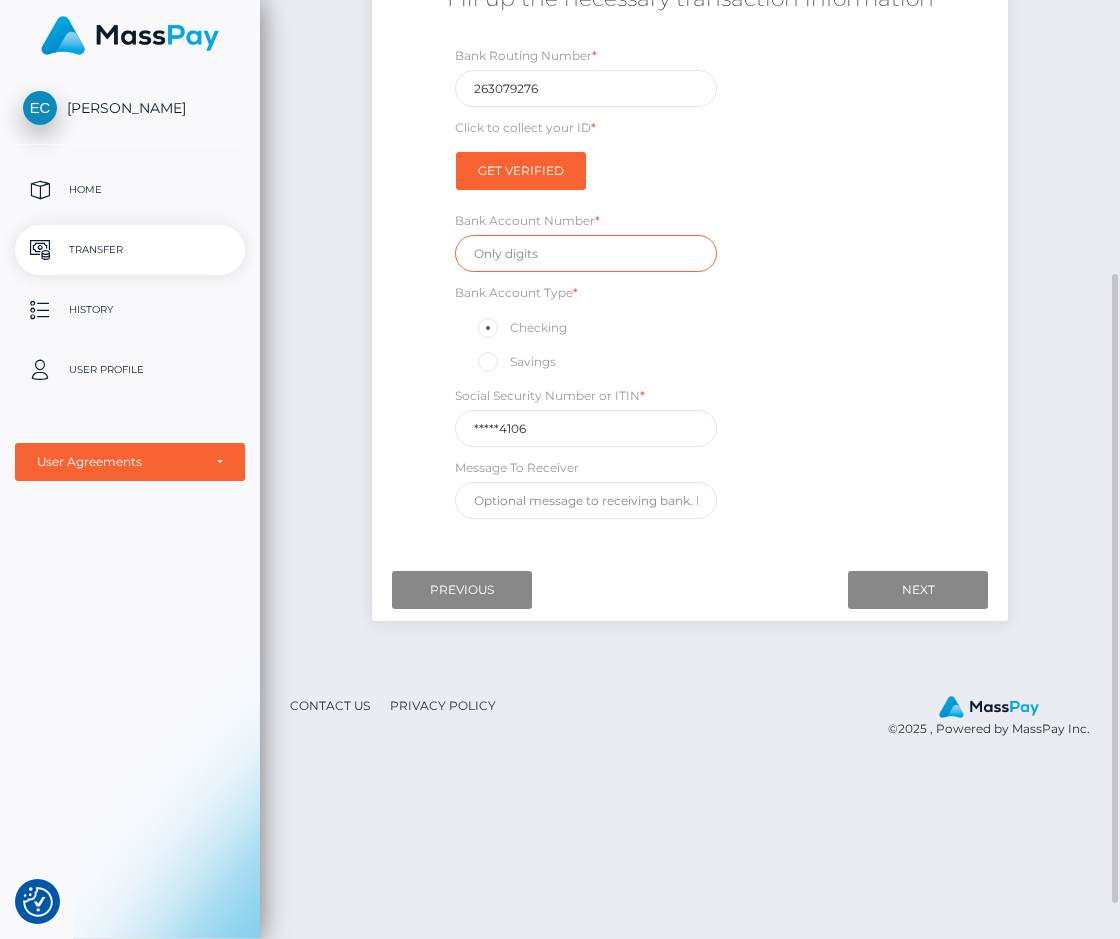 click at bounding box center (586, 253) 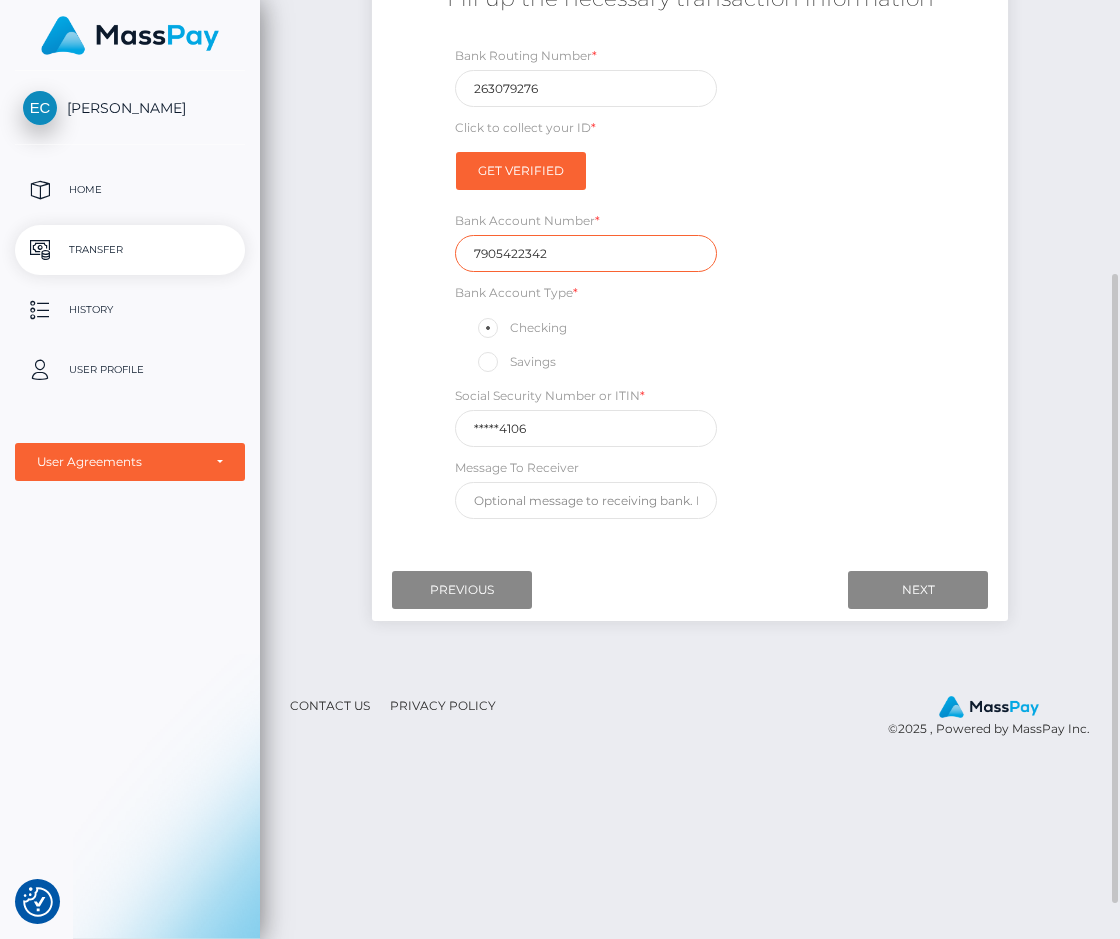 type on "7905422342" 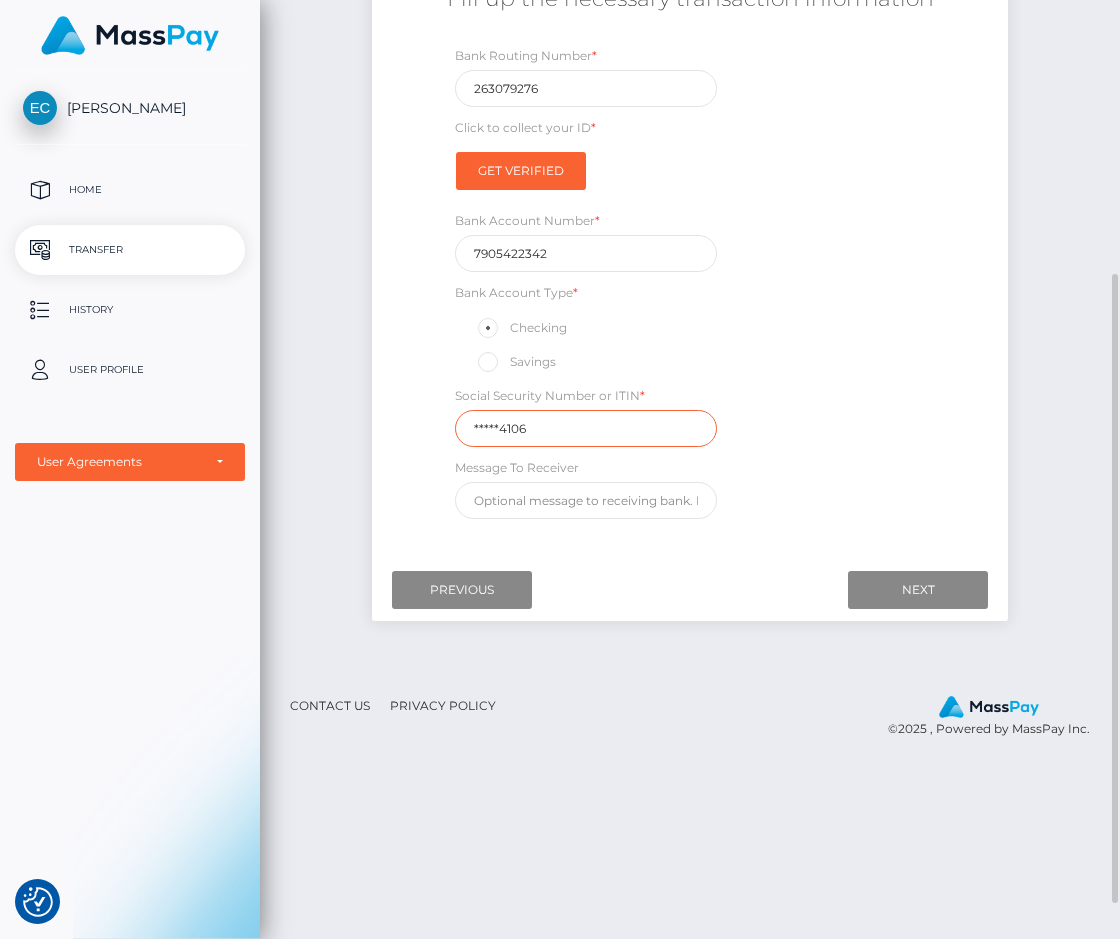 drag, startPoint x: 556, startPoint y: 432, endPoint x: 280, endPoint y: 443, distance: 276.21912 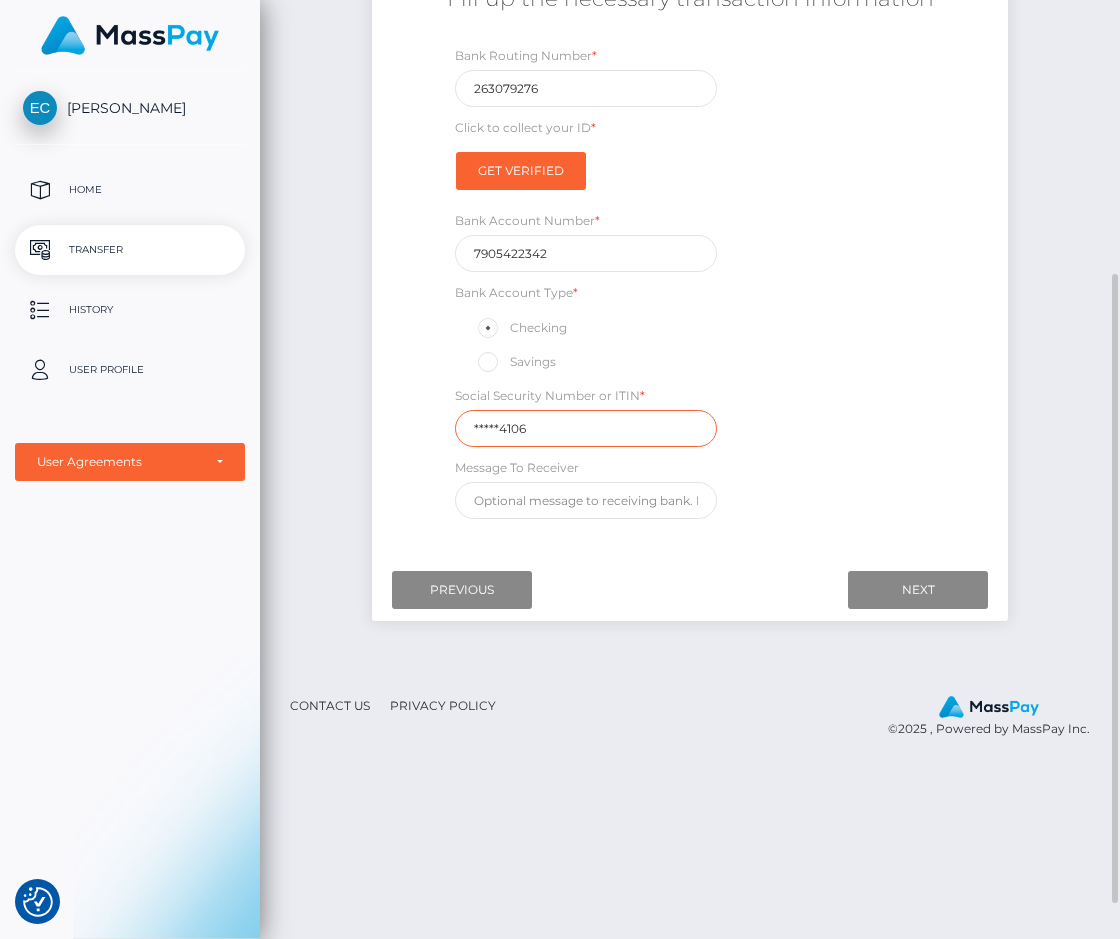 click on "*****4106" at bounding box center [586, 428] 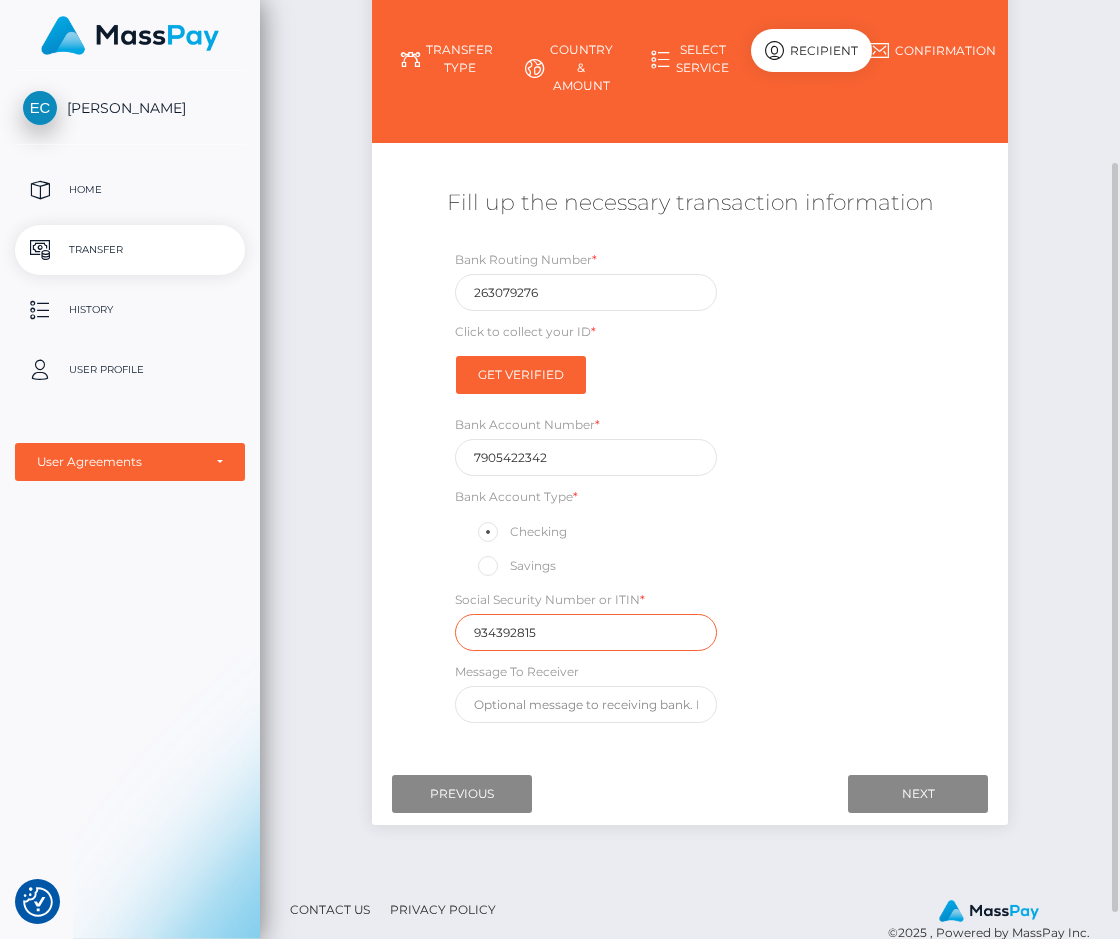 scroll, scrollTop: 237, scrollLeft: 0, axis: vertical 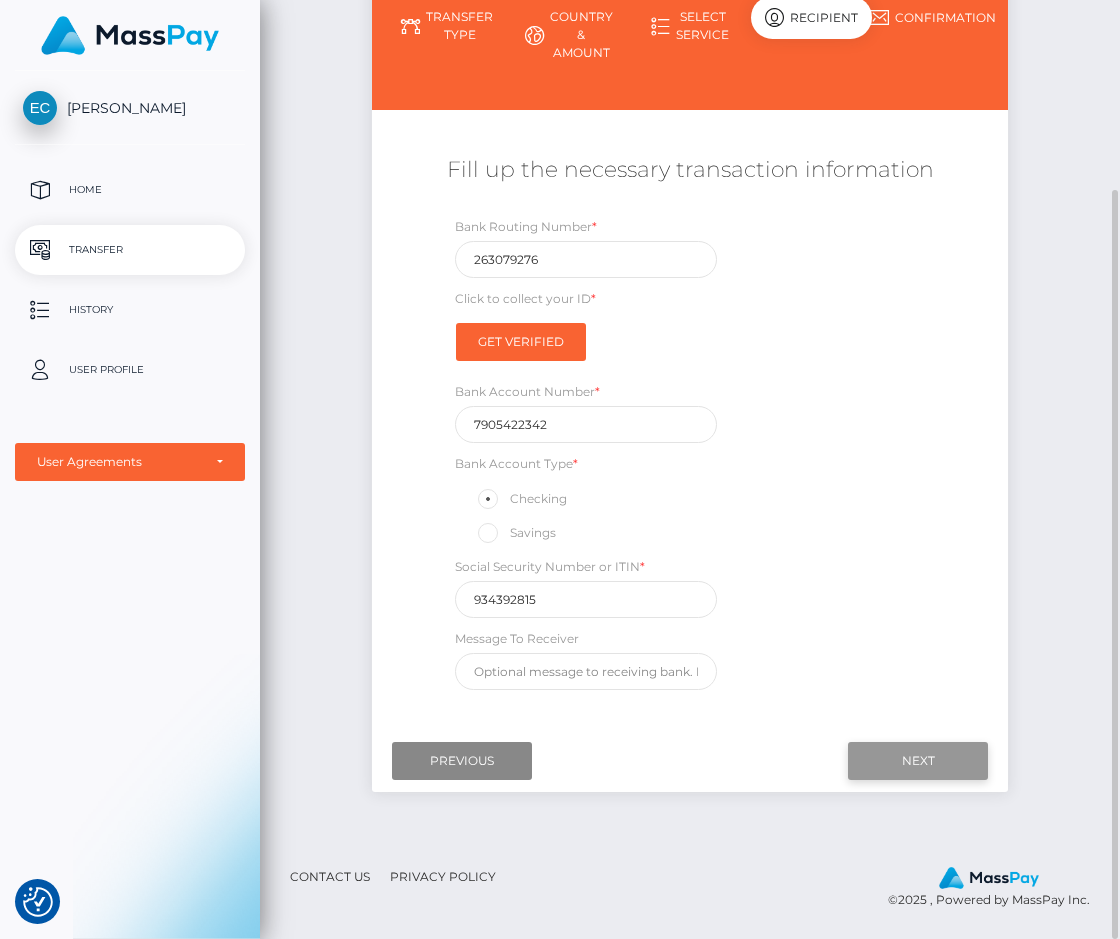 click on "Next" at bounding box center (918, 761) 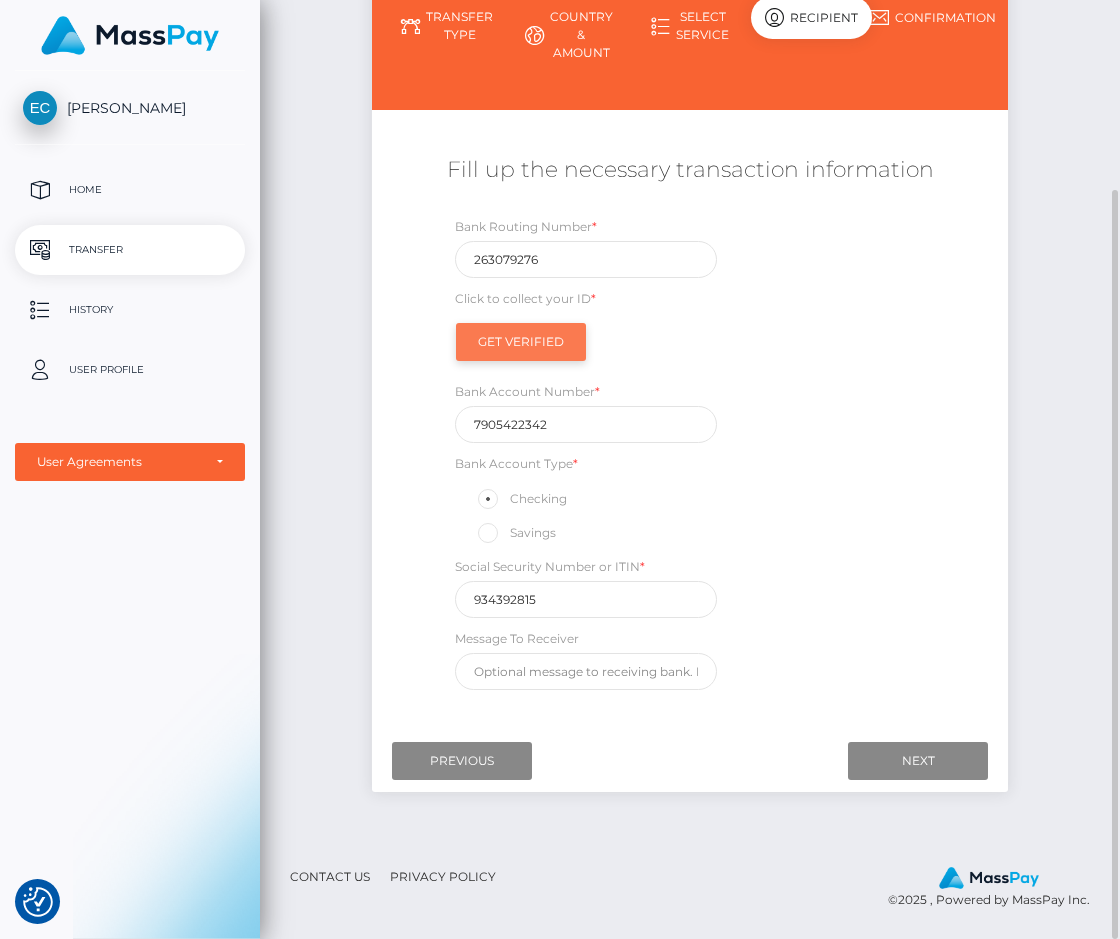 click on "Get Verified" at bounding box center [521, 342] 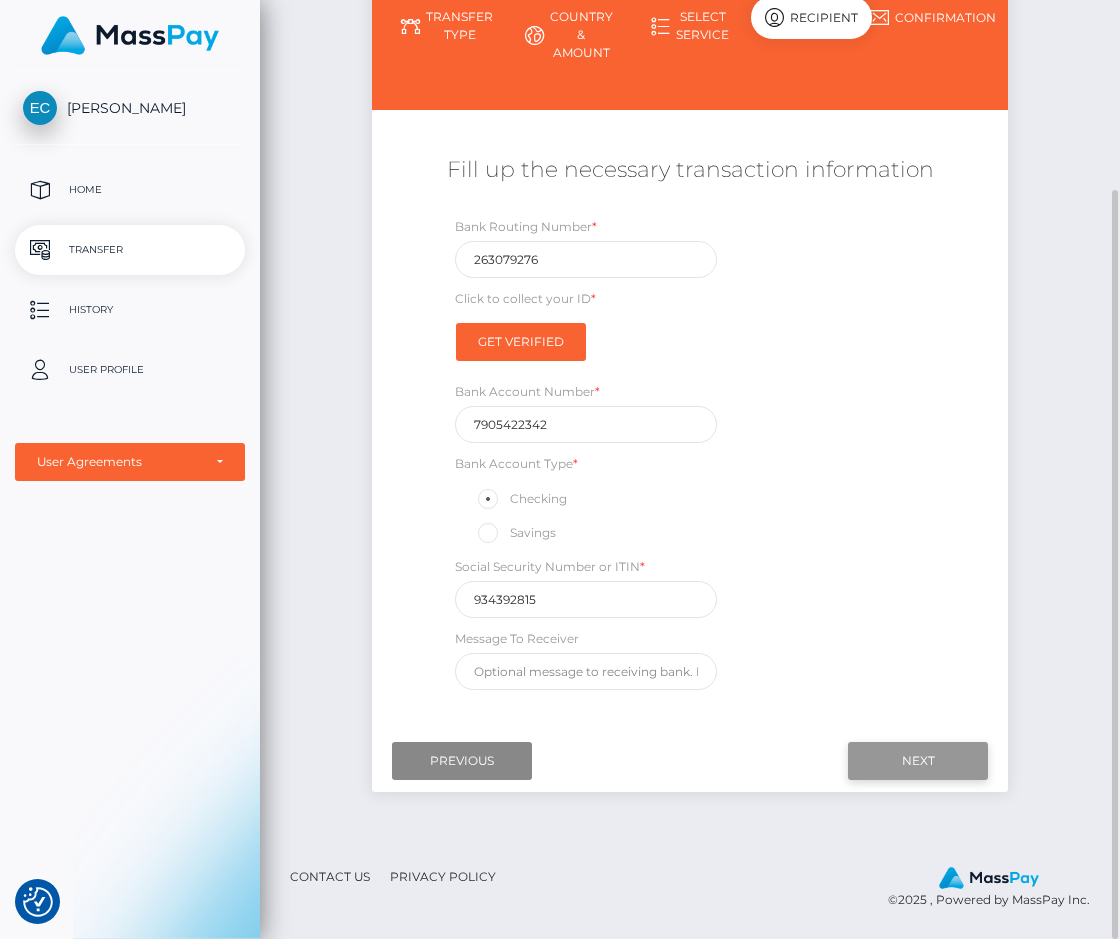 click on "Next" at bounding box center (918, 761) 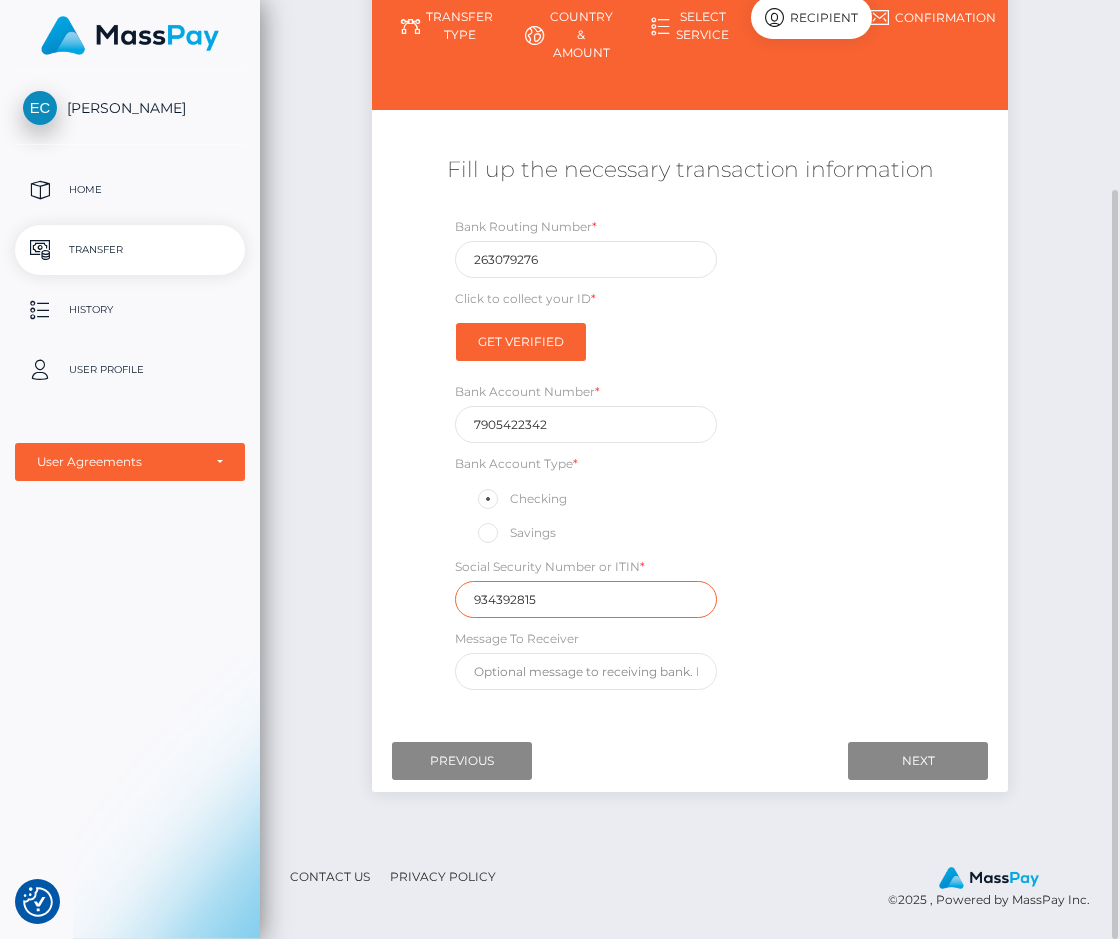 click on "934392815" at bounding box center [586, 599] 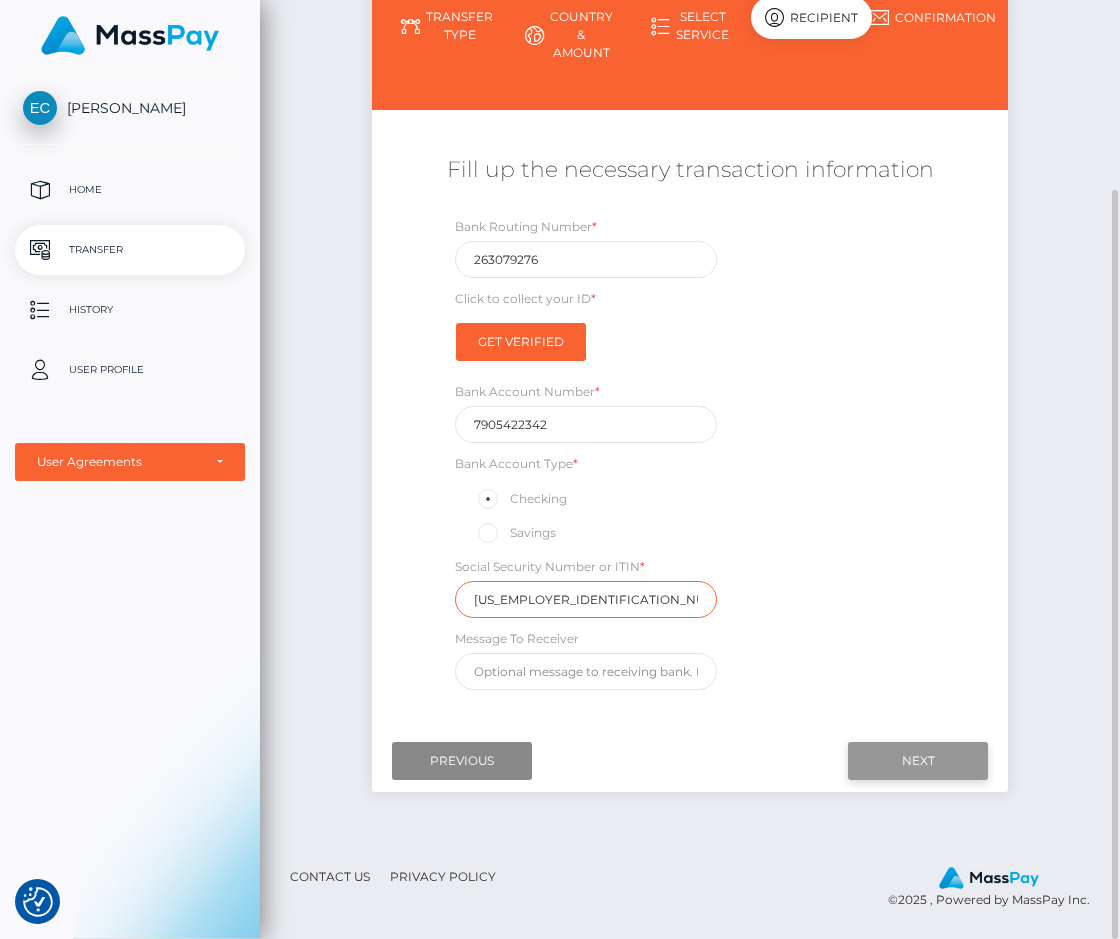 type on "93-4392815" 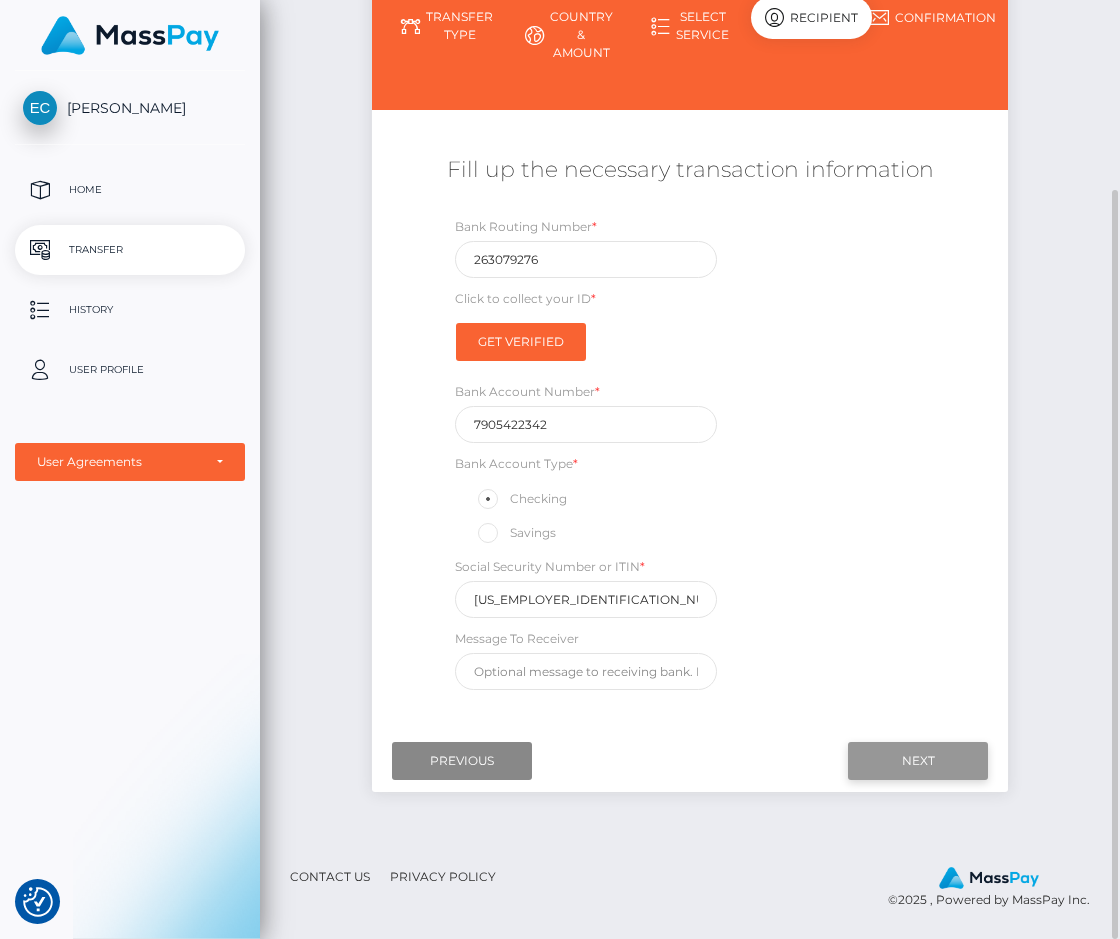 click on "Next" at bounding box center (918, 761) 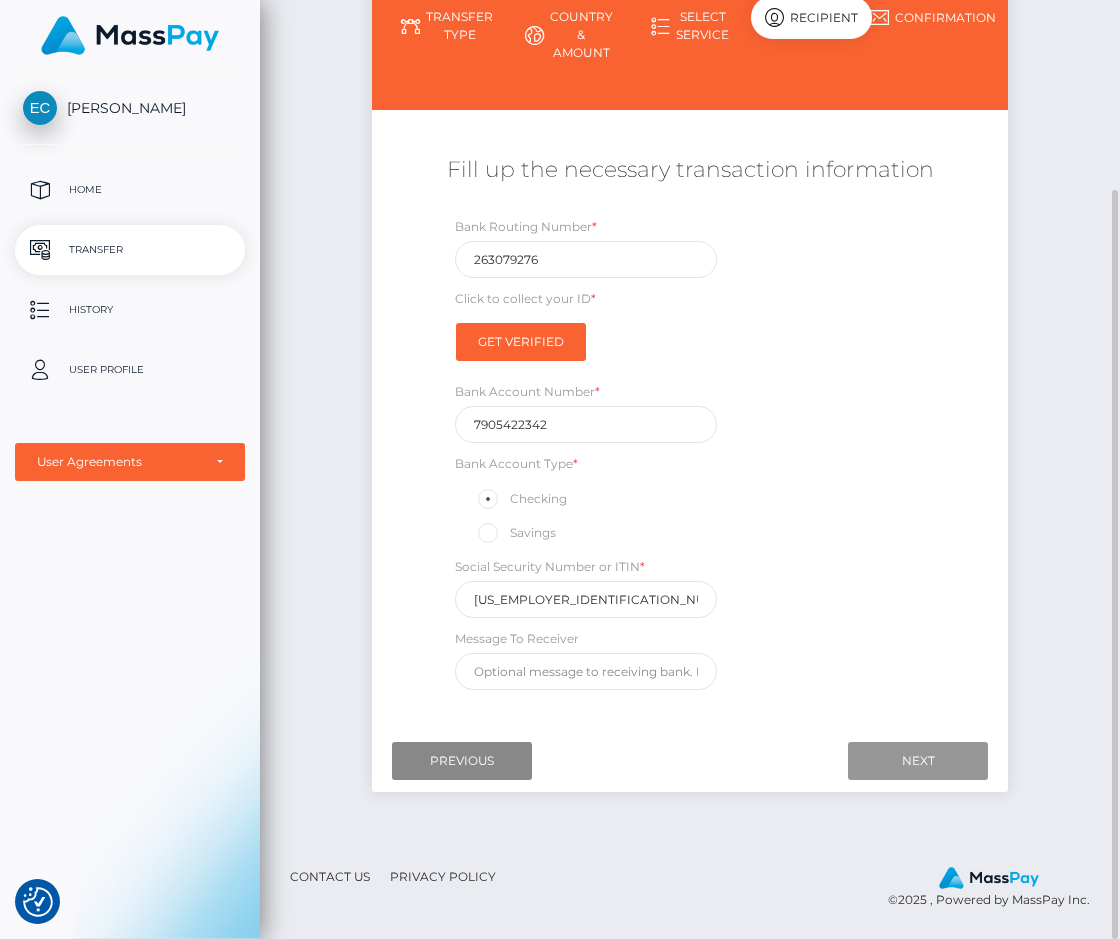 scroll, scrollTop: 0, scrollLeft: 0, axis: both 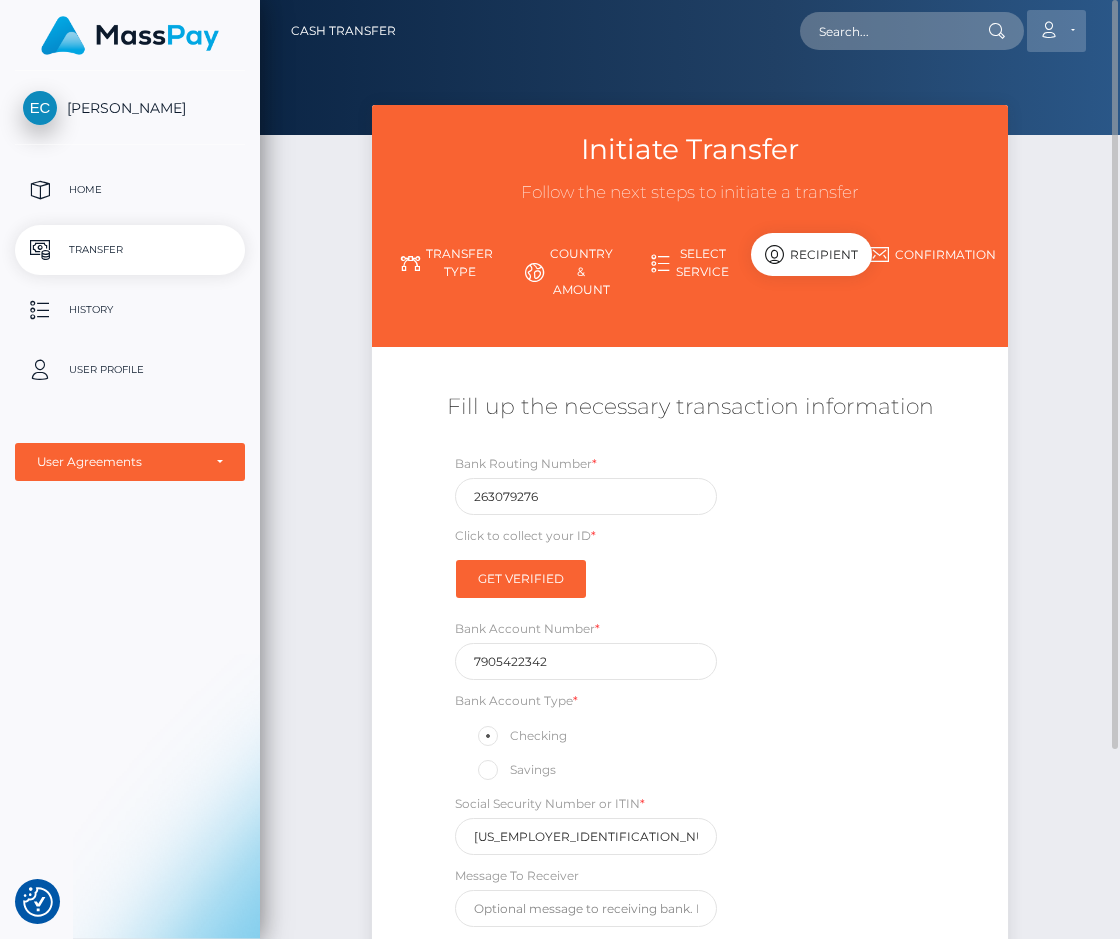 click on "Account" at bounding box center (1056, 31) 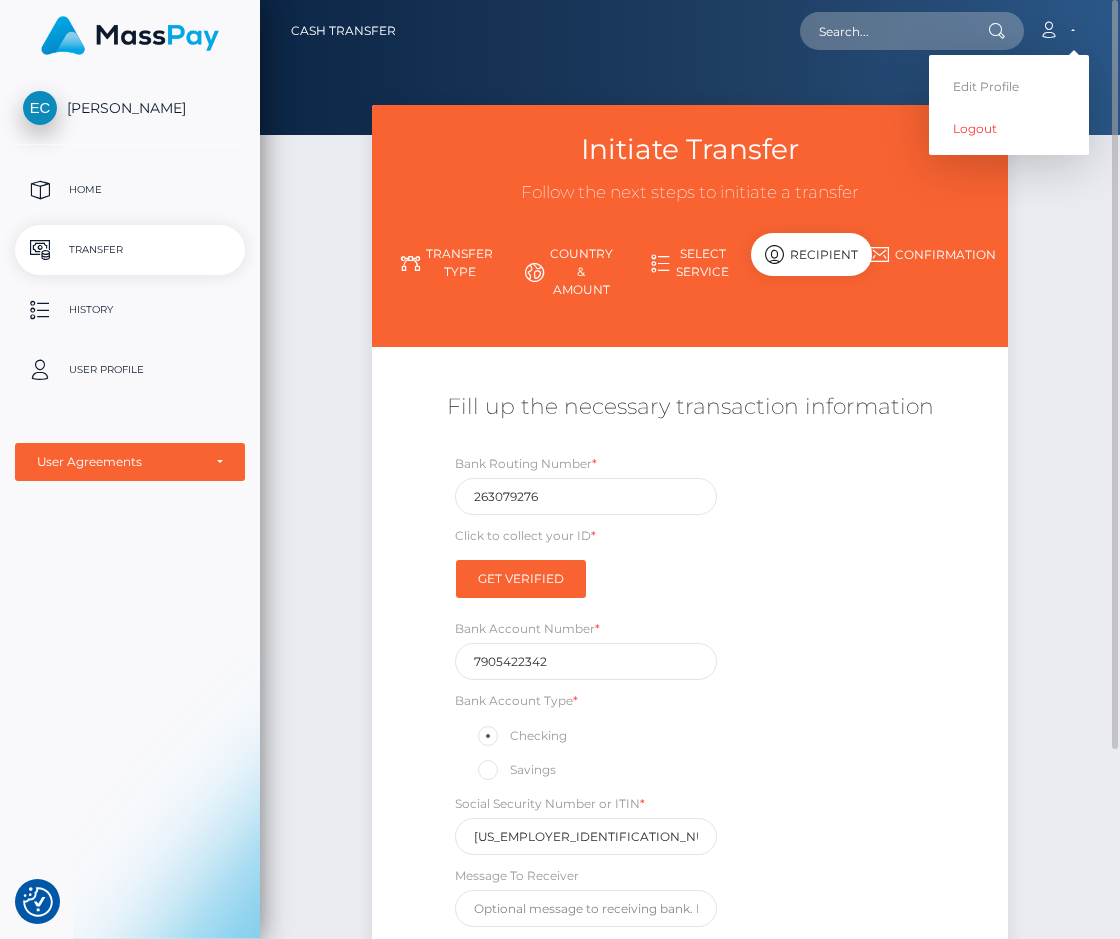 click on "Initiate Transfer
Follow the next steps to initiate a transfer
Transfer Type
Country & Amount
Select Service
*" at bounding box center (690, 592) 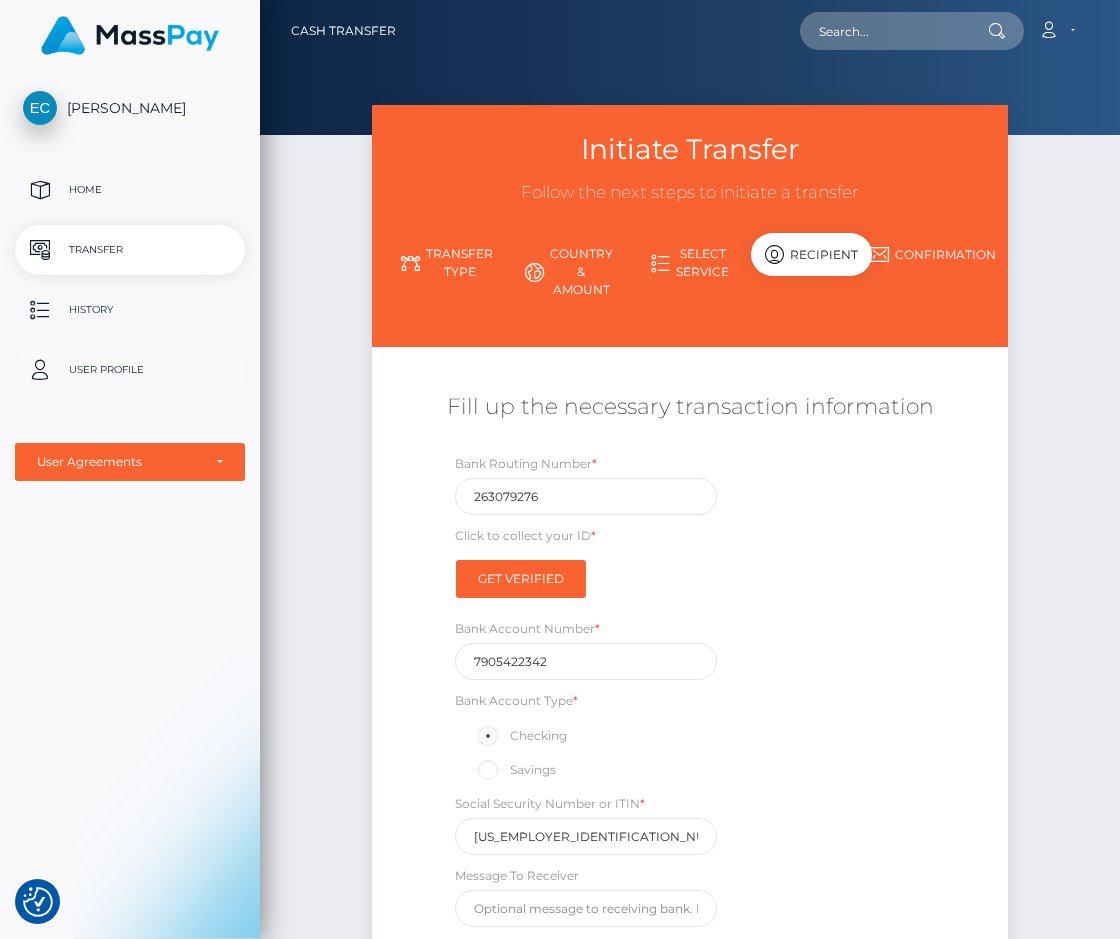 click on "User Profile" at bounding box center [130, 370] 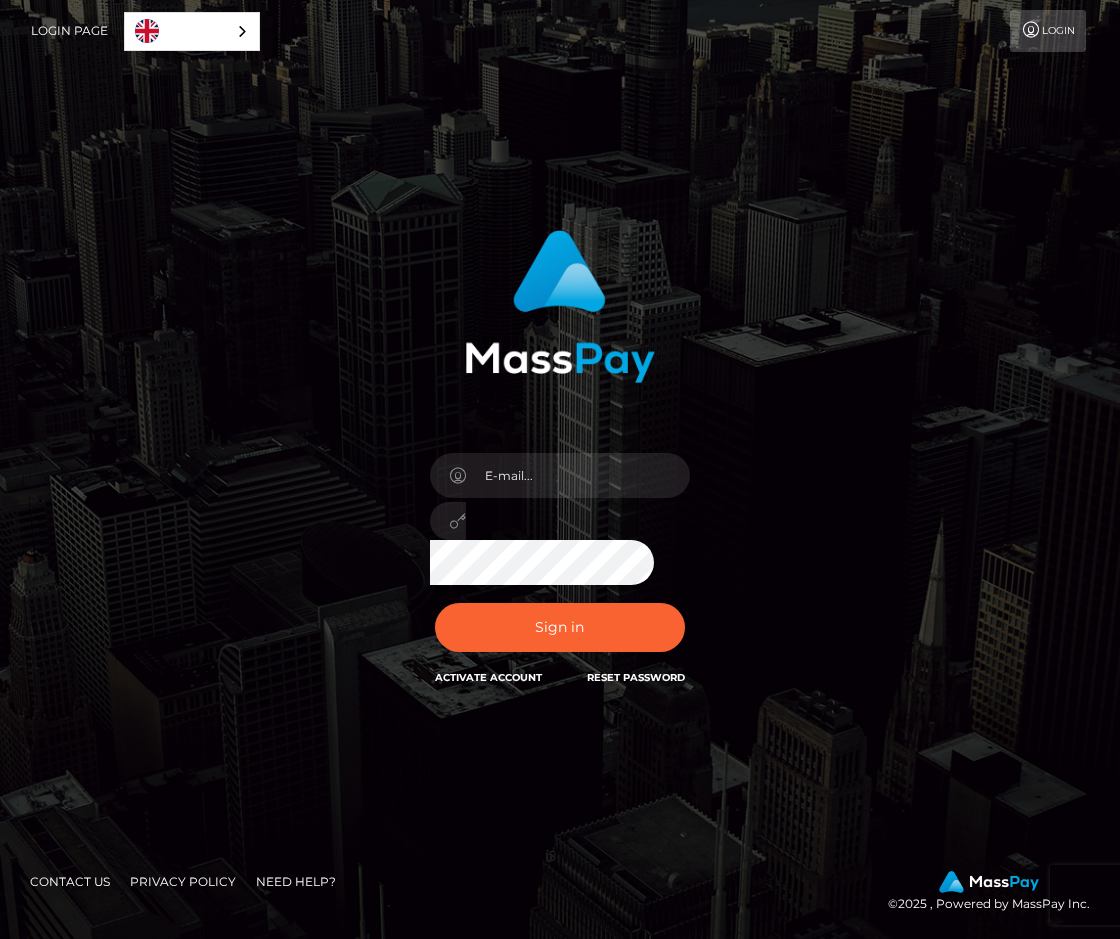 scroll, scrollTop: 0, scrollLeft: 0, axis: both 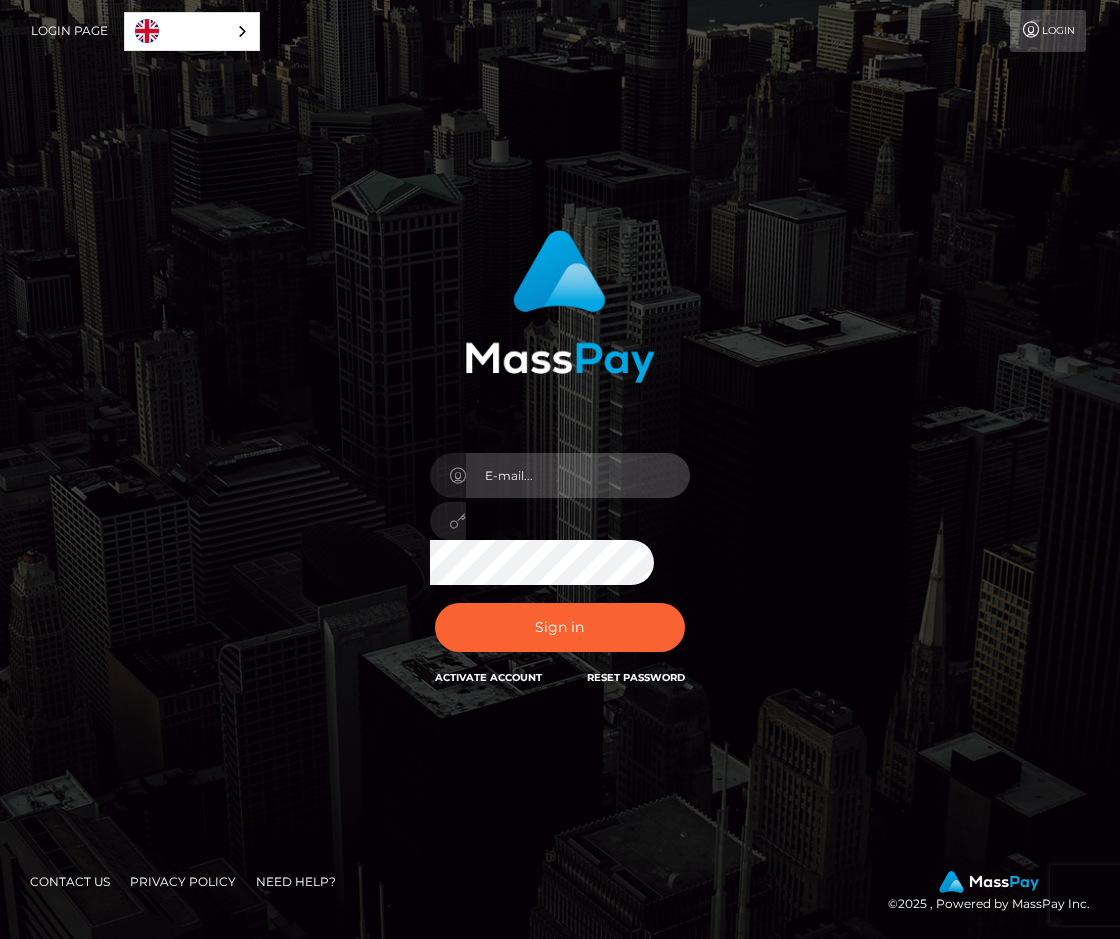 click at bounding box center [578, 475] 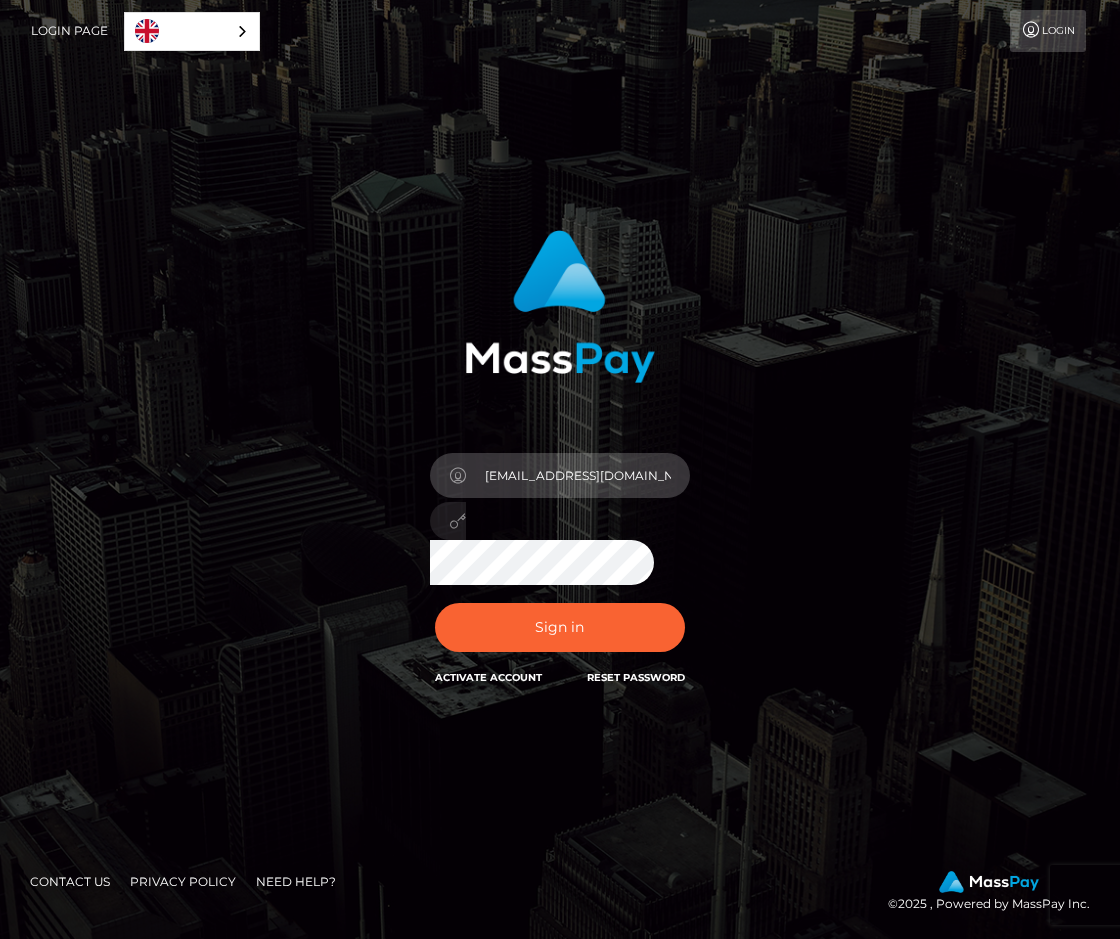 type on "[EMAIL_ADDRESS][DOMAIN_NAME]" 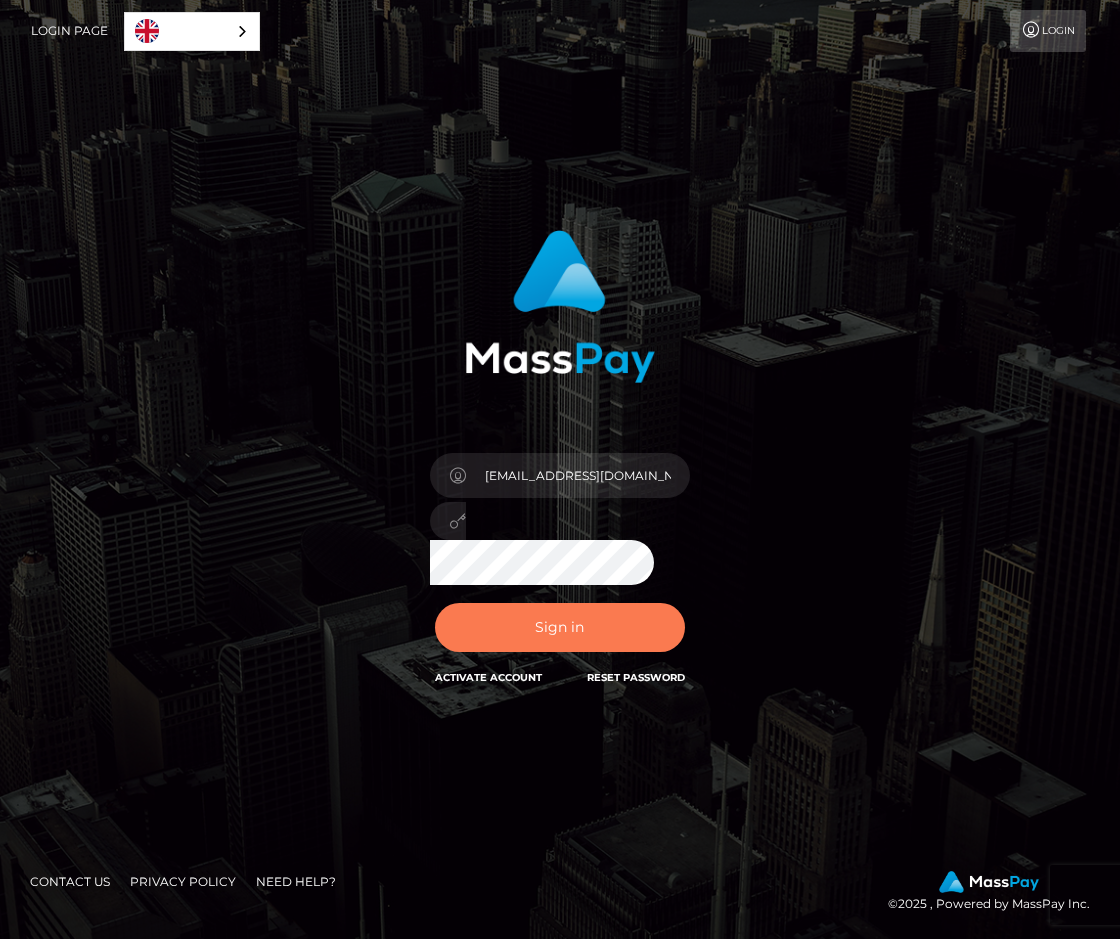 click on "Sign in" at bounding box center (560, 627) 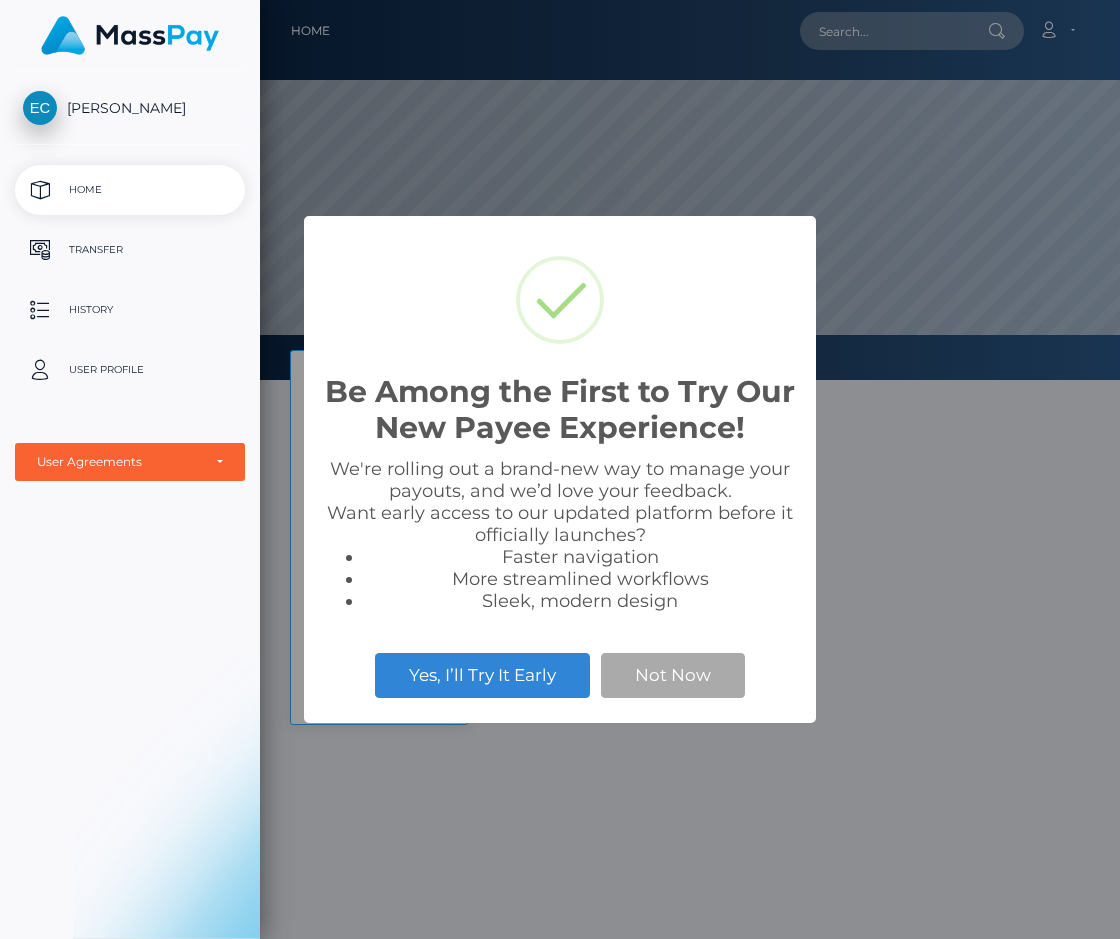 scroll, scrollTop: 0, scrollLeft: 0, axis: both 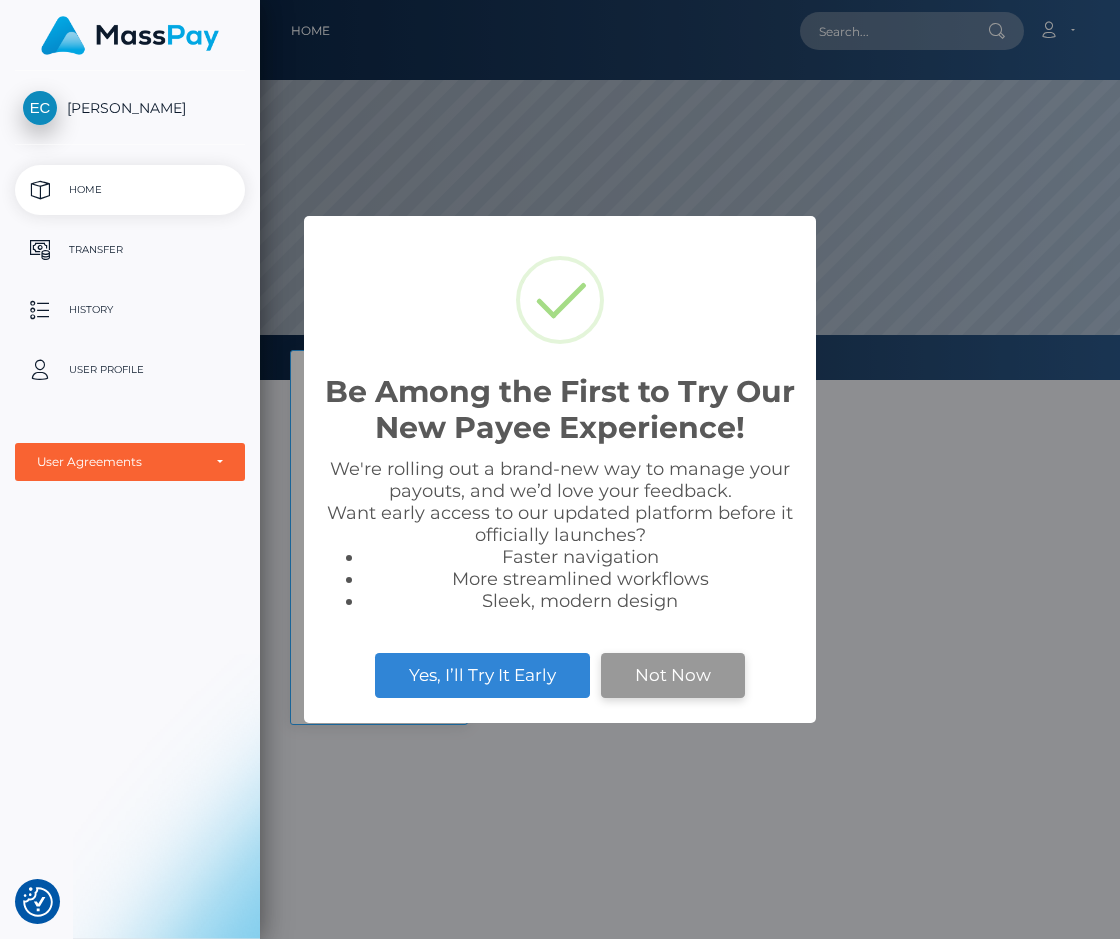 click on "Not Now" at bounding box center [673, 675] 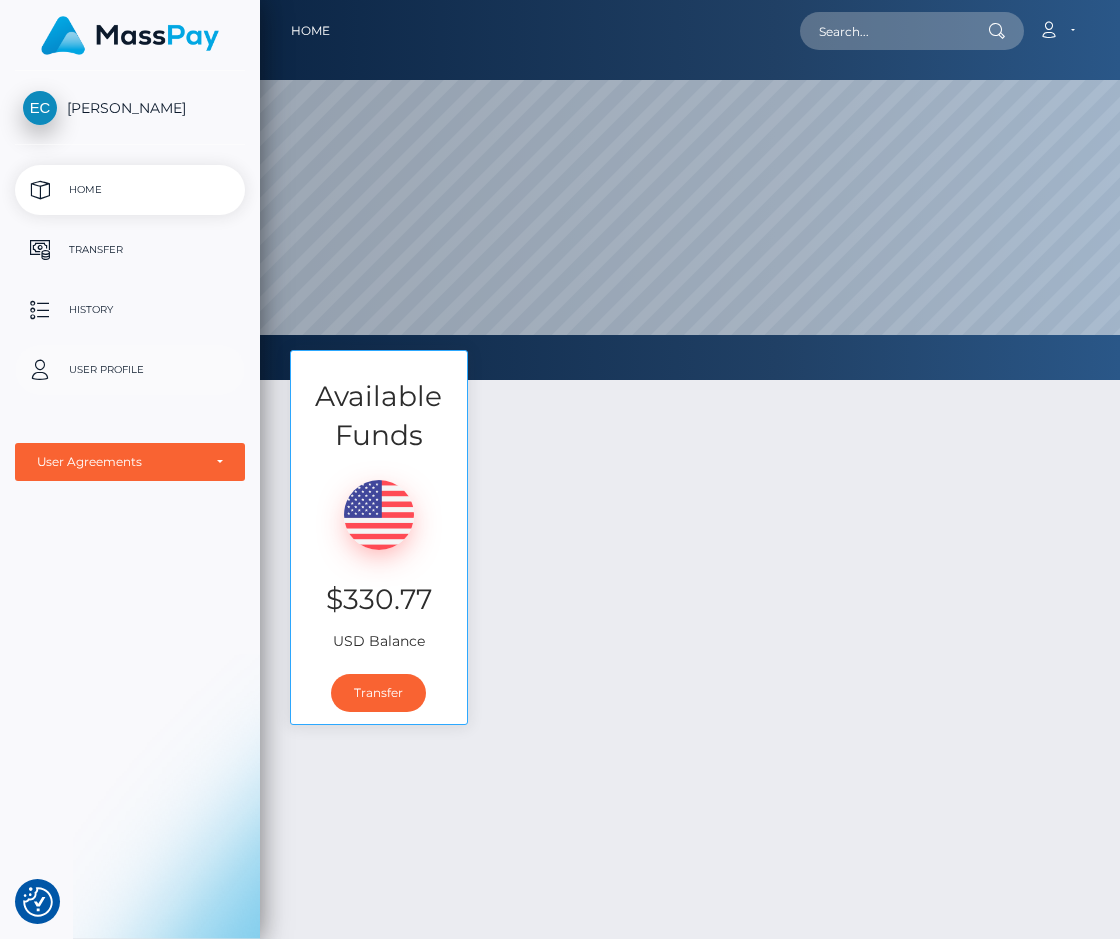 click on "User Profile" at bounding box center [130, 370] 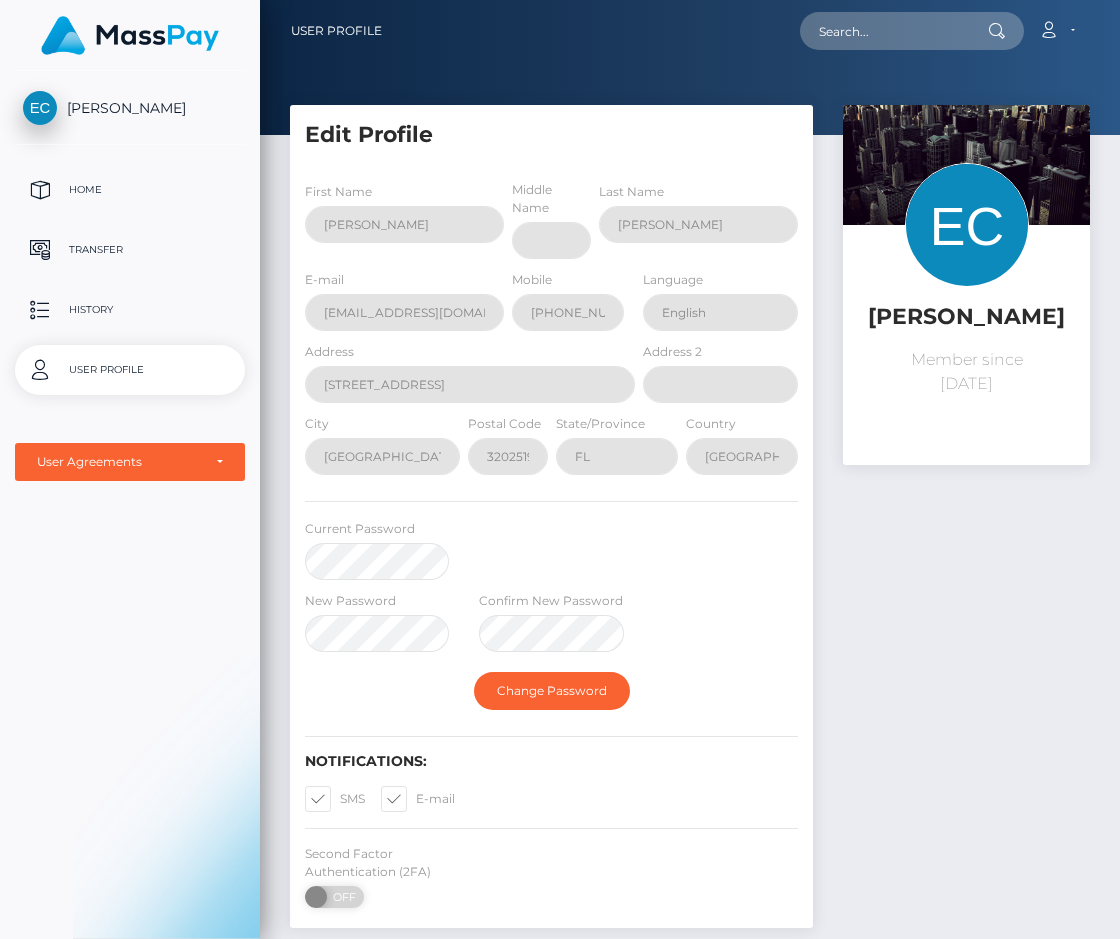scroll, scrollTop: 0, scrollLeft: 0, axis: both 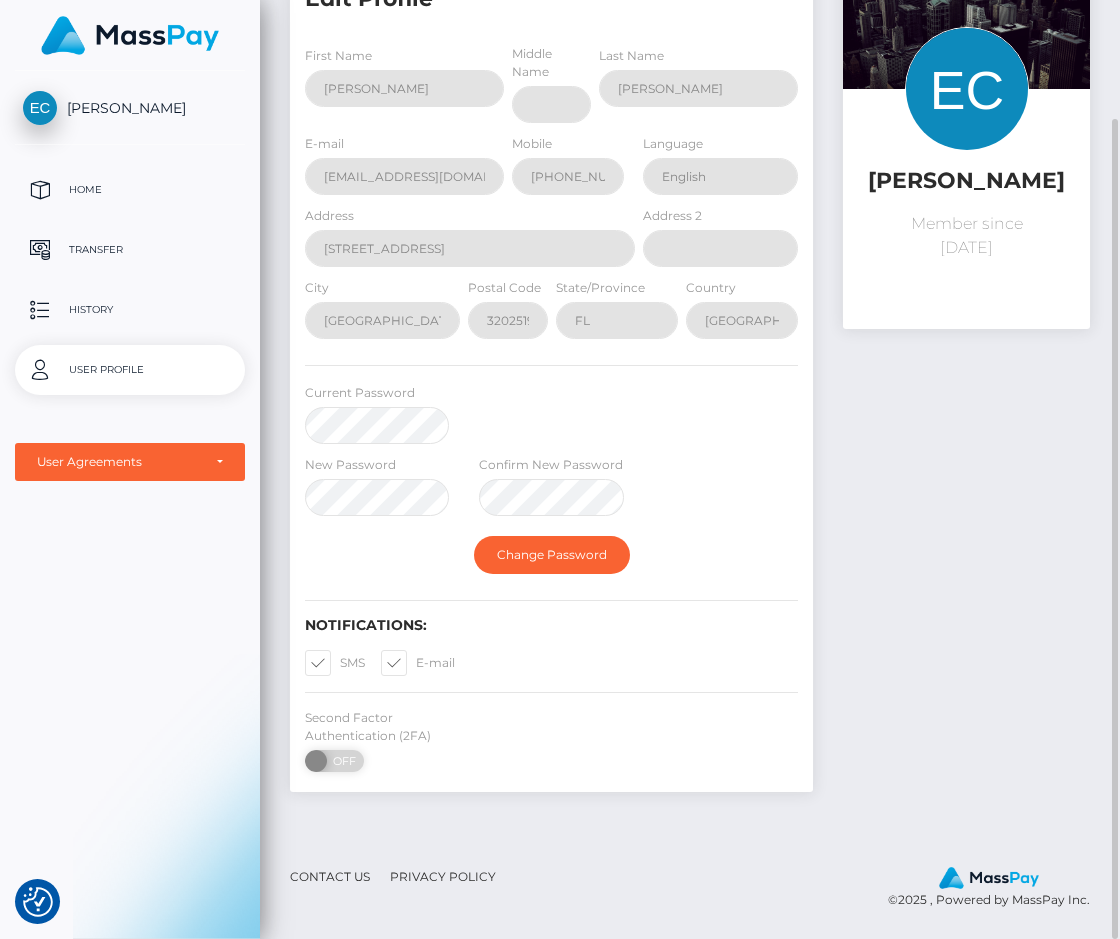 click at bounding box center (340, 662) 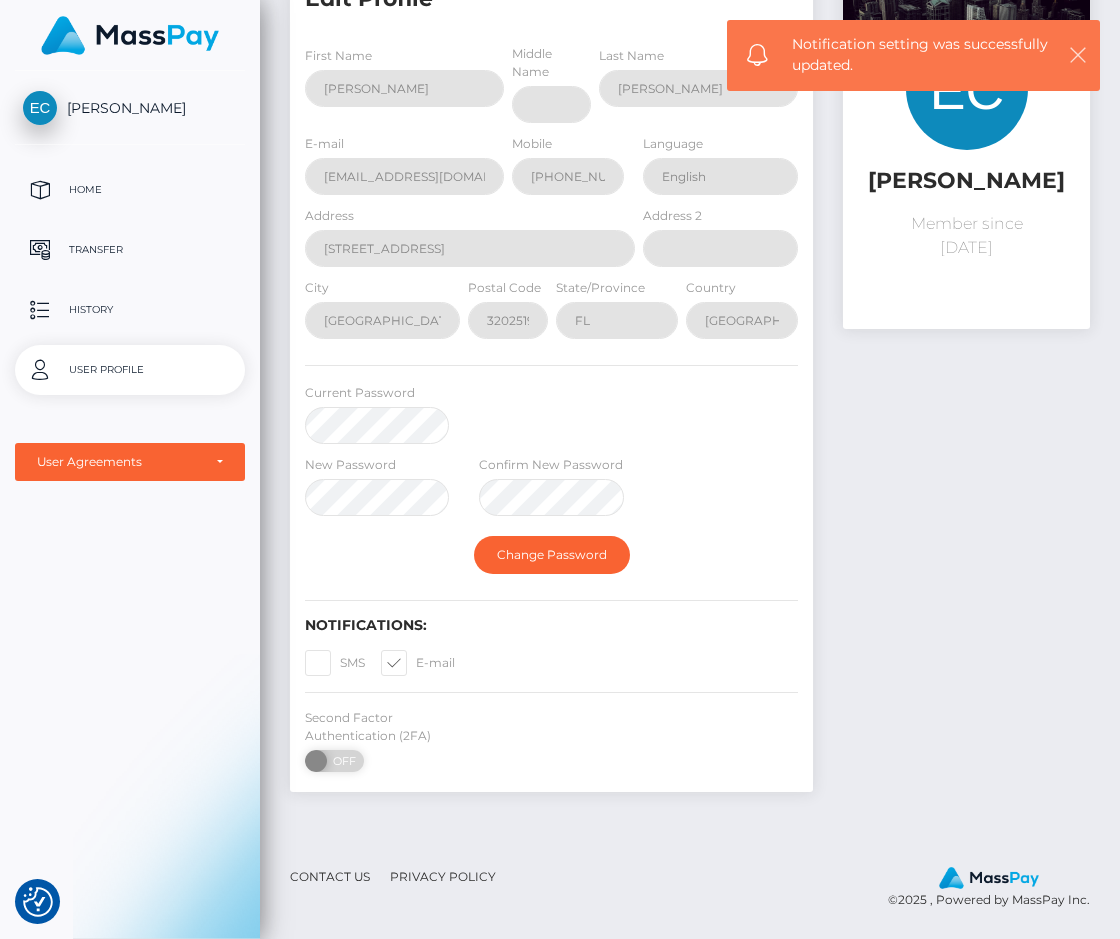 click at bounding box center [1078, 55] 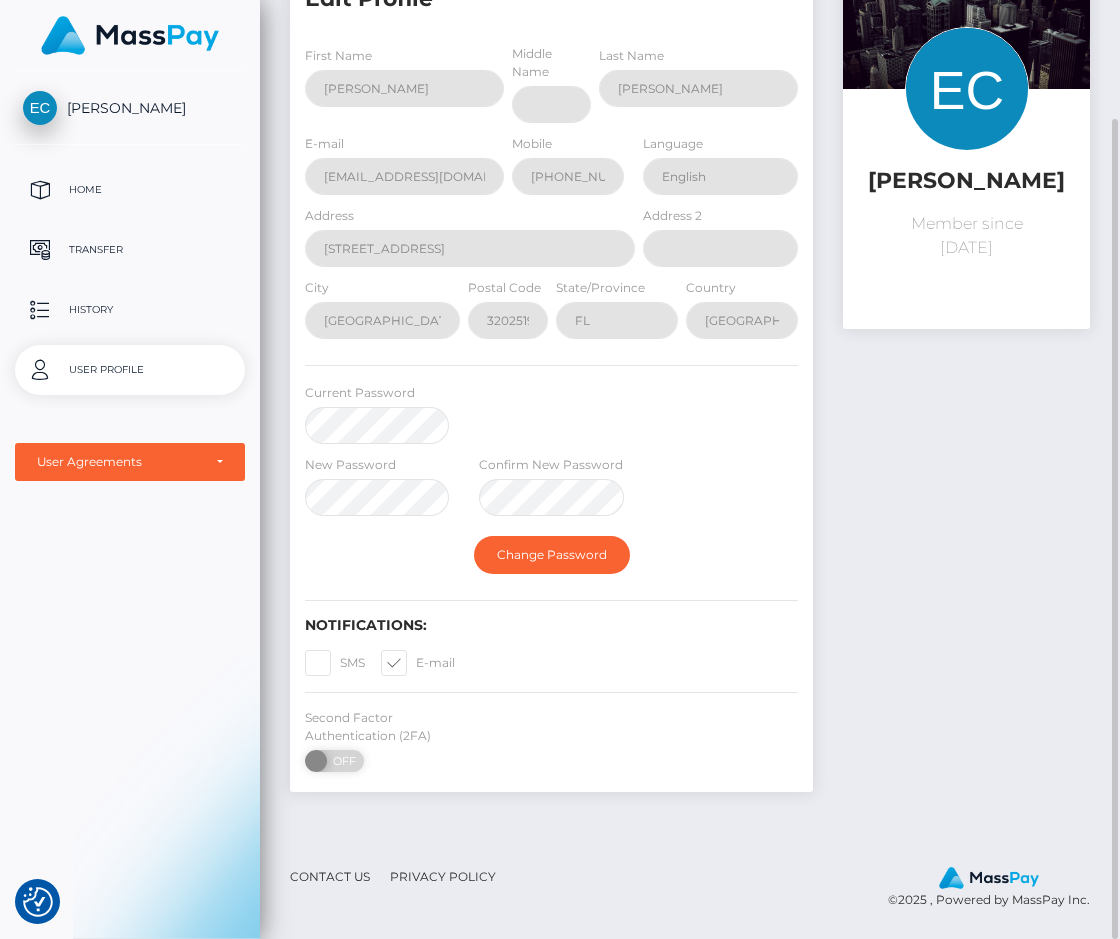 click on "Emma  Clary
Member since  July 16, 2025" at bounding box center (966, 390) 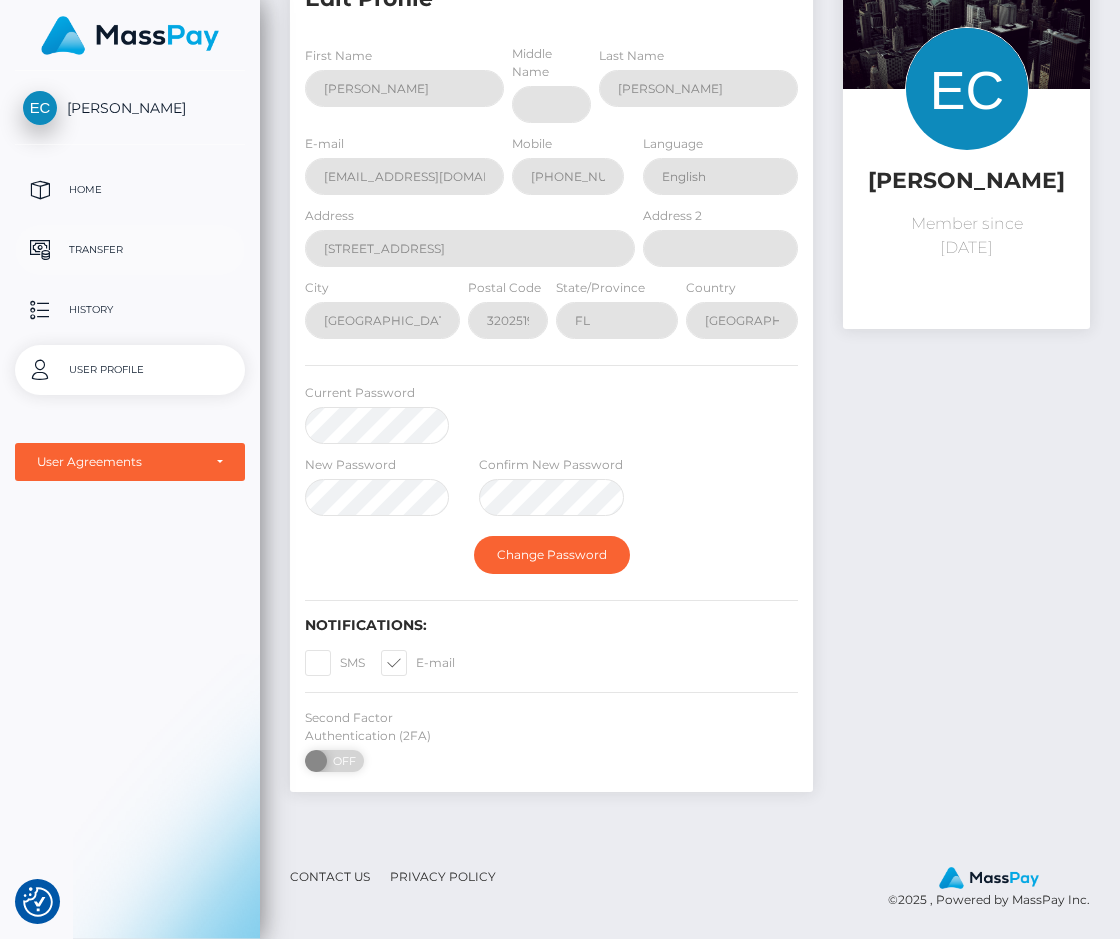 click on "Transfer" at bounding box center [130, 250] 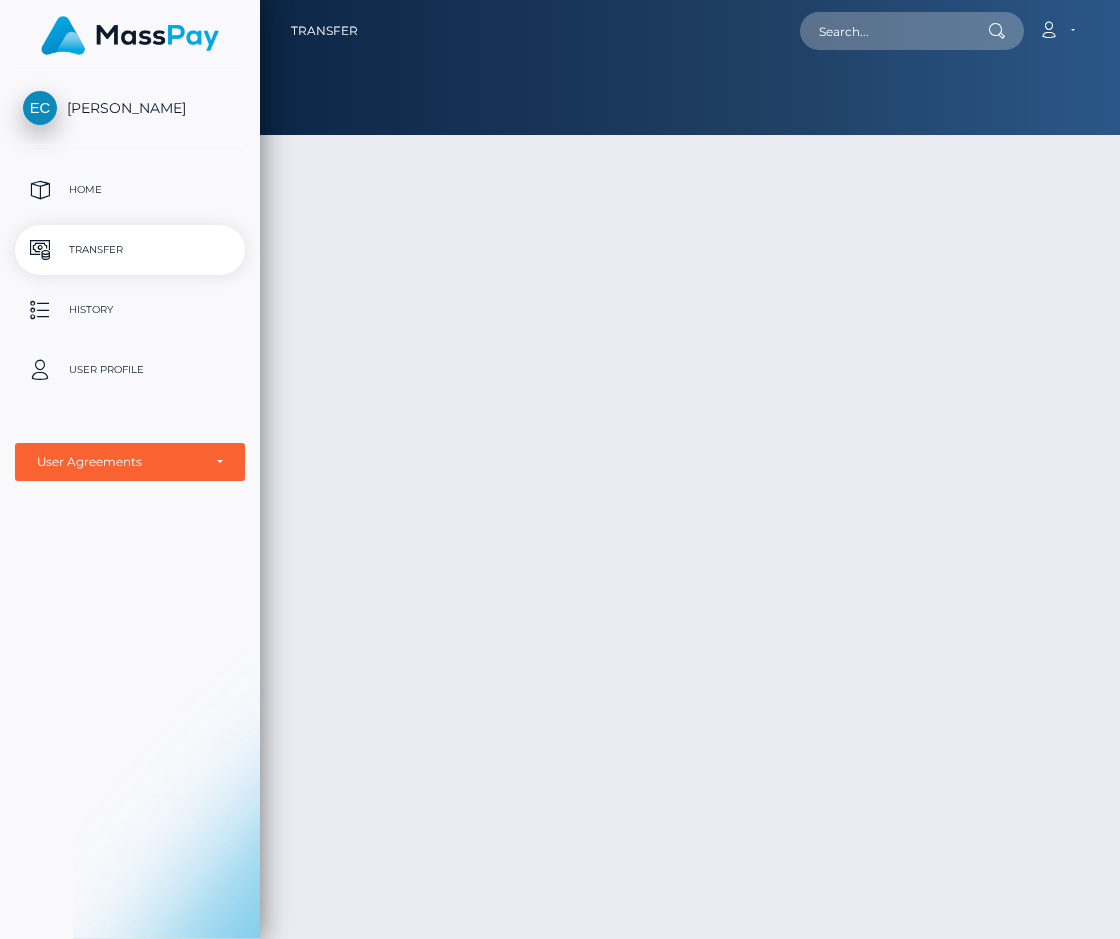 scroll, scrollTop: 0, scrollLeft: 0, axis: both 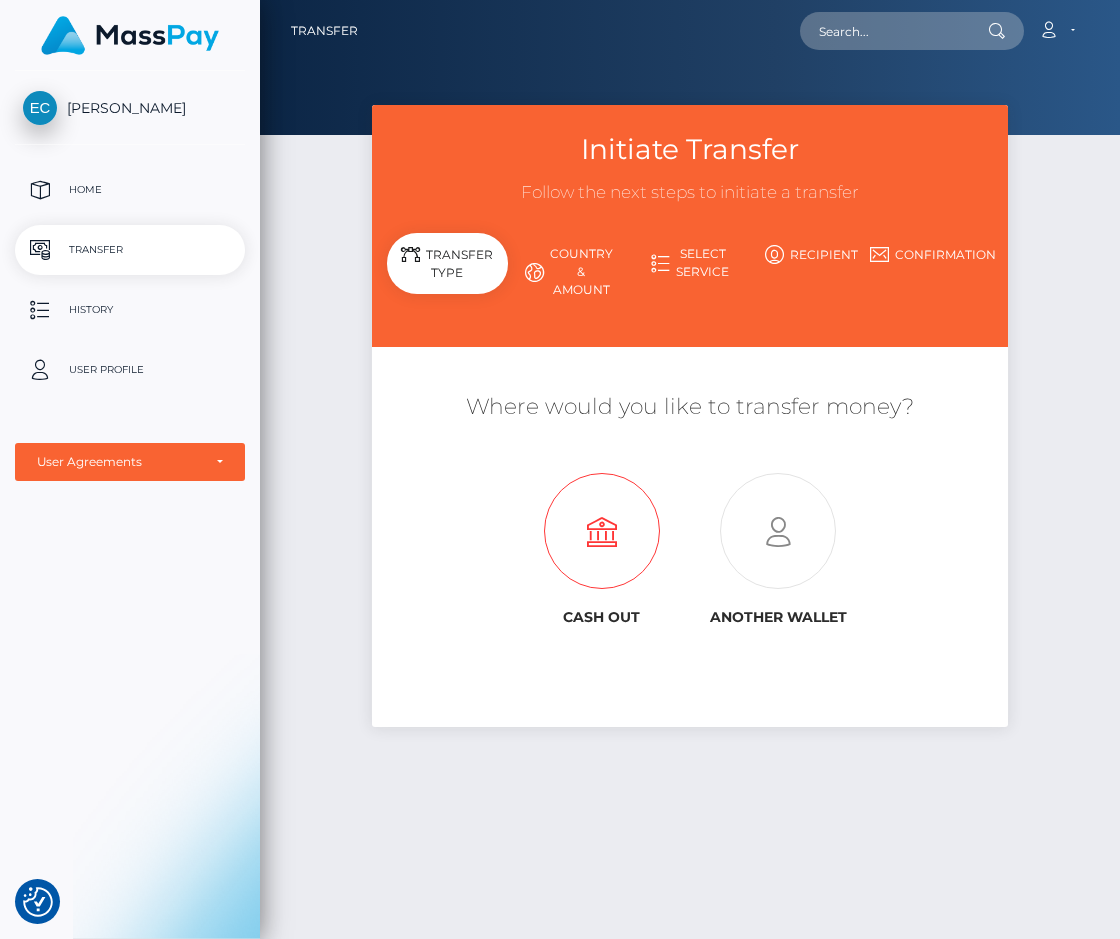 click at bounding box center (601, 532) 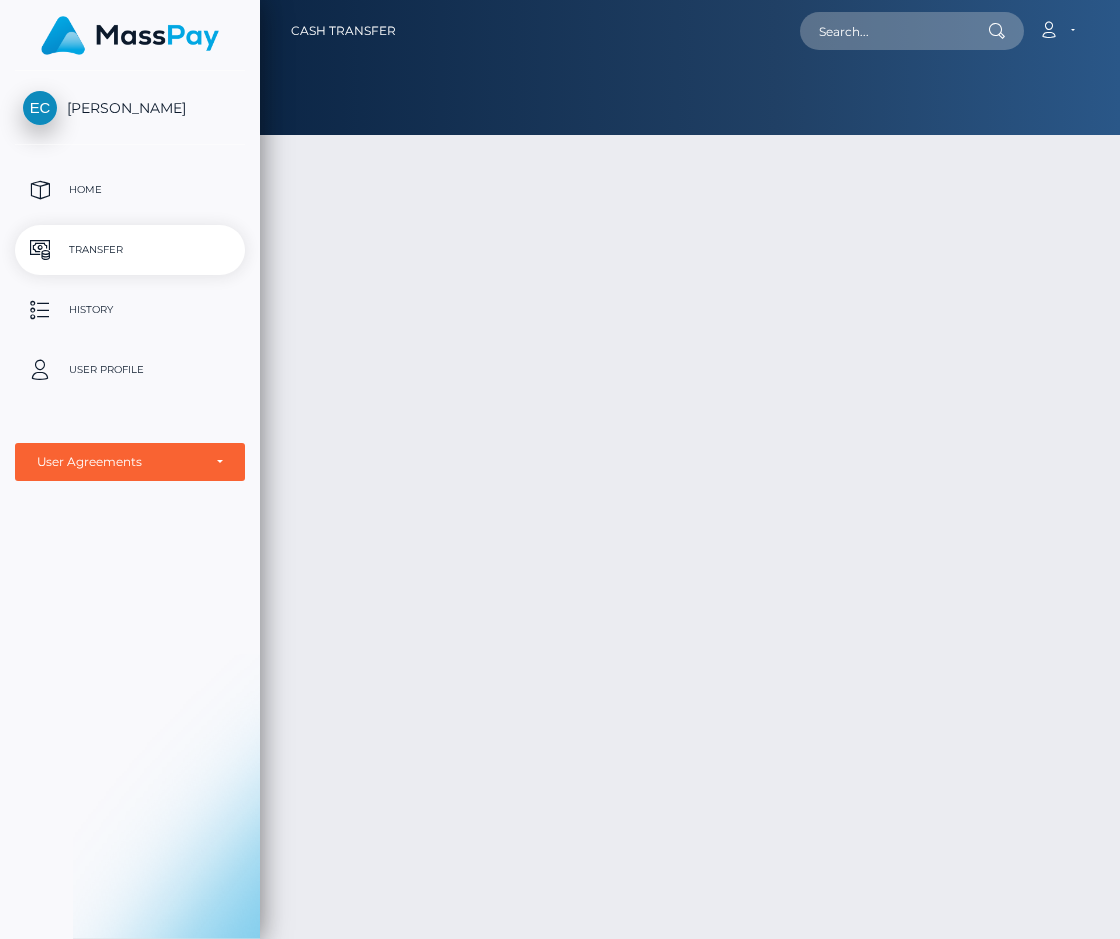 scroll, scrollTop: 0, scrollLeft: 0, axis: both 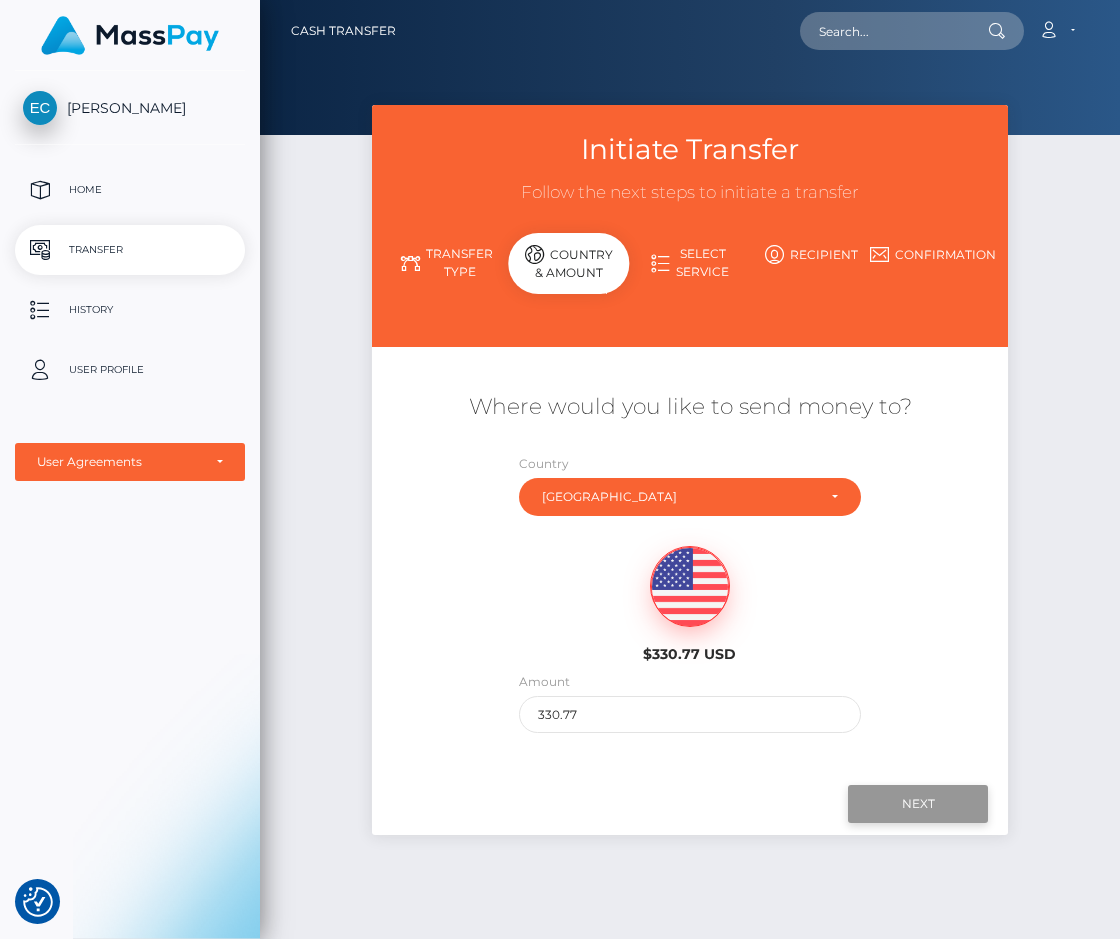 click on "Next" at bounding box center [918, 804] 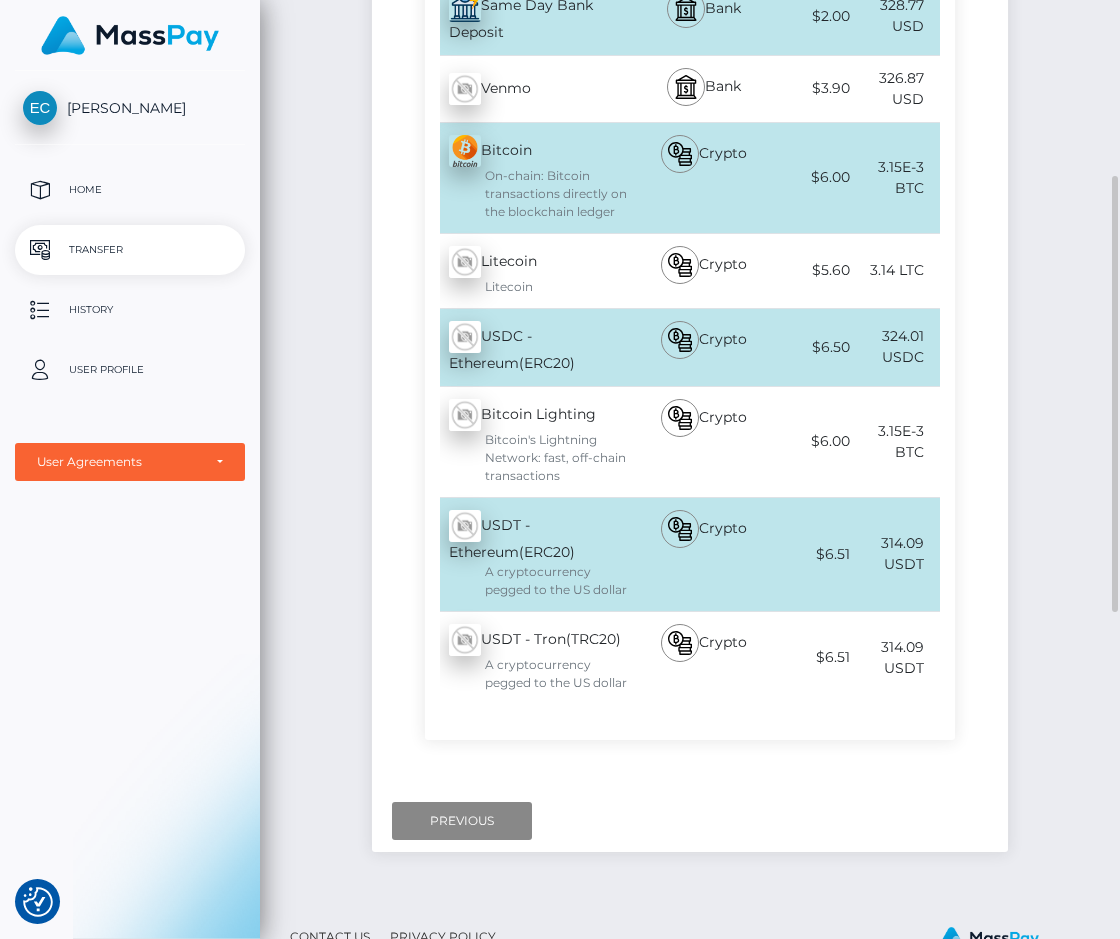 scroll, scrollTop: 510, scrollLeft: 0, axis: vertical 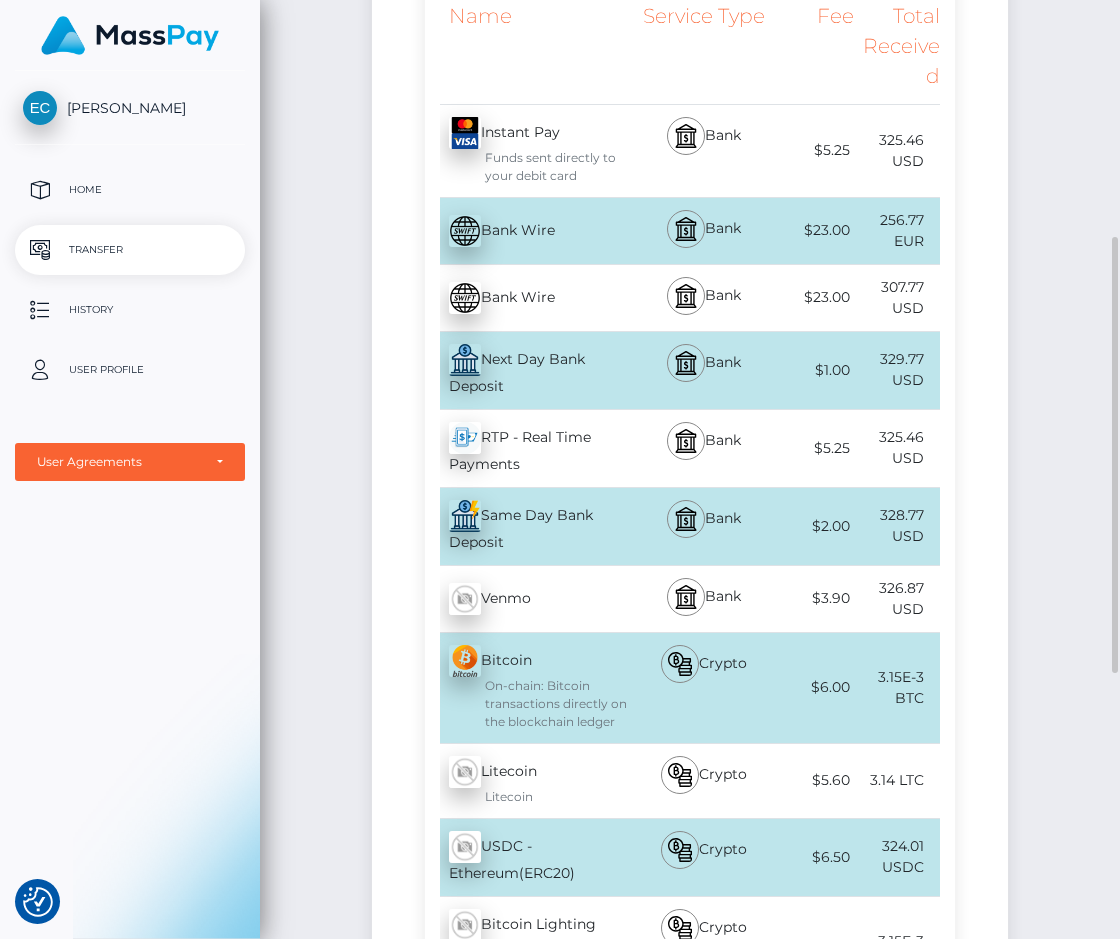 click on "Same Day Bank Deposit  - USD" at bounding box center (532, 526) 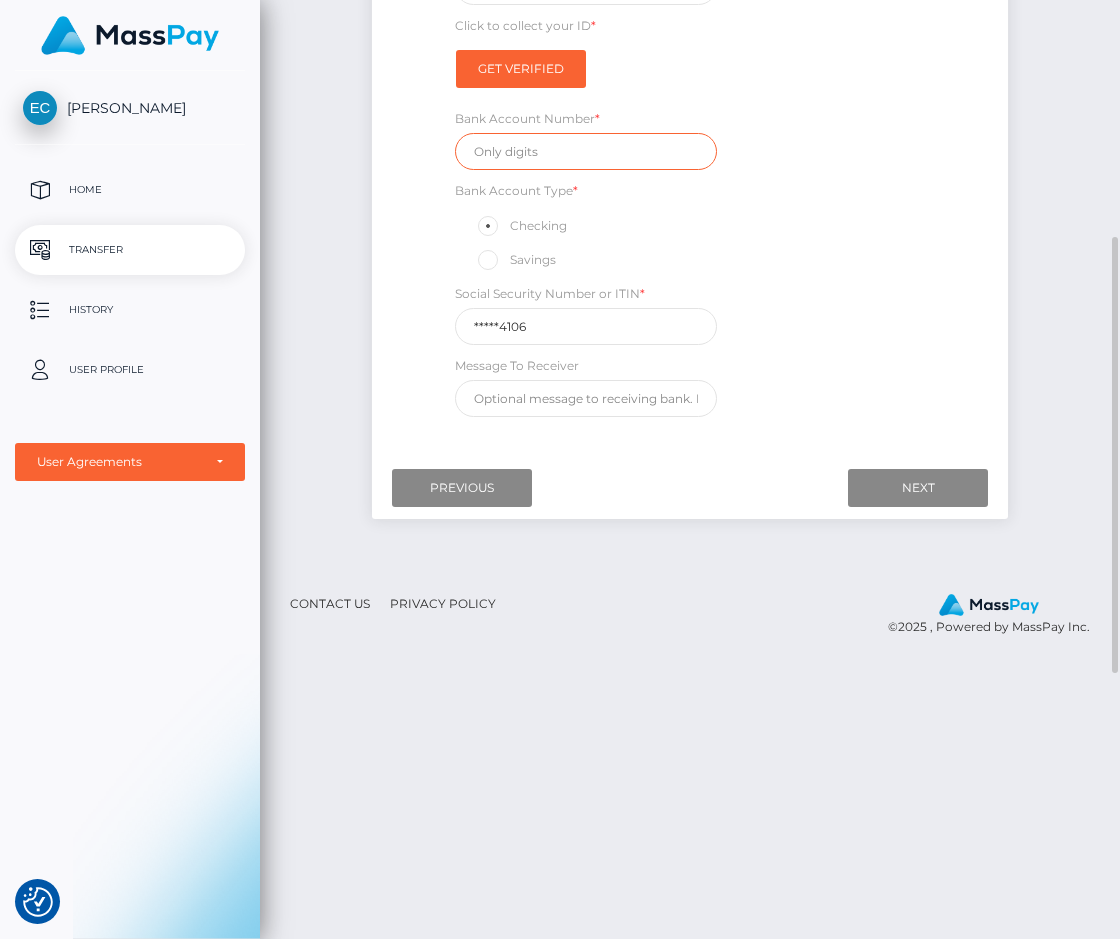 click at bounding box center [586, 151] 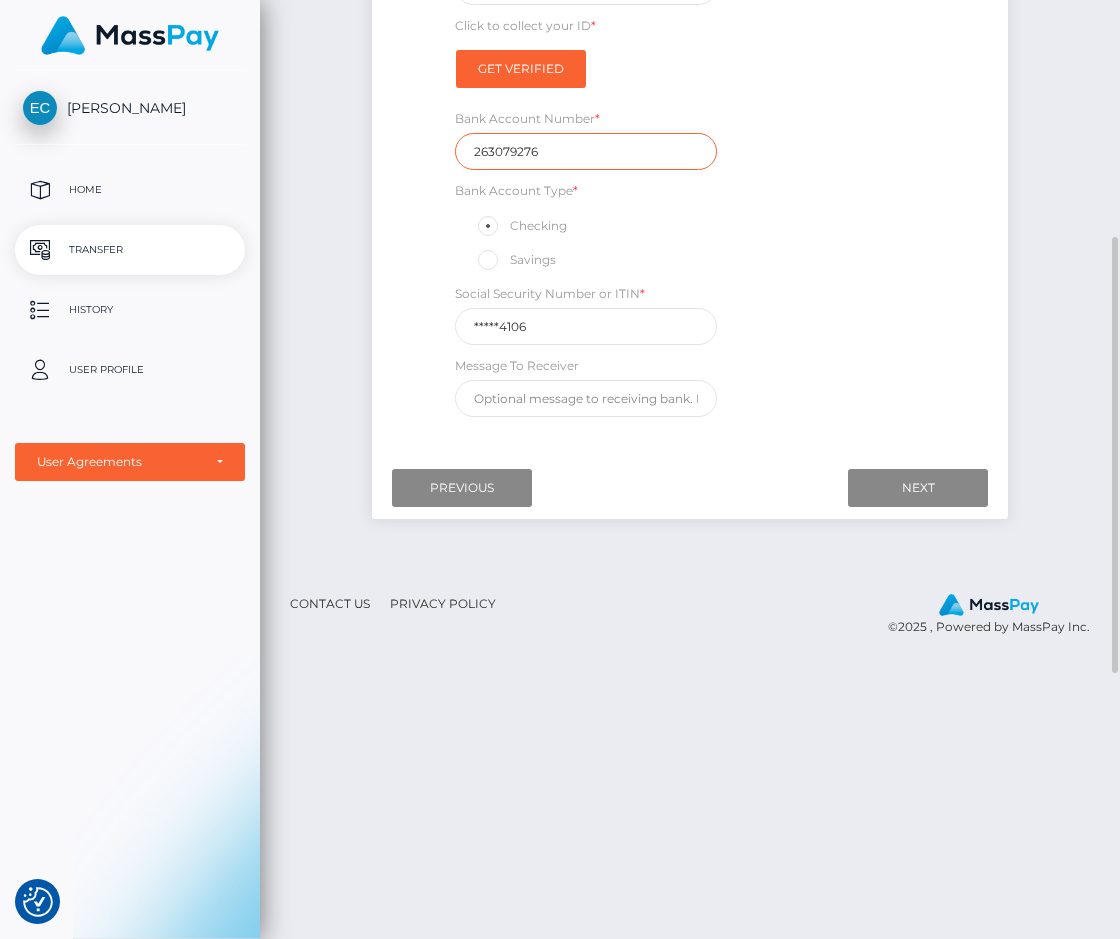 type on "263079276" 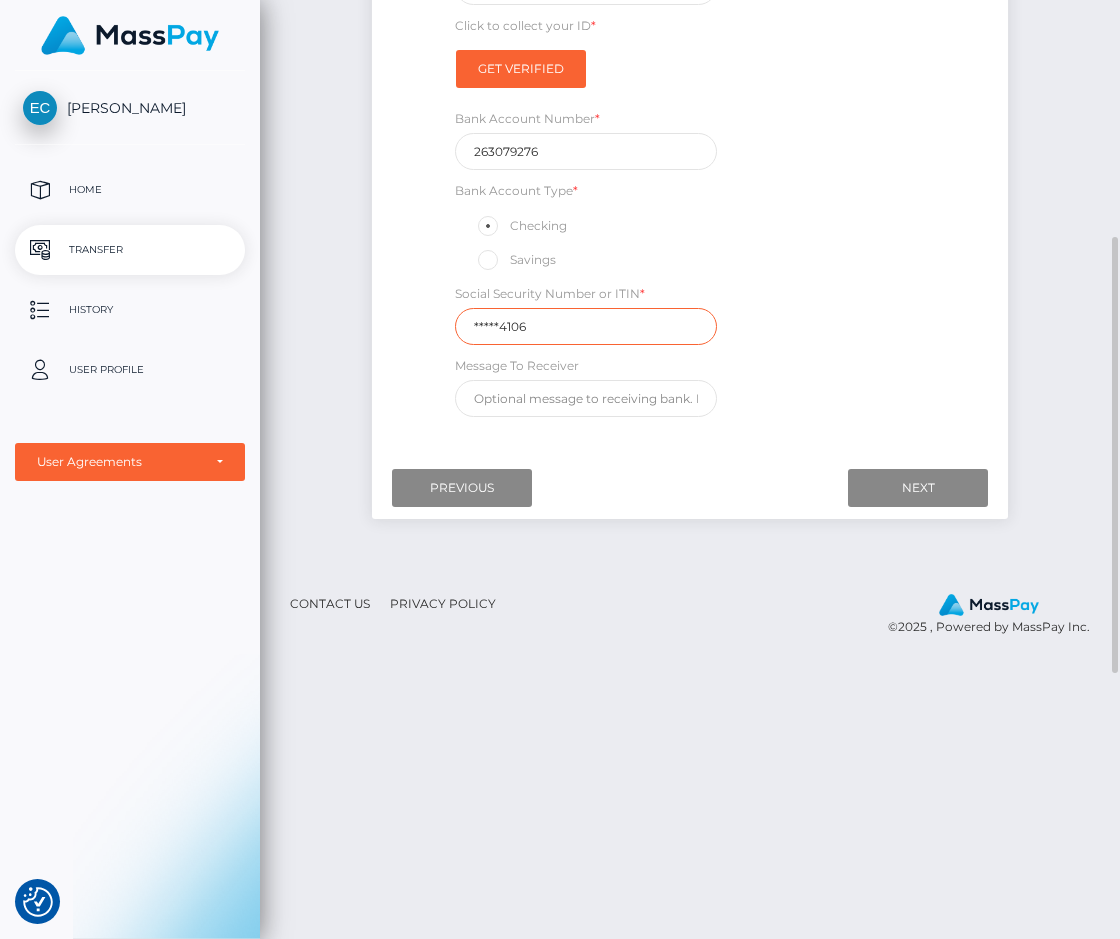 drag, startPoint x: 559, startPoint y: 322, endPoint x: 427, endPoint y: 333, distance: 132.45753 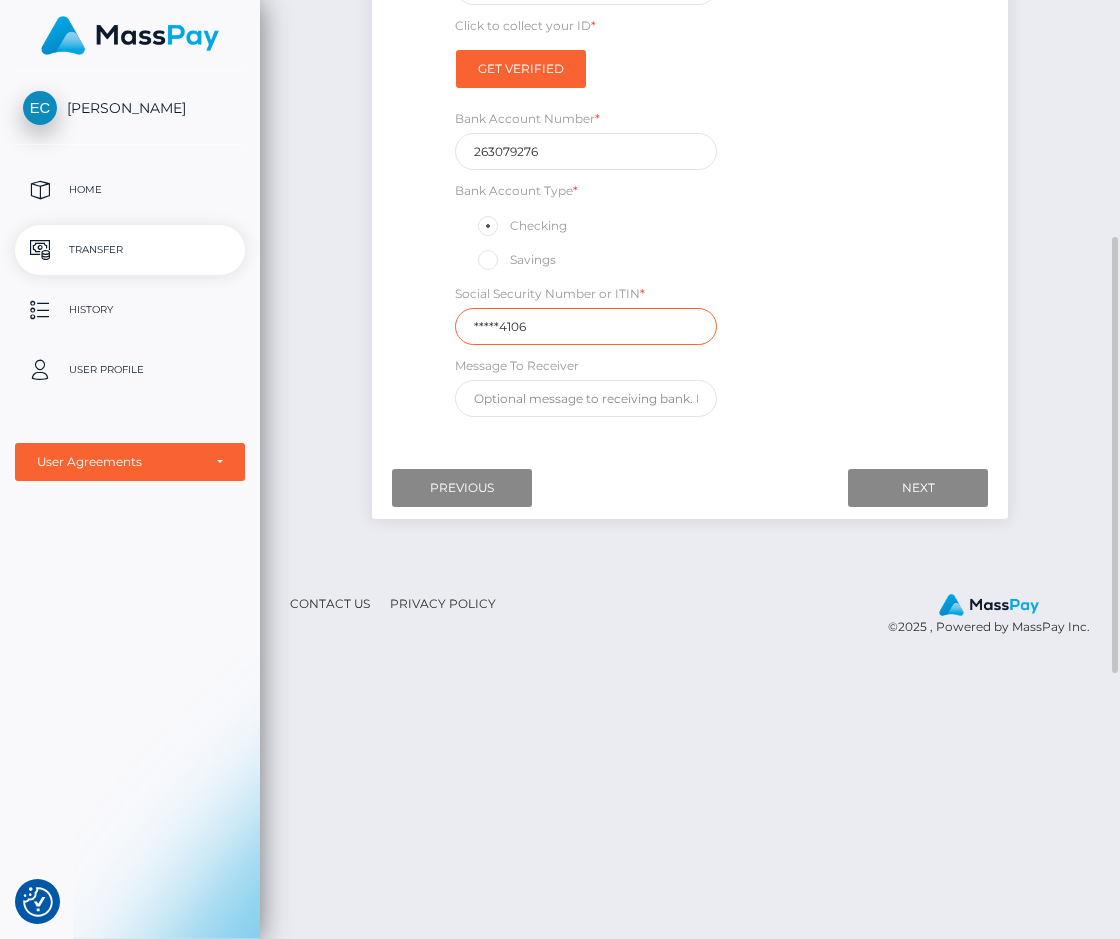 click on "*****4106" at bounding box center [586, 326] 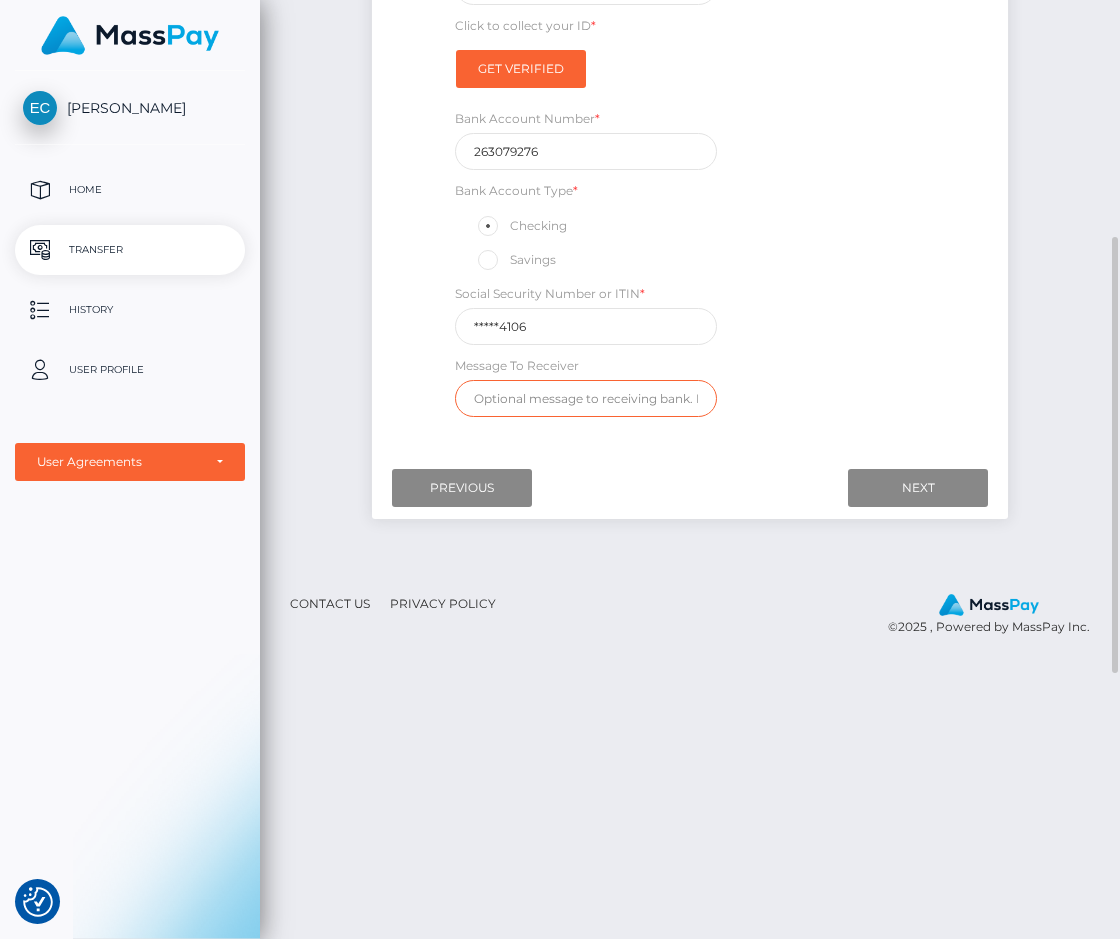 scroll, scrollTop: 306, scrollLeft: 0, axis: vertical 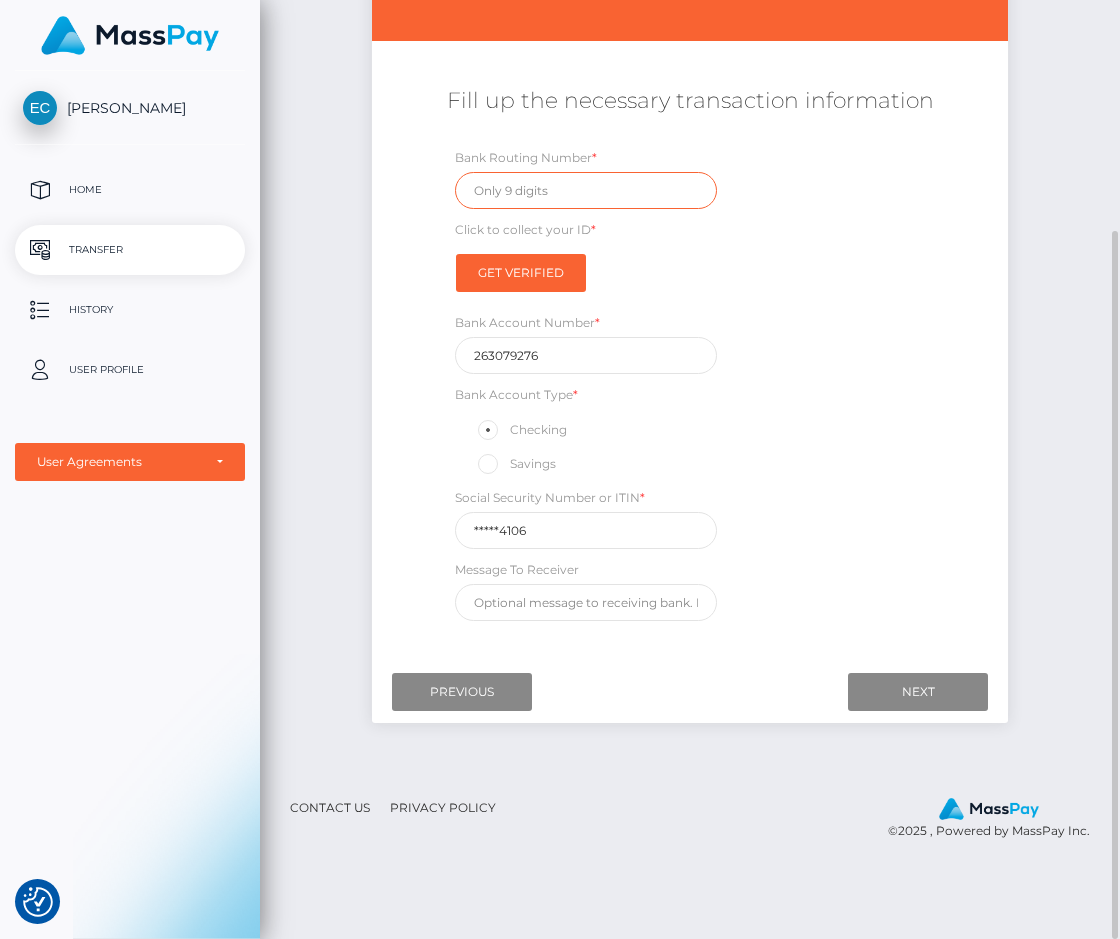 click at bounding box center [586, 190] 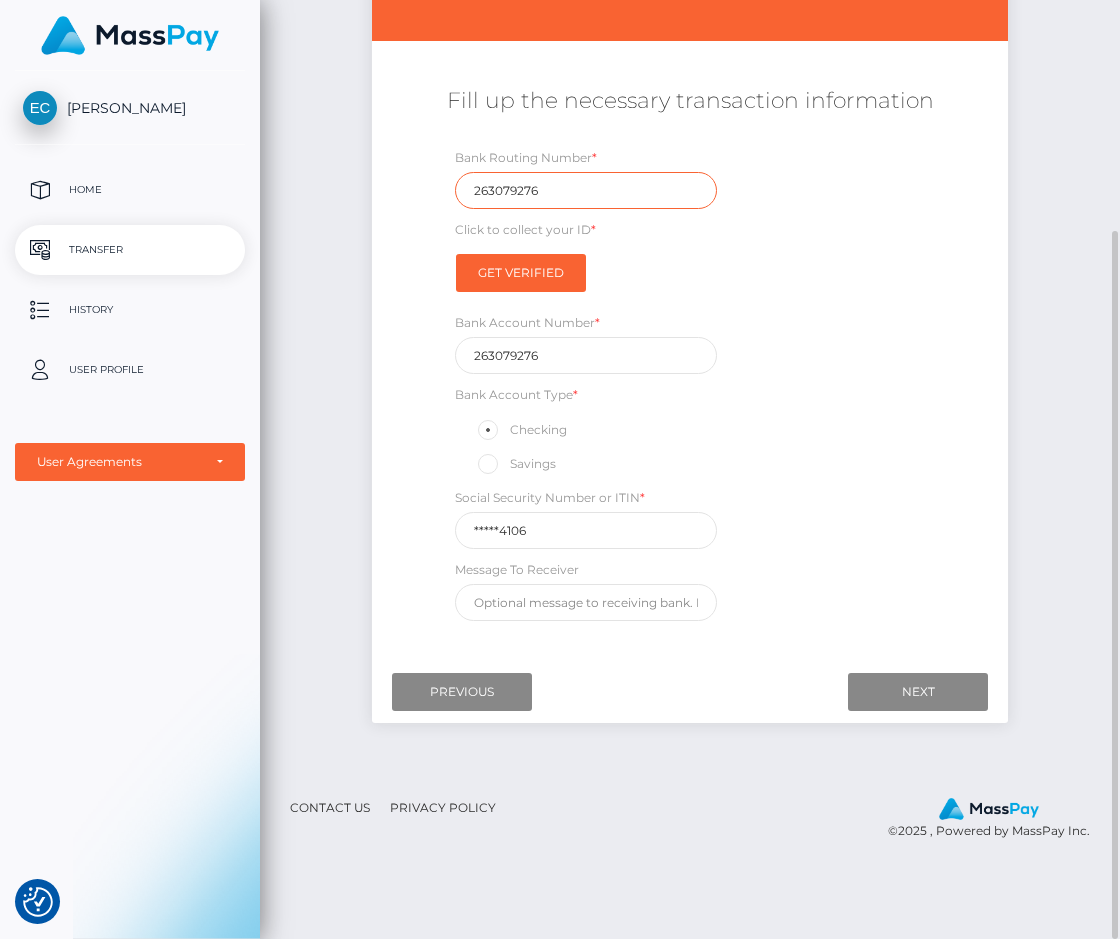 type on "263079276" 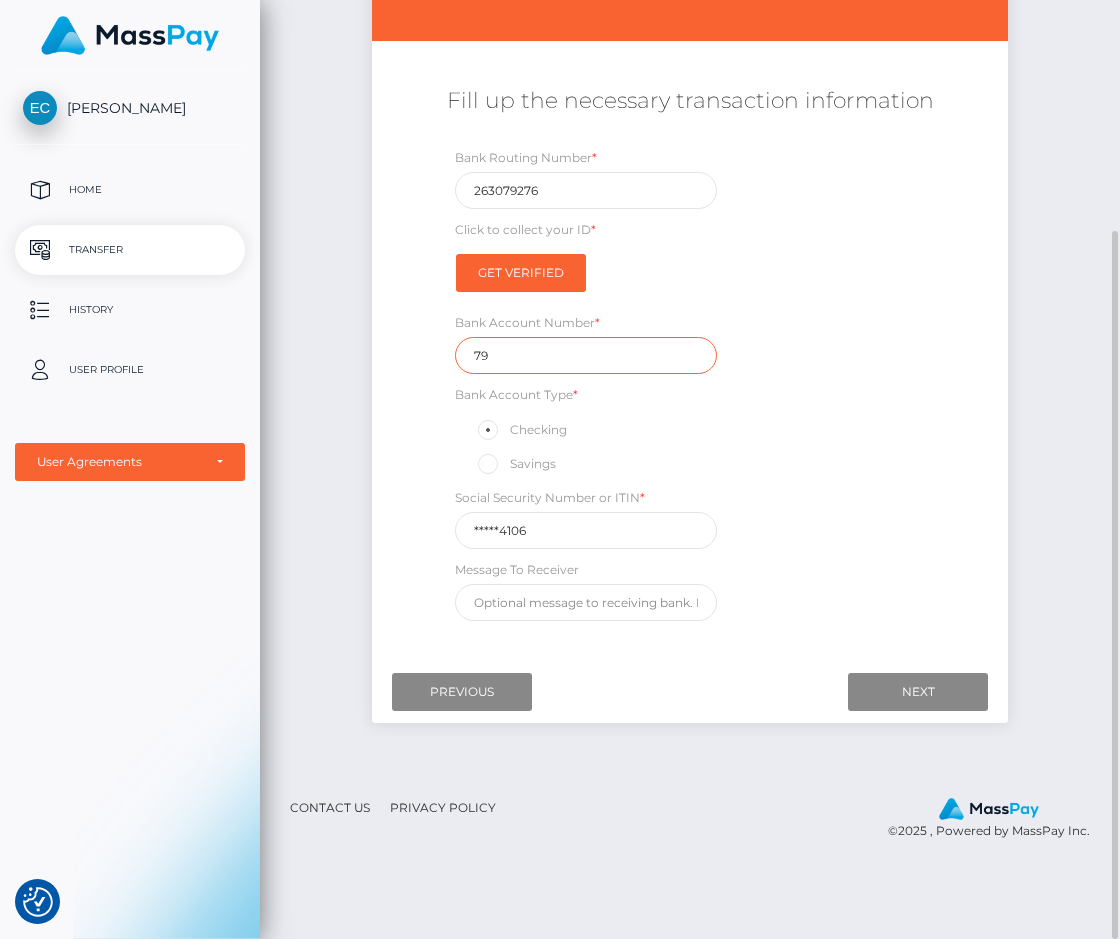 type on "7" 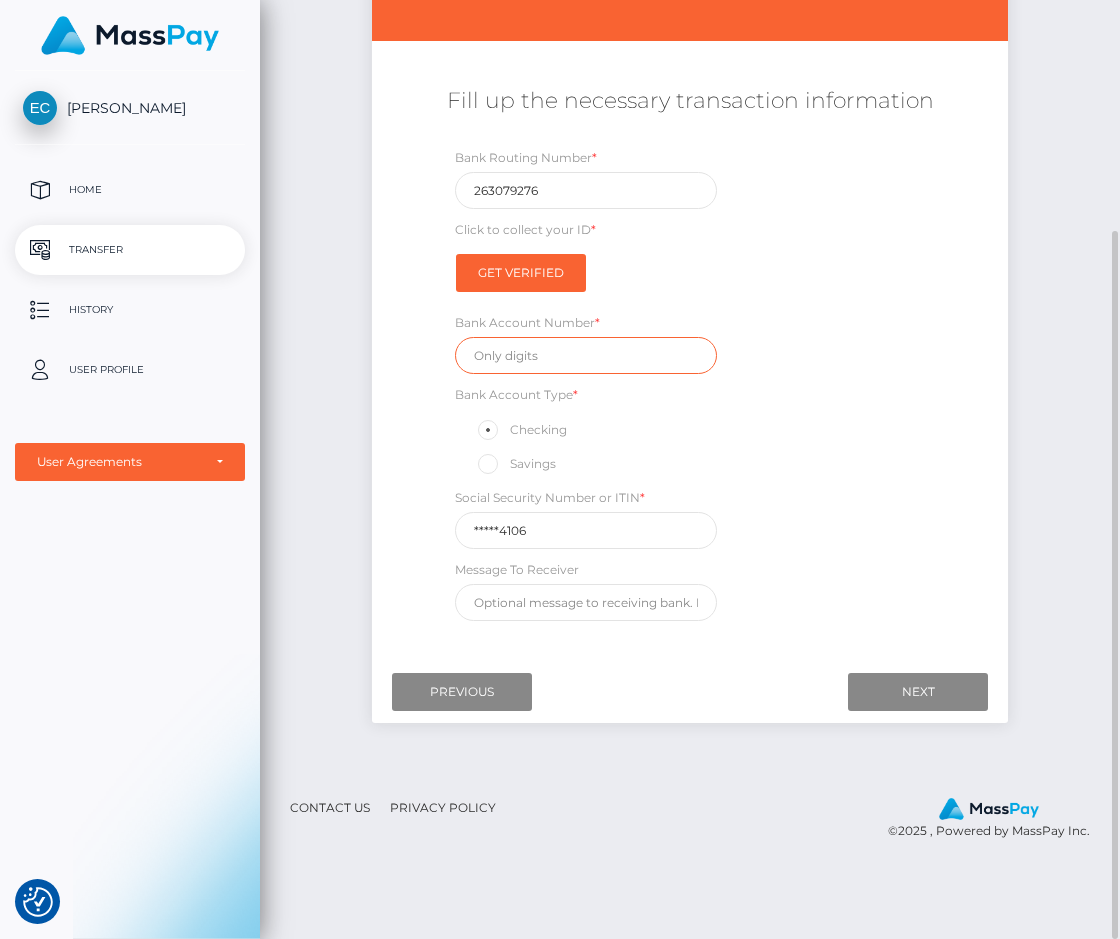 type 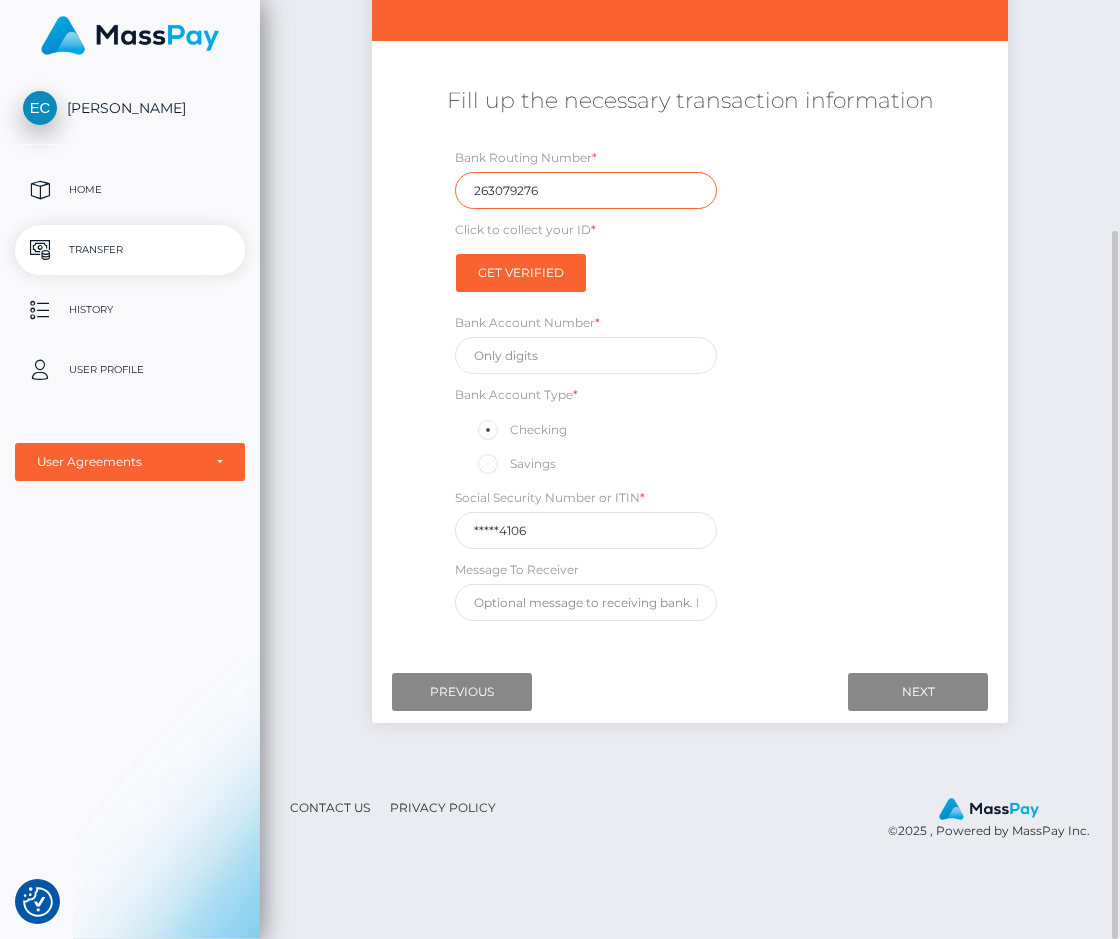 drag, startPoint x: 556, startPoint y: 191, endPoint x: 362, endPoint y: 237, distance: 199.37904 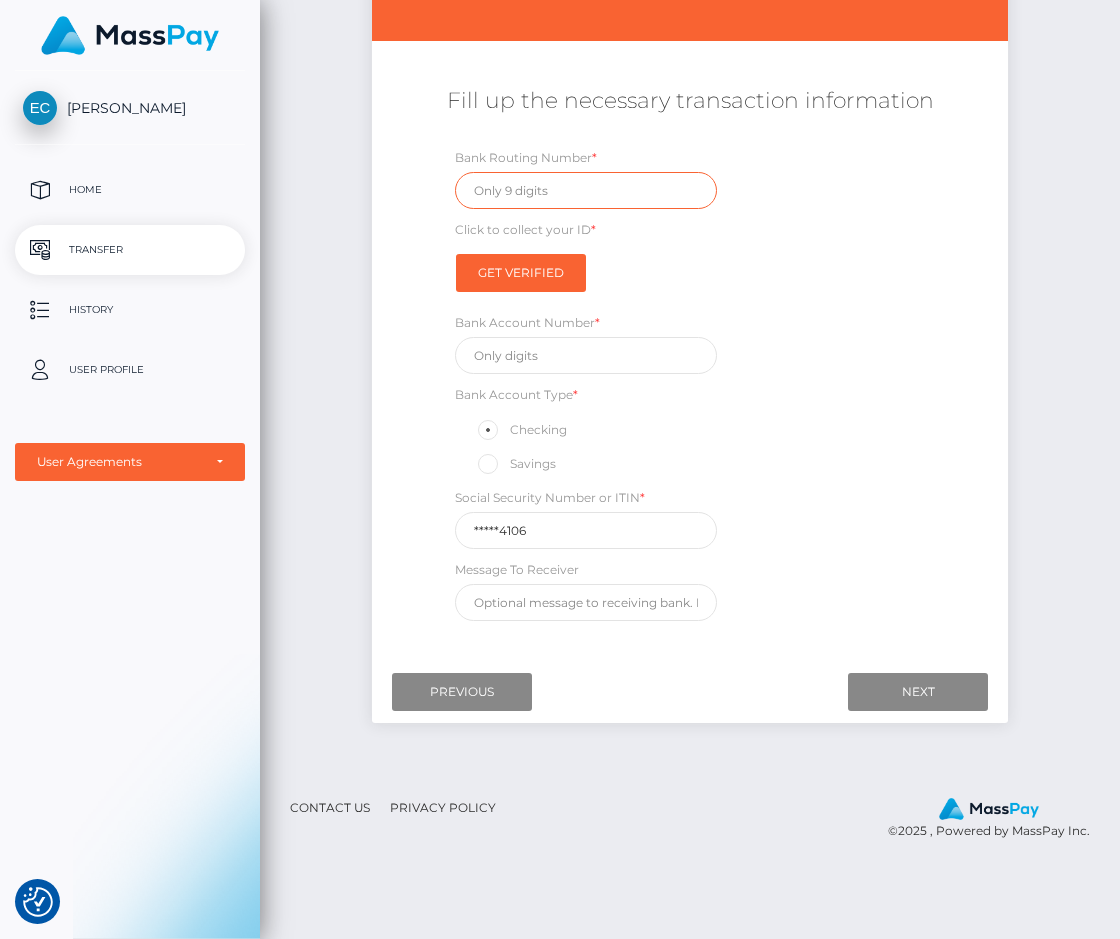 type 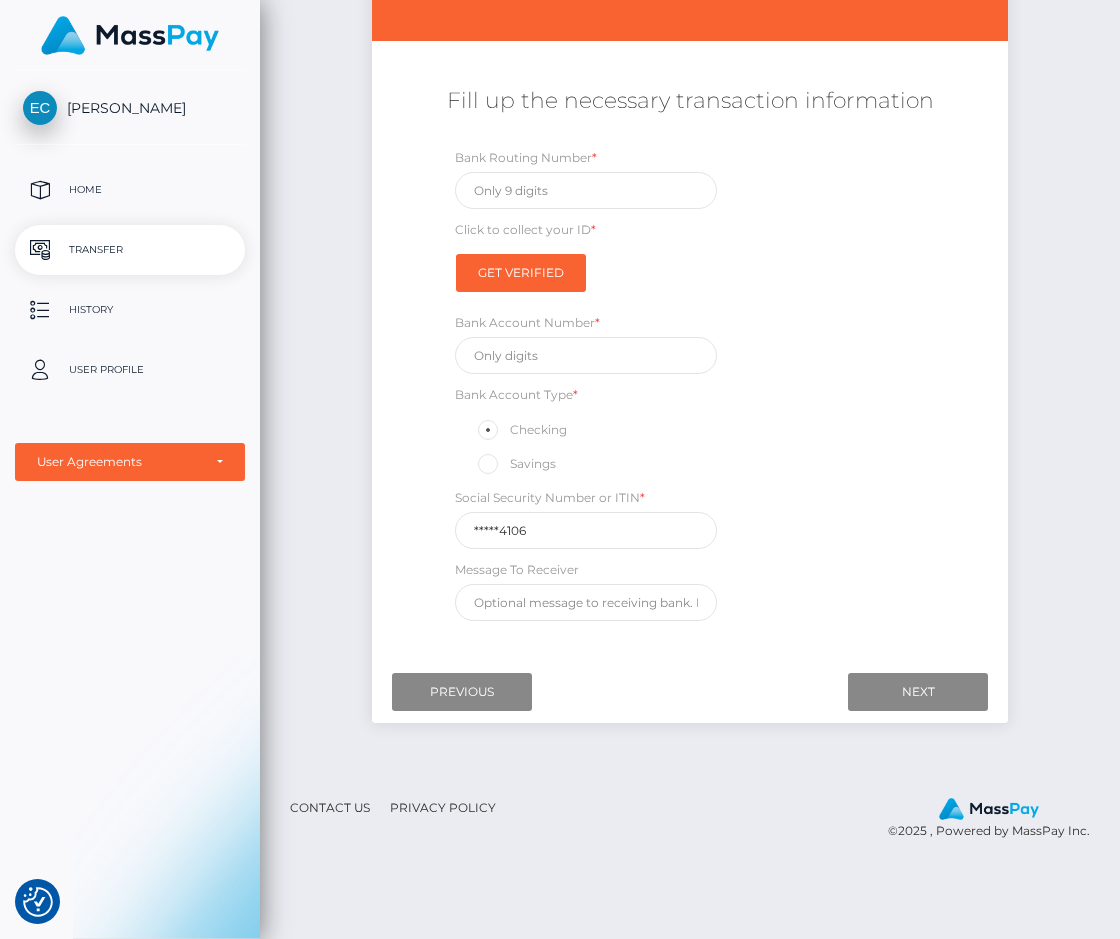 click on "Transfer" at bounding box center [130, 250] 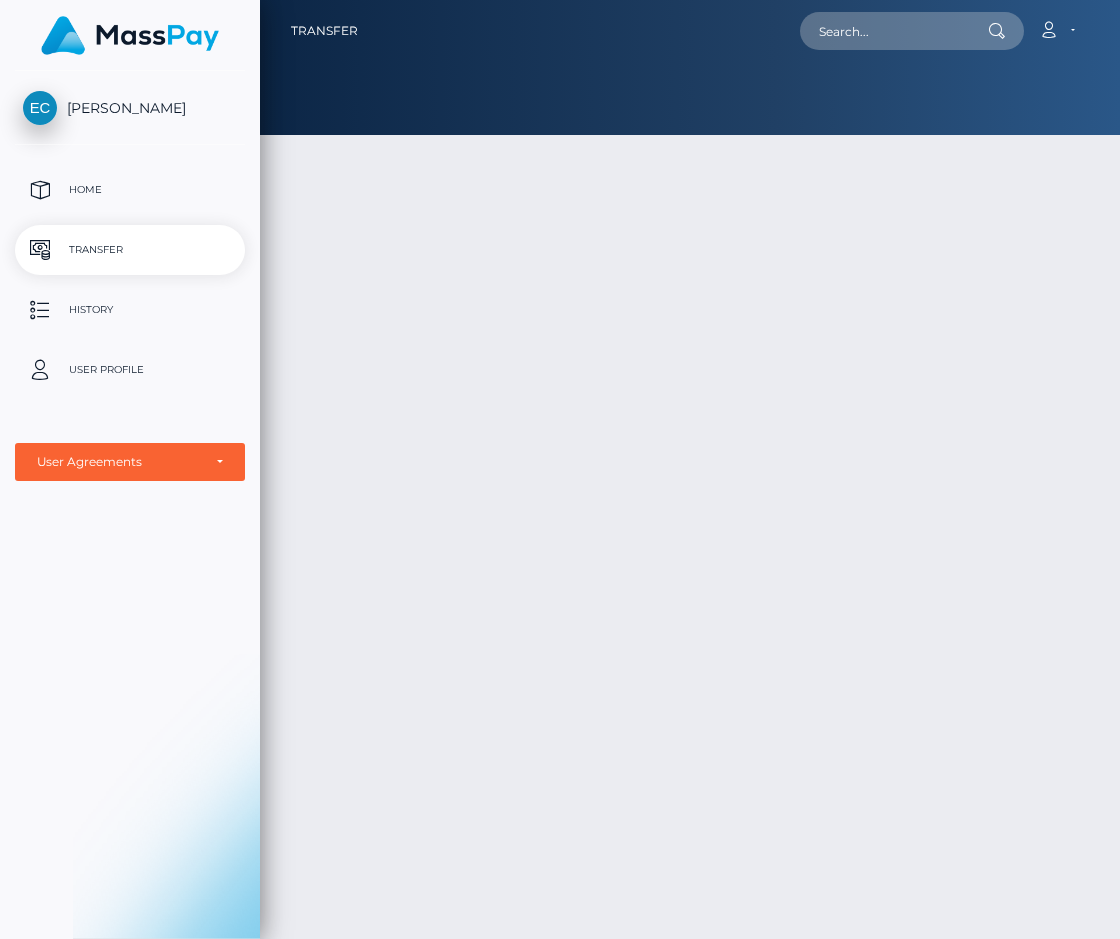 scroll, scrollTop: 0, scrollLeft: 0, axis: both 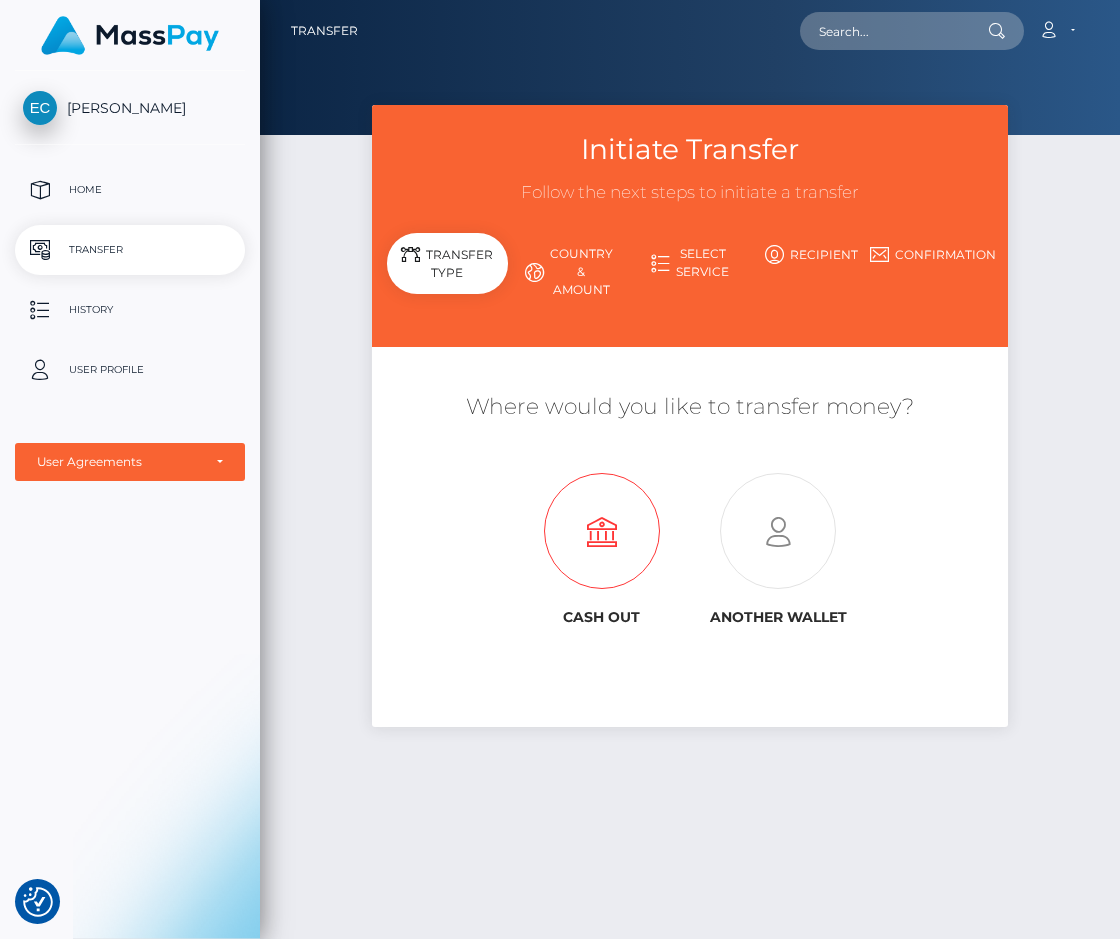 click at bounding box center [601, 532] 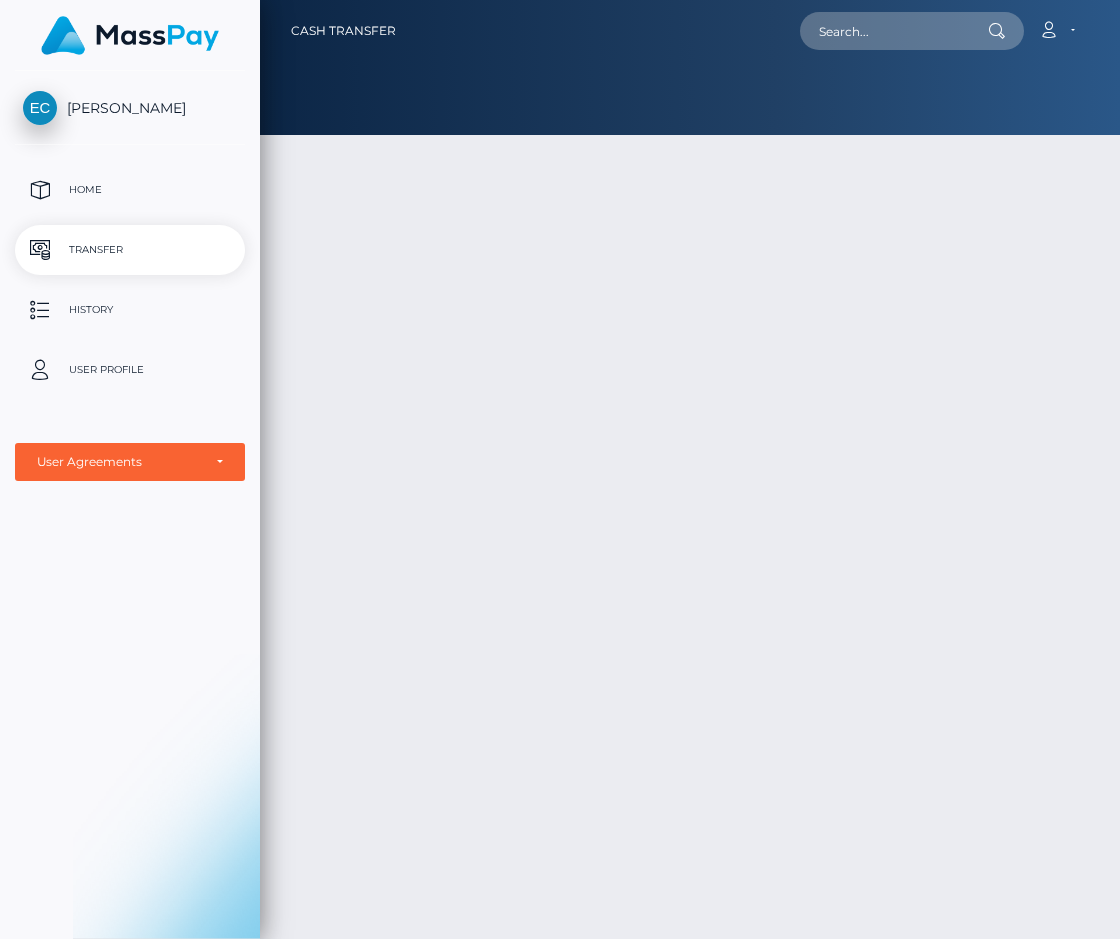 scroll, scrollTop: 0, scrollLeft: 0, axis: both 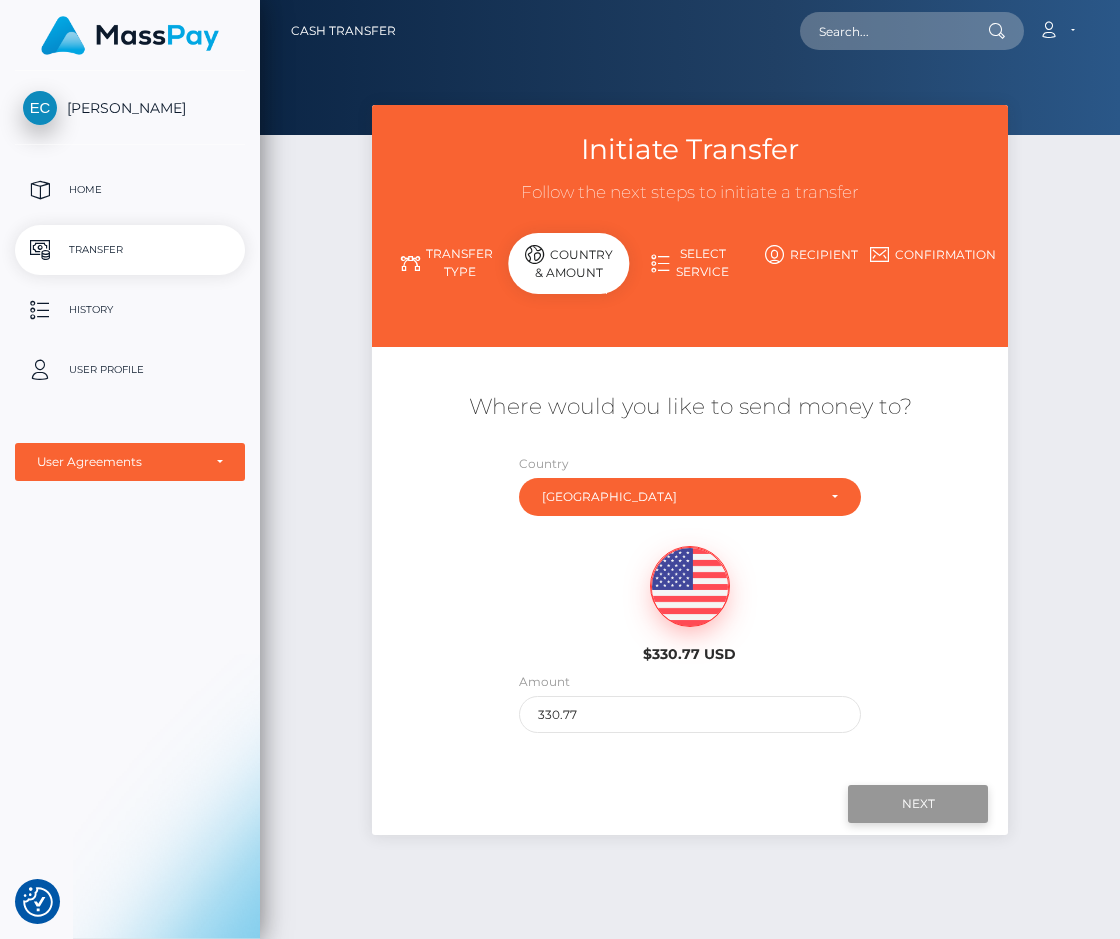 click on "Next" at bounding box center [918, 804] 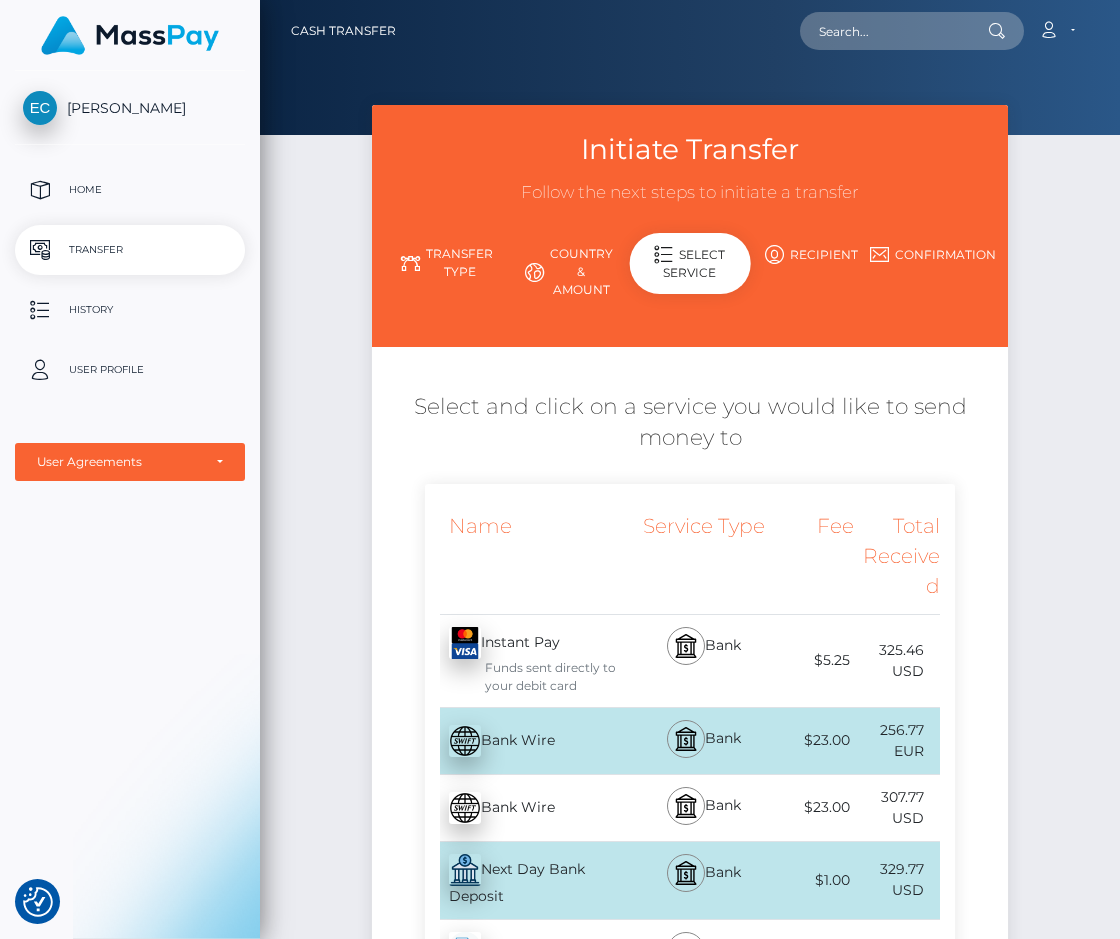 click on "Instant Pay  - USD
Funds sent directly to your debit card" at bounding box center (532, 661) 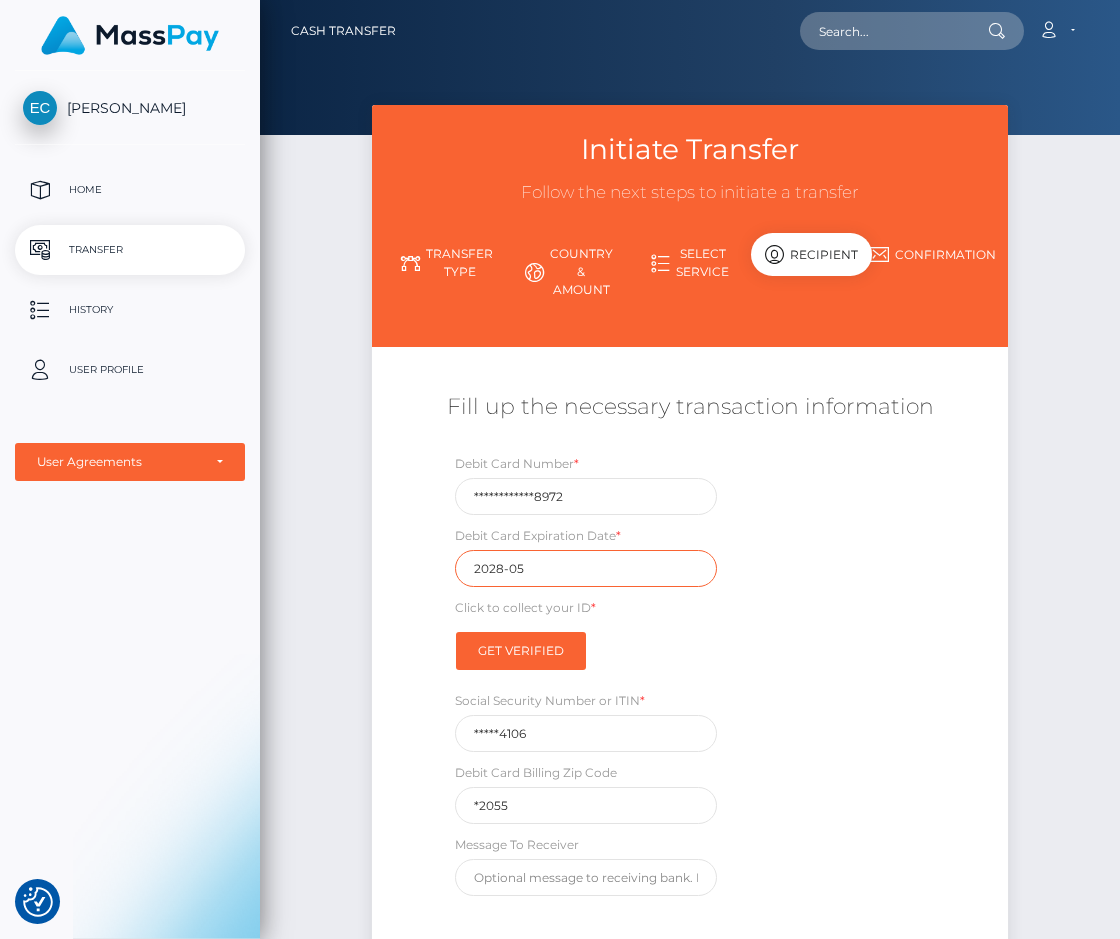 click on "2028-05" at bounding box center (586, 568) 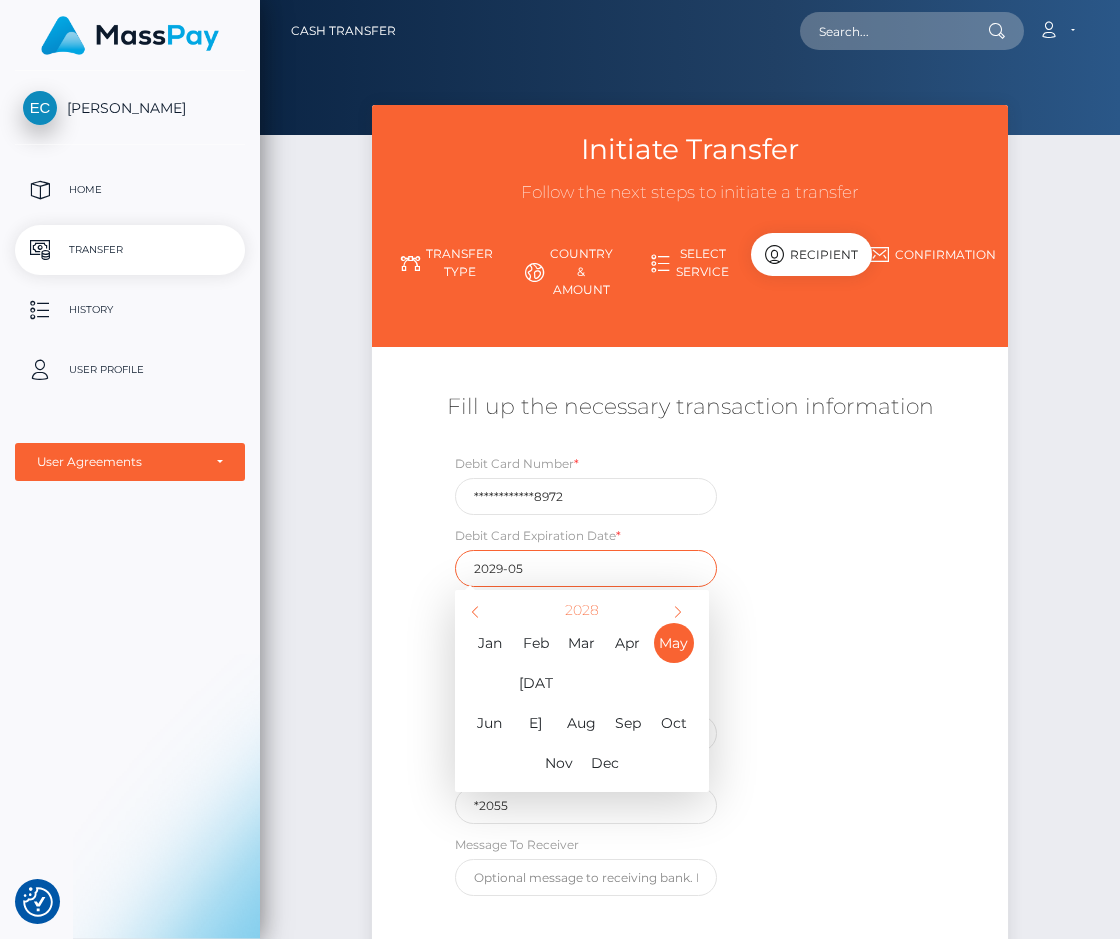 type on "2029-05" 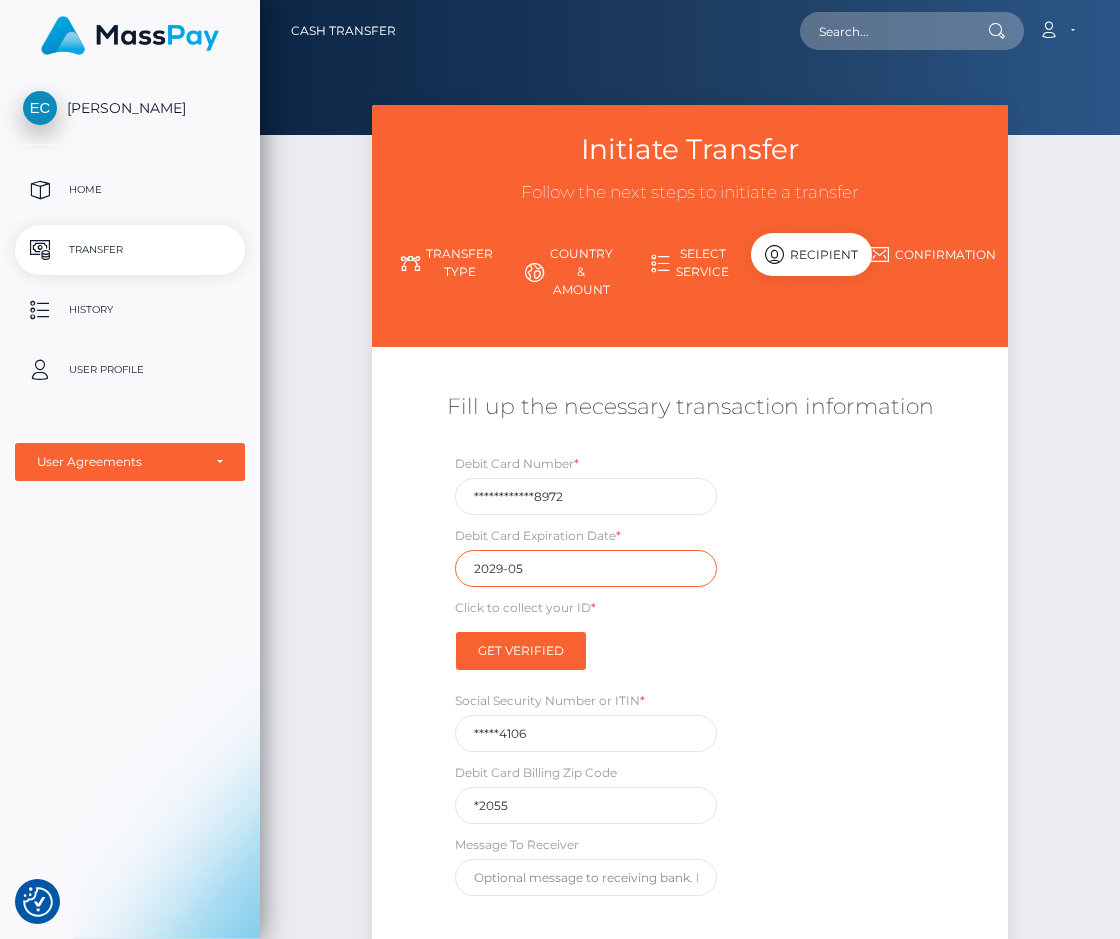 drag, startPoint x: 549, startPoint y: 572, endPoint x: 374, endPoint y: 588, distance: 175.7299 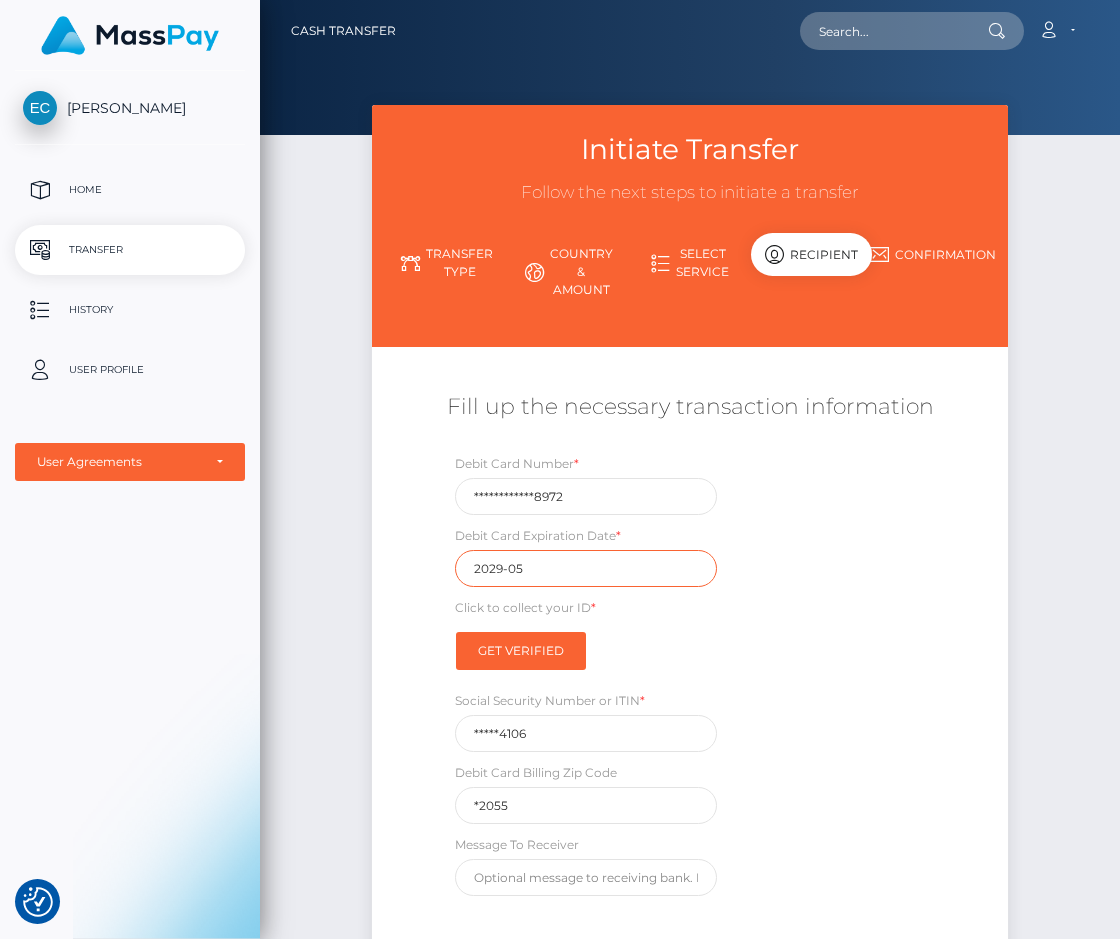 click on "2029-05" at bounding box center [586, 568] 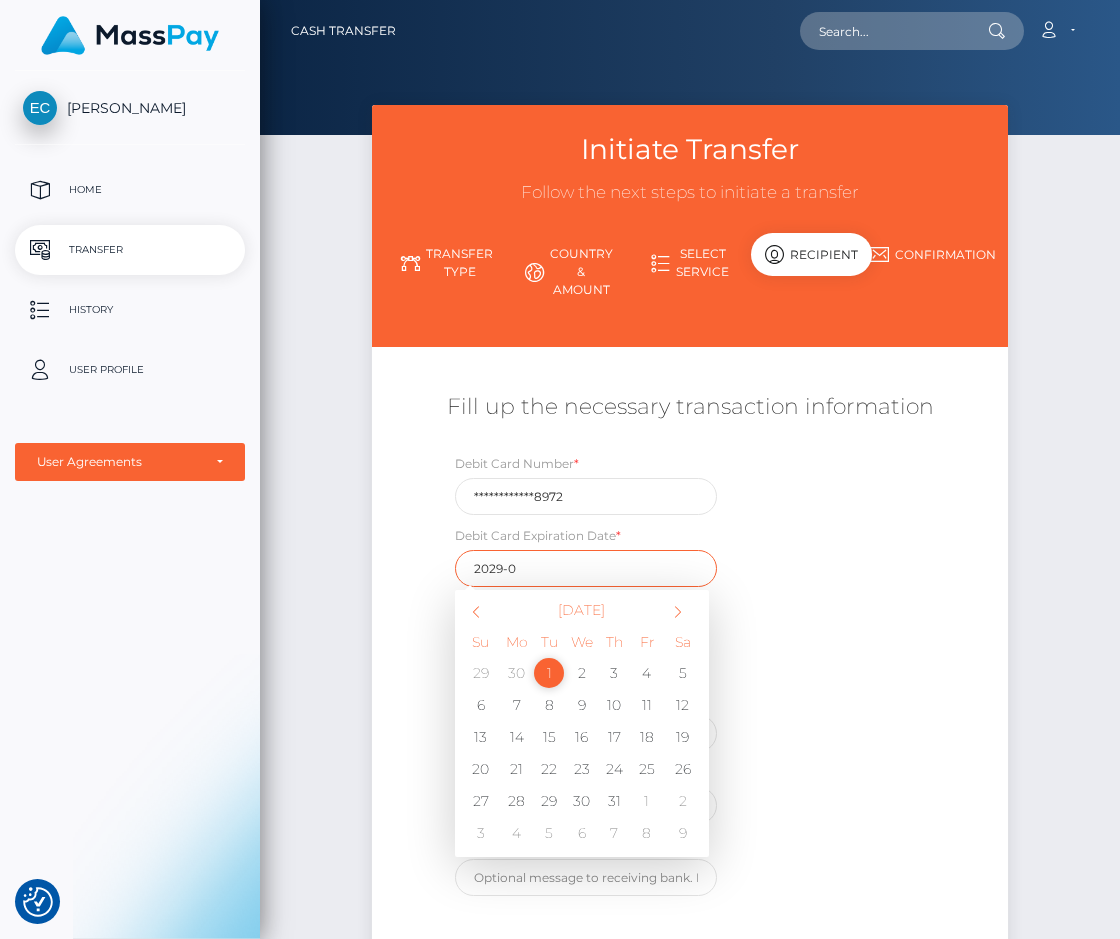 type on "2029-05" 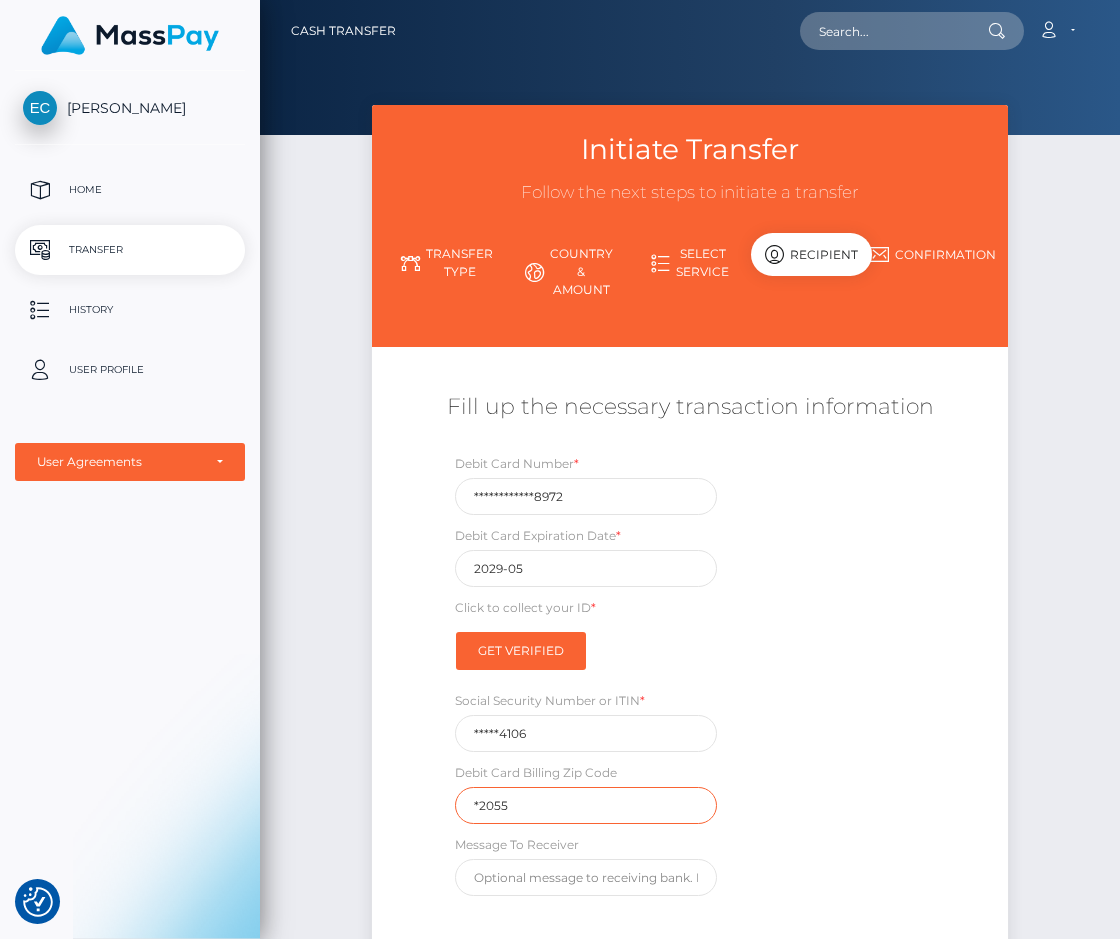 click on "*2055" at bounding box center [586, 805] 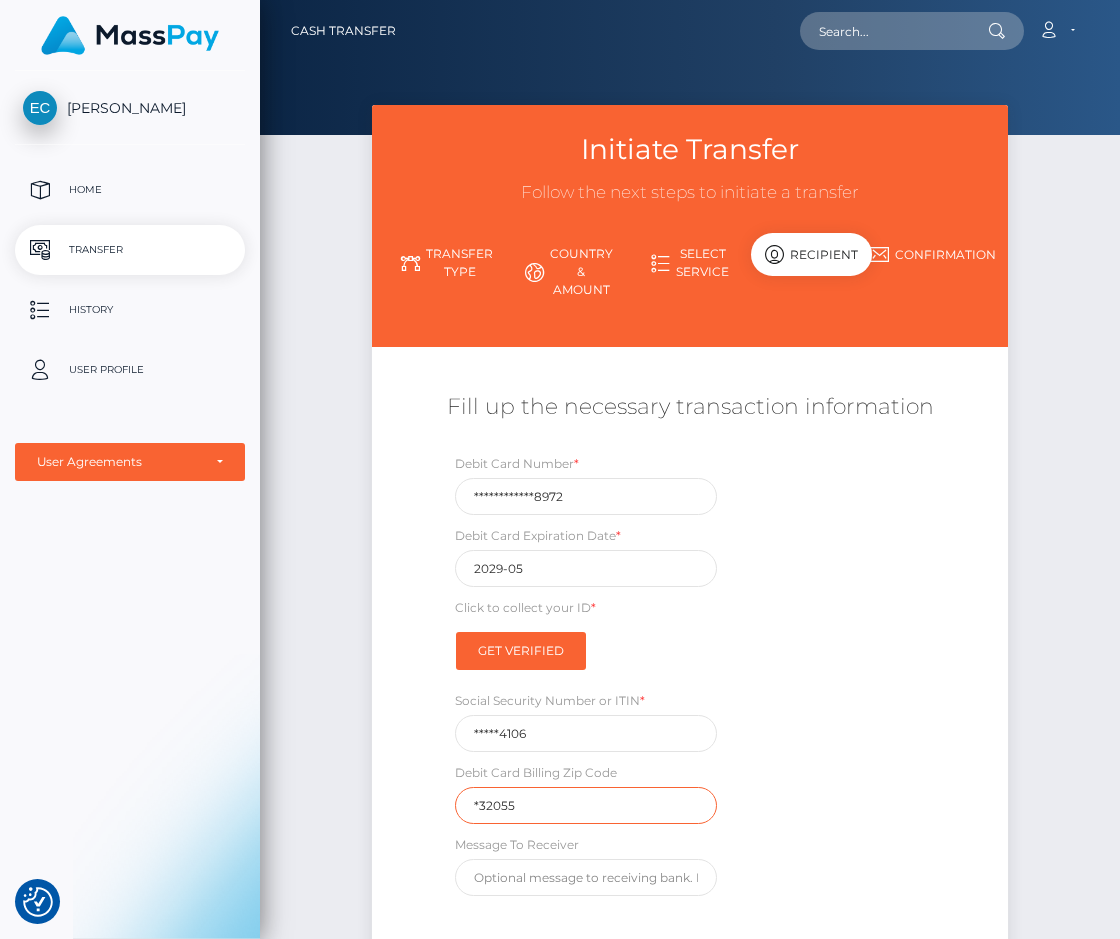 scroll, scrollTop: 204, scrollLeft: 0, axis: vertical 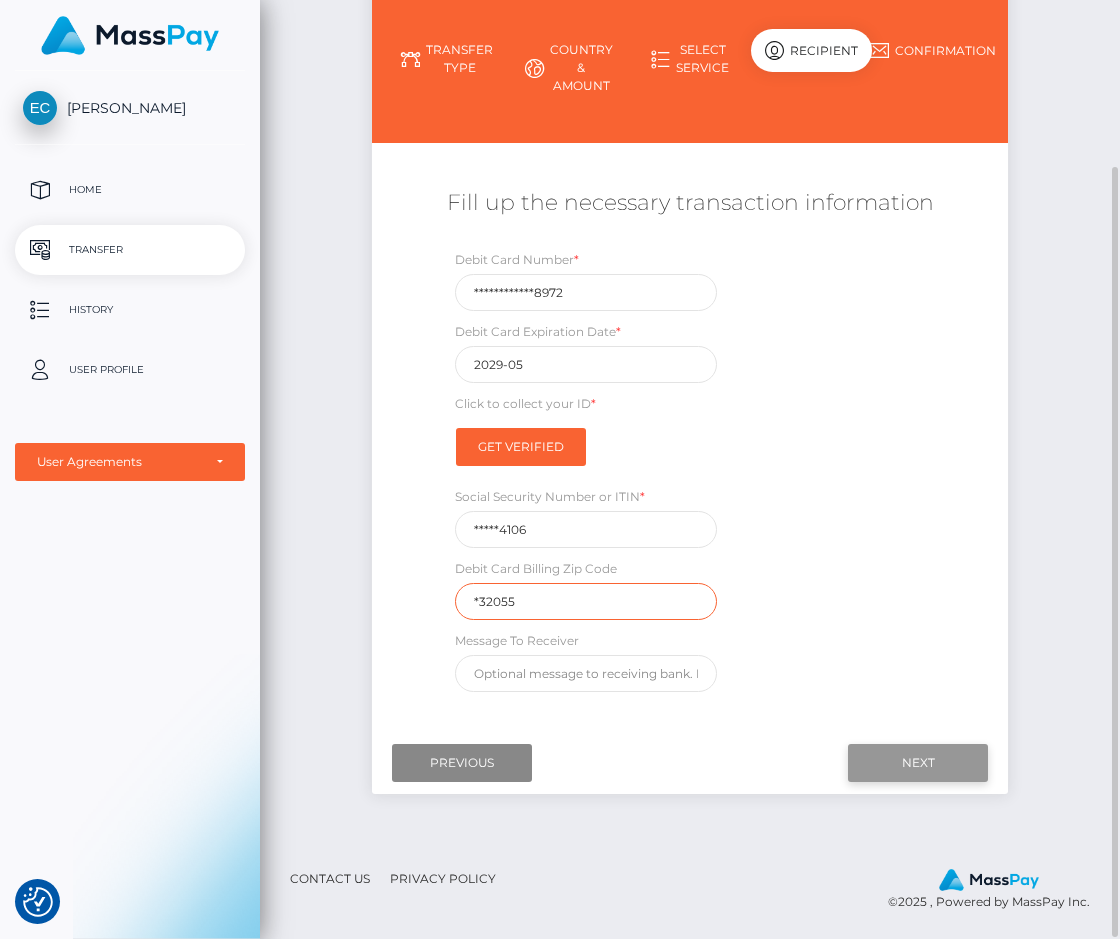 type on "*32055" 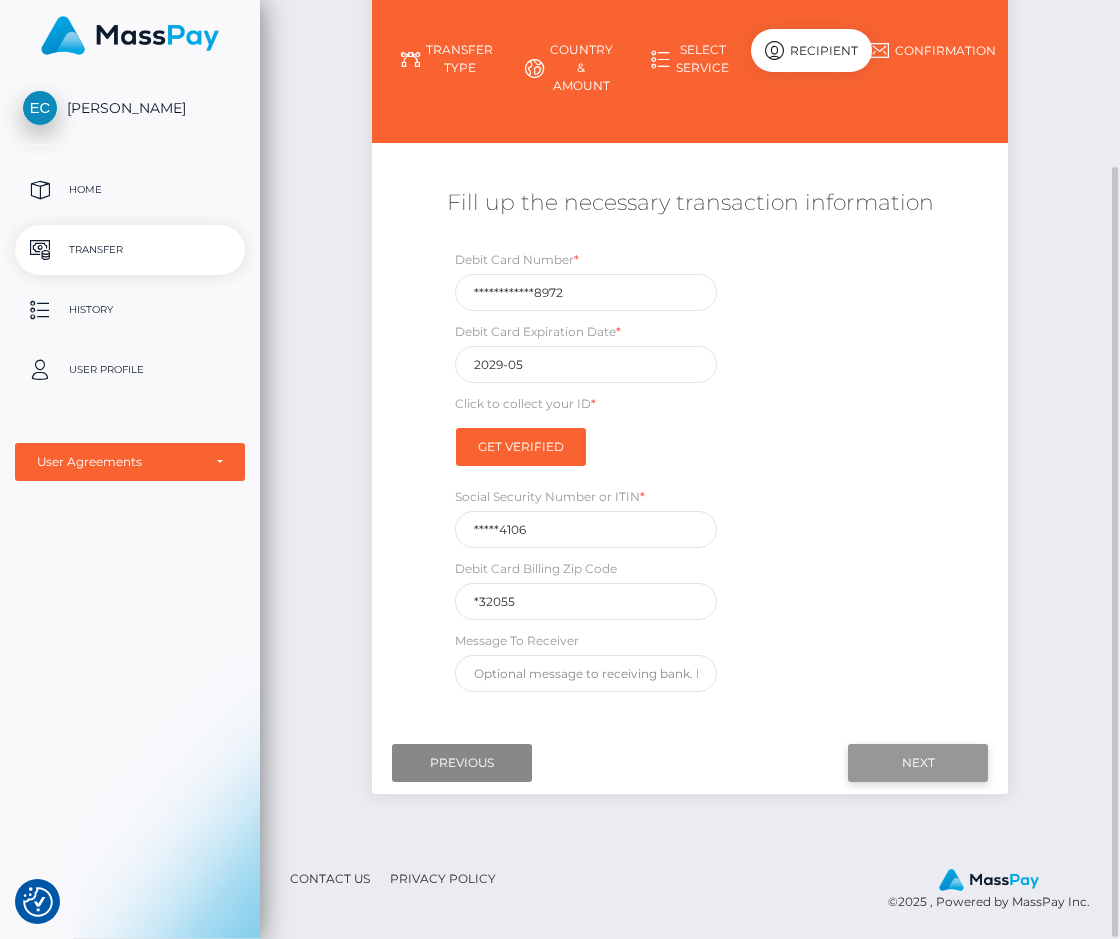 click on "Next" at bounding box center [918, 763] 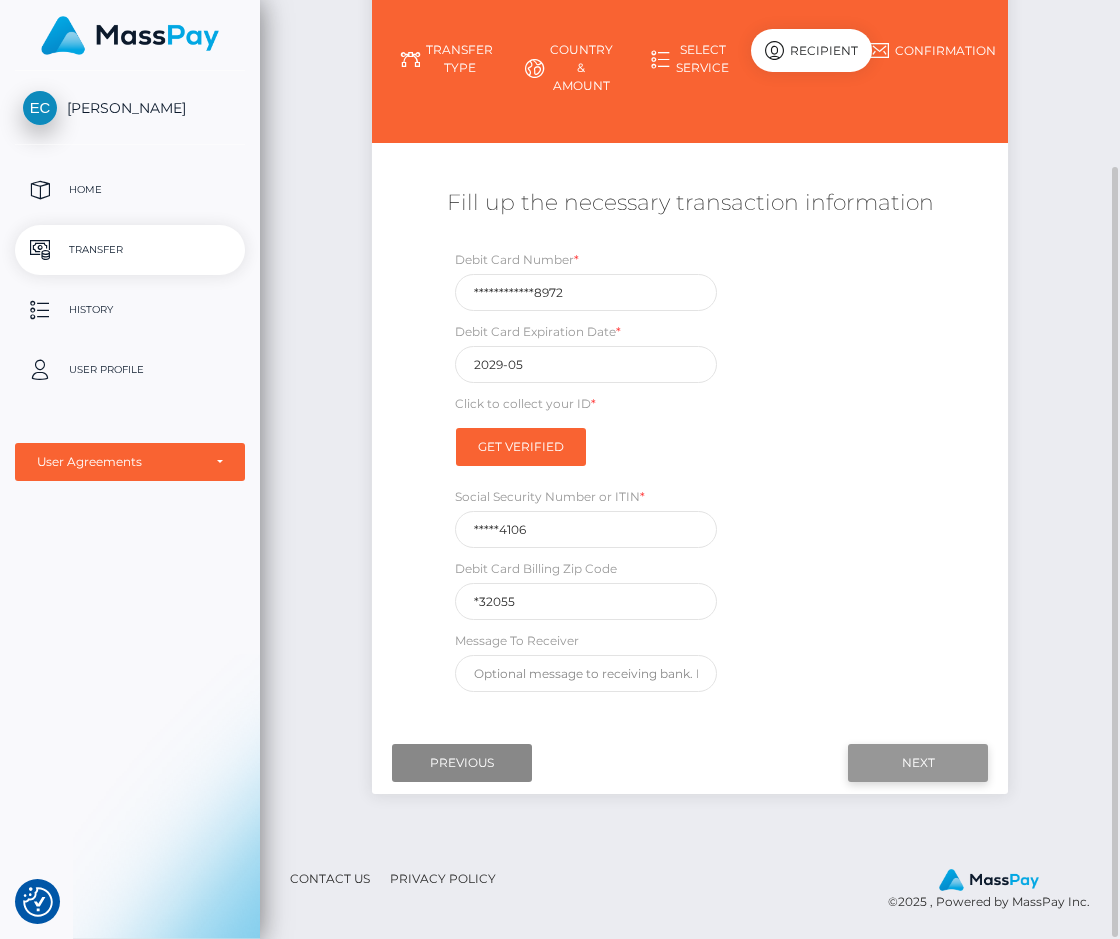 click on "Next" at bounding box center [918, 763] 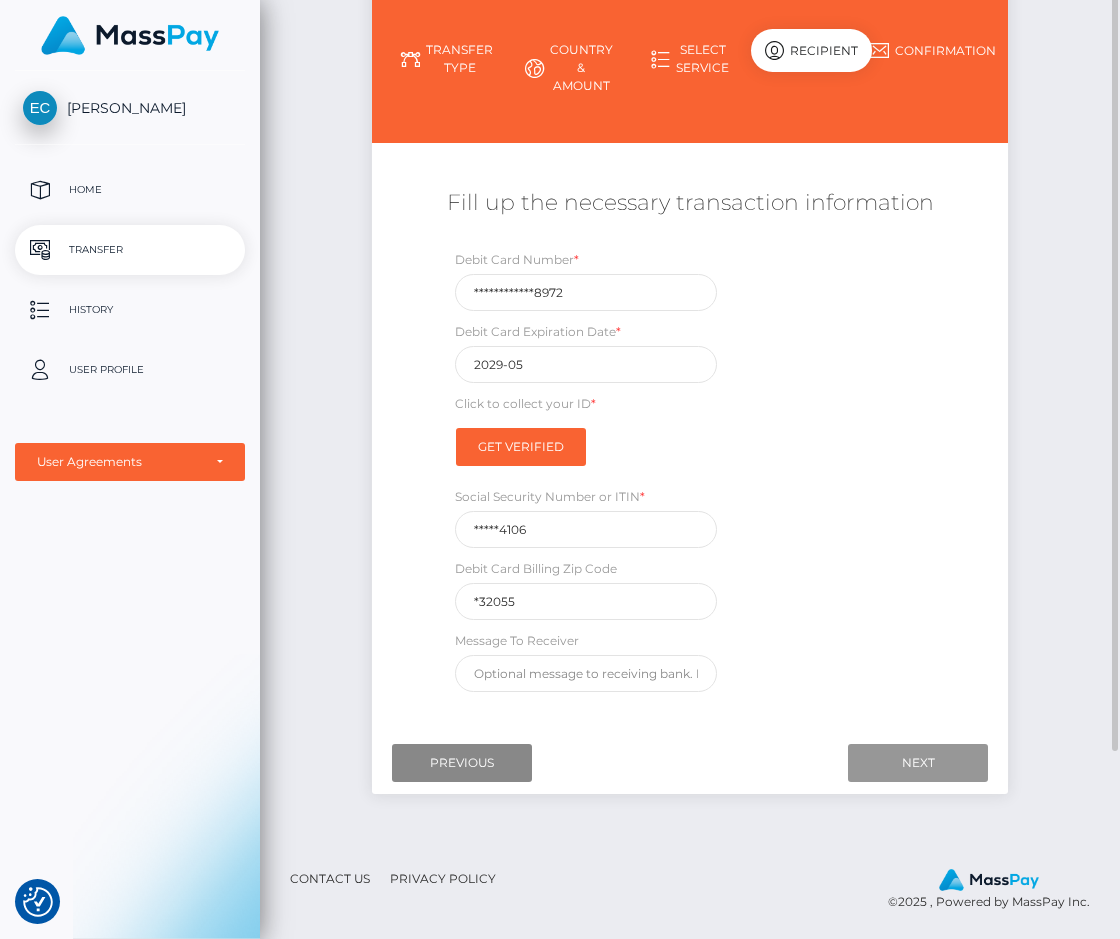 scroll, scrollTop: 0, scrollLeft: 0, axis: both 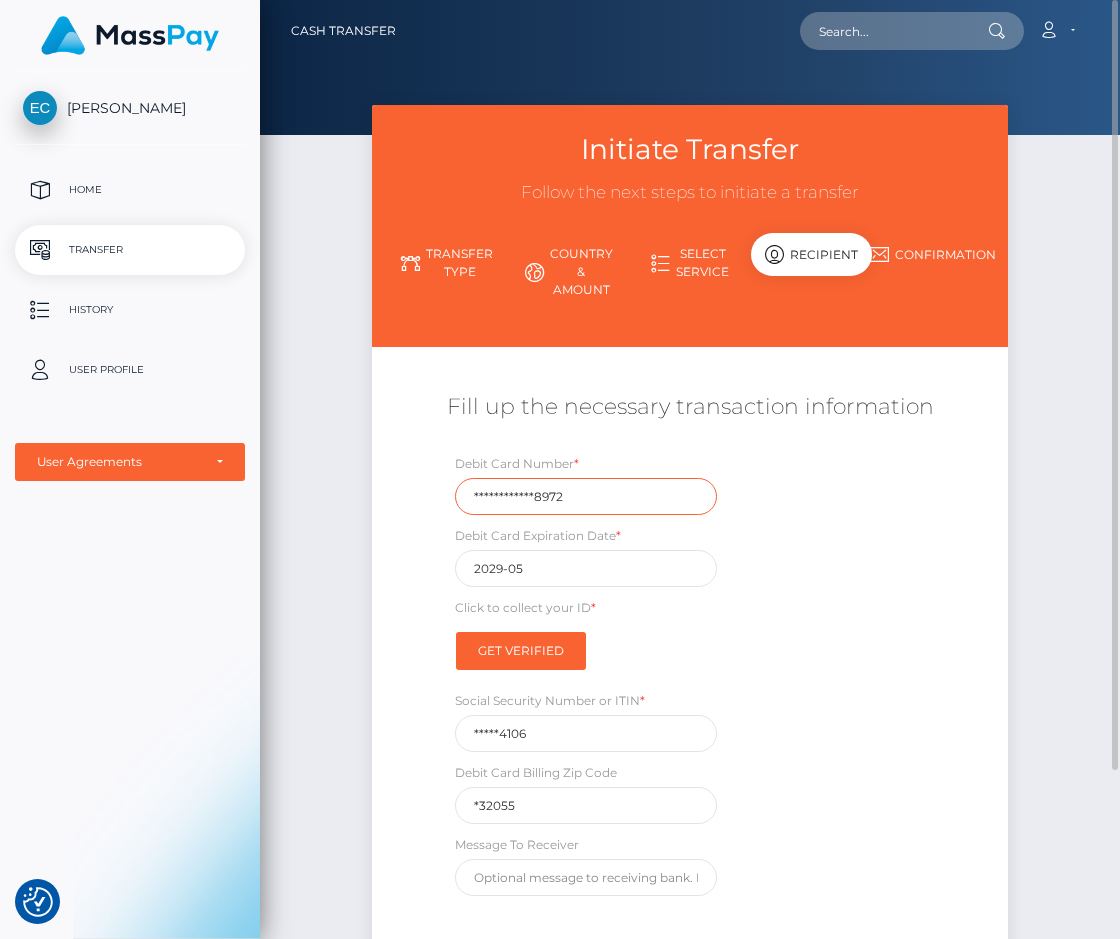 drag, startPoint x: 582, startPoint y: 495, endPoint x: 320, endPoint y: 498, distance: 262.01718 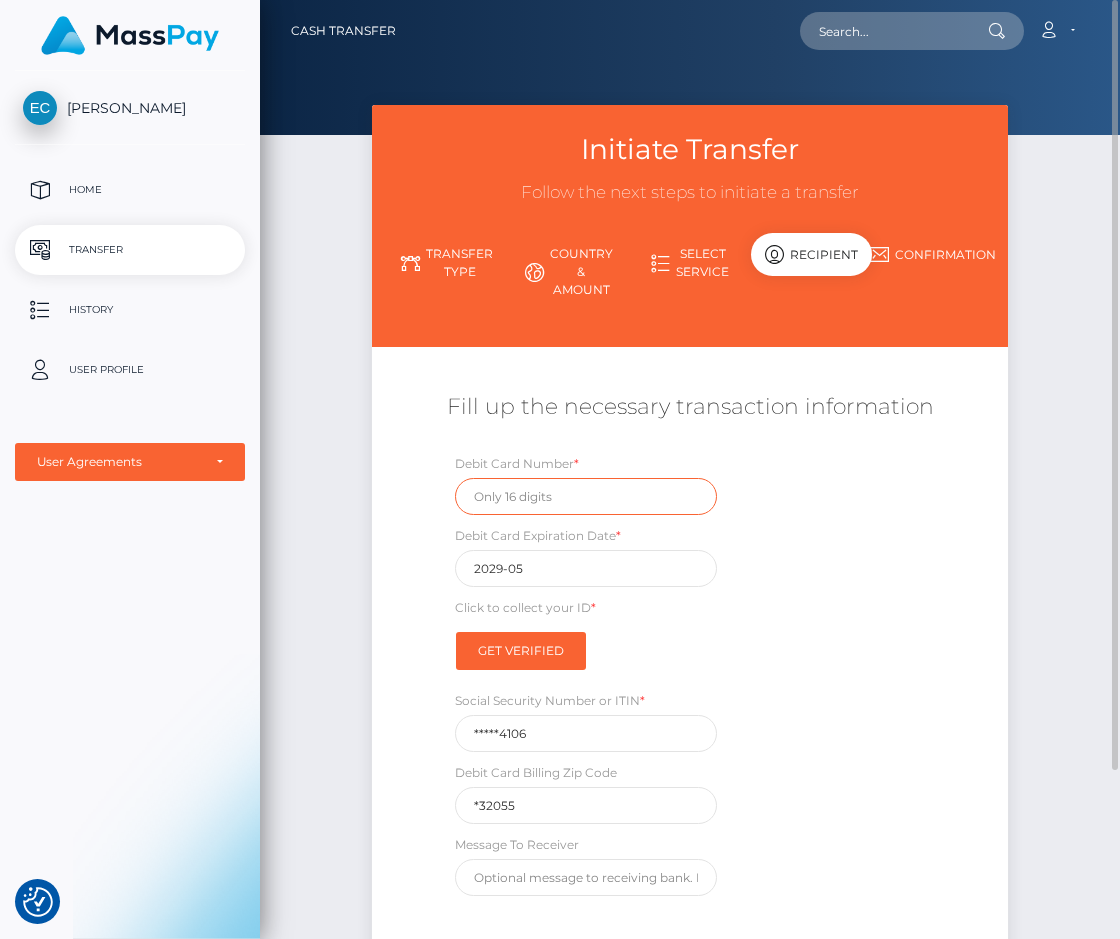 type 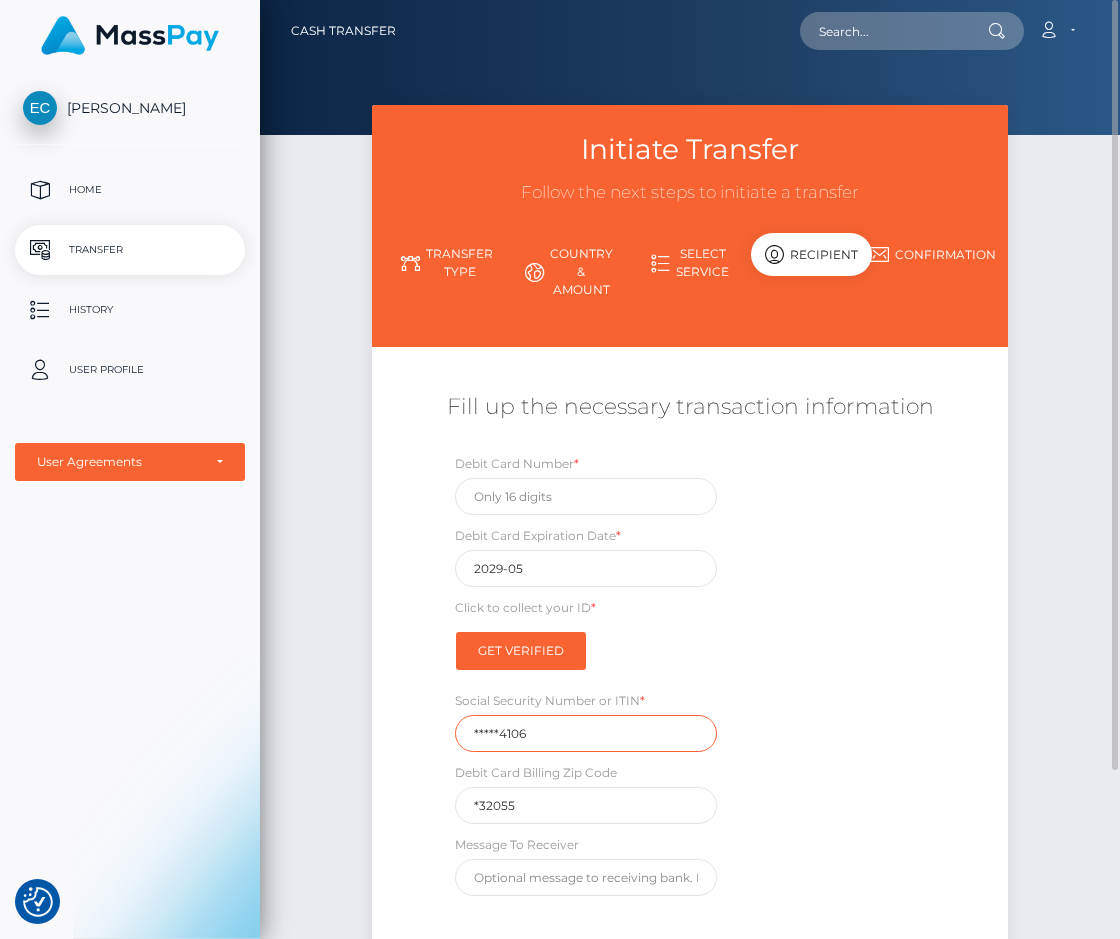 drag, startPoint x: 538, startPoint y: 737, endPoint x: 425, endPoint y: 767, distance: 116.9145 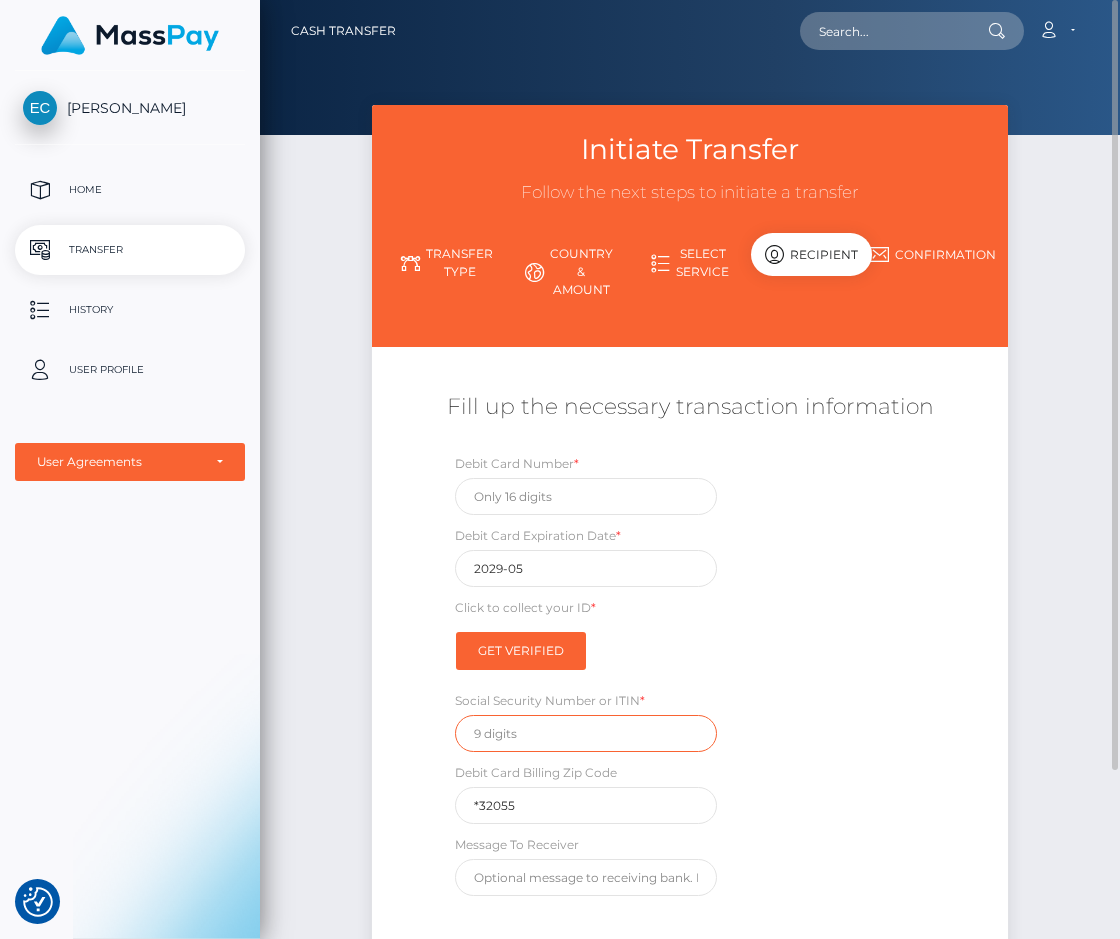type 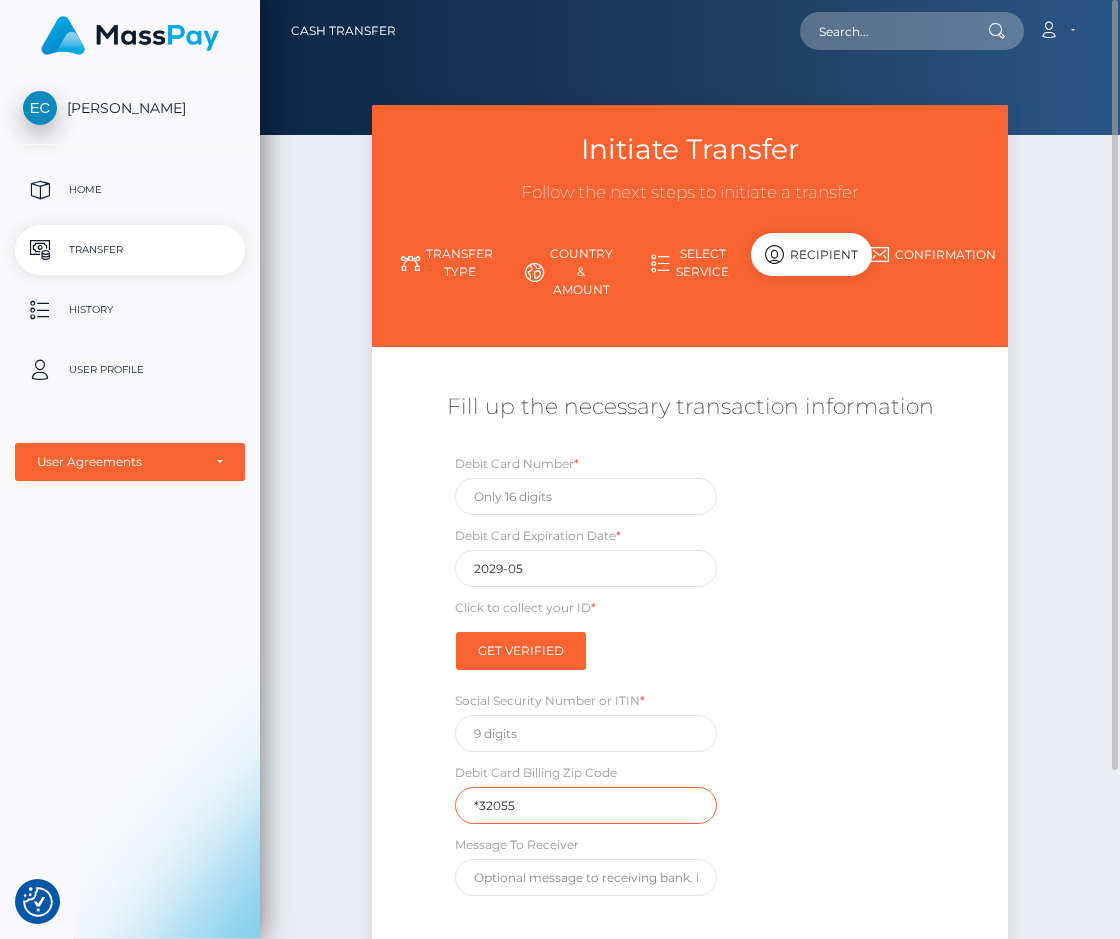 drag, startPoint x: 552, startPoint y: 805, endPoint x: 427, endPoint y: 808, distance: 125.035995 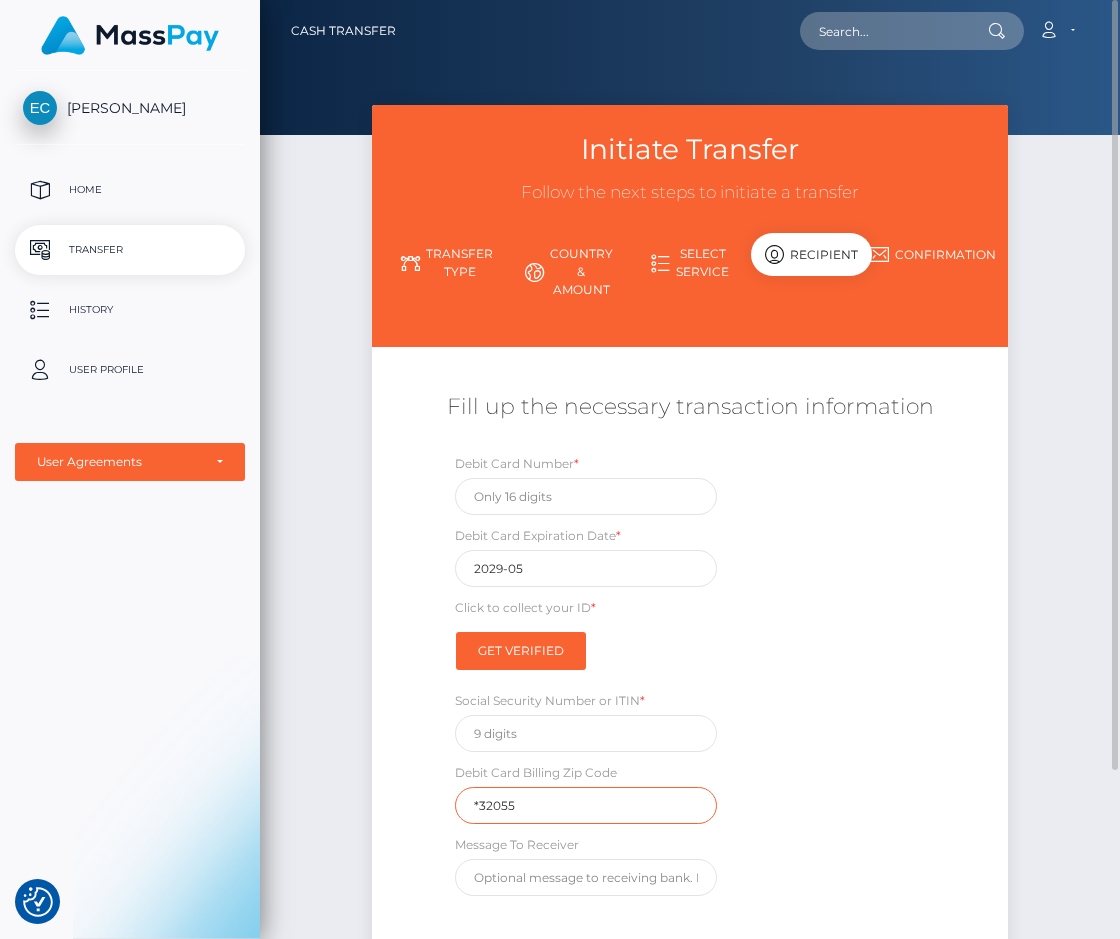 click on "*32055" at bounding box center (586, 805) 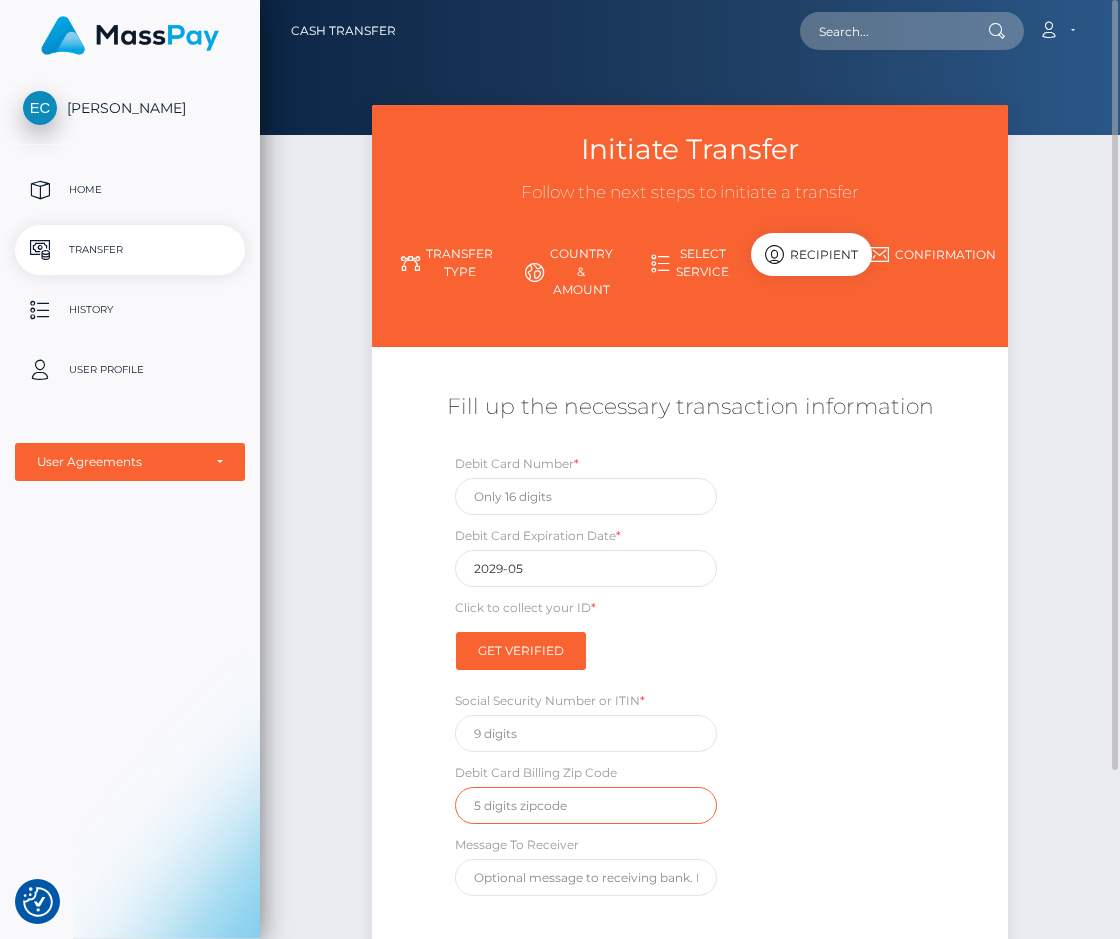 scroll, scrollTop: 204, scrollLeft: 0, axis: vertical 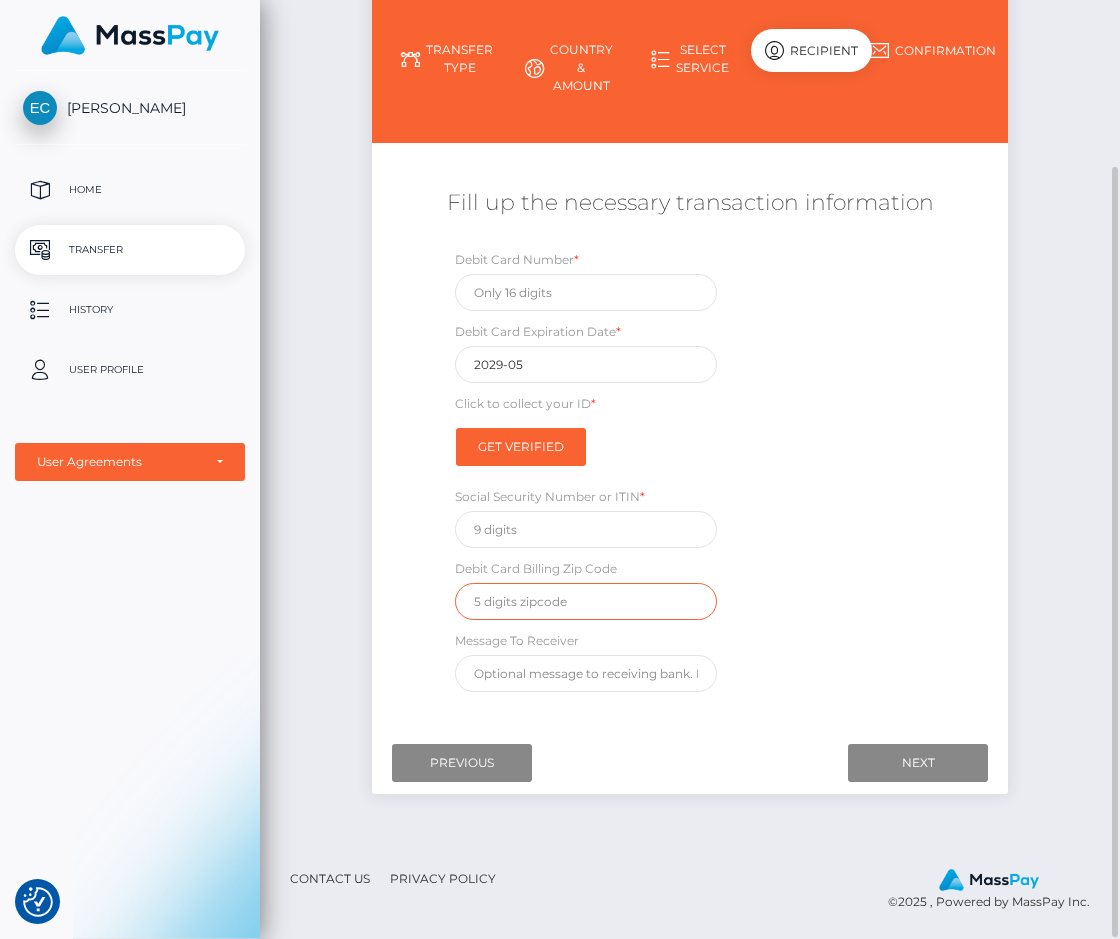 type 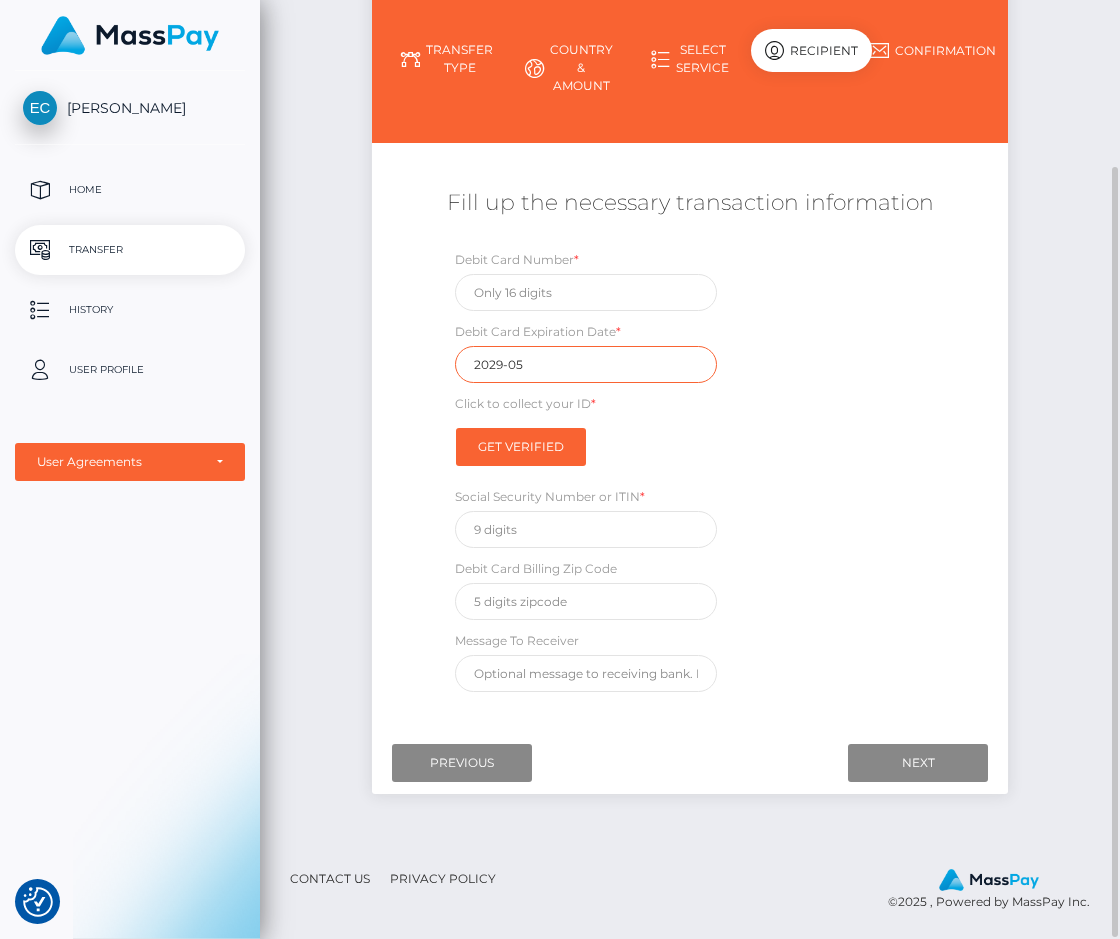 drag, startPoint x: 535, startPoint y: 362, endPoint x: 441, endPoint y: 387, distance: 97.26767 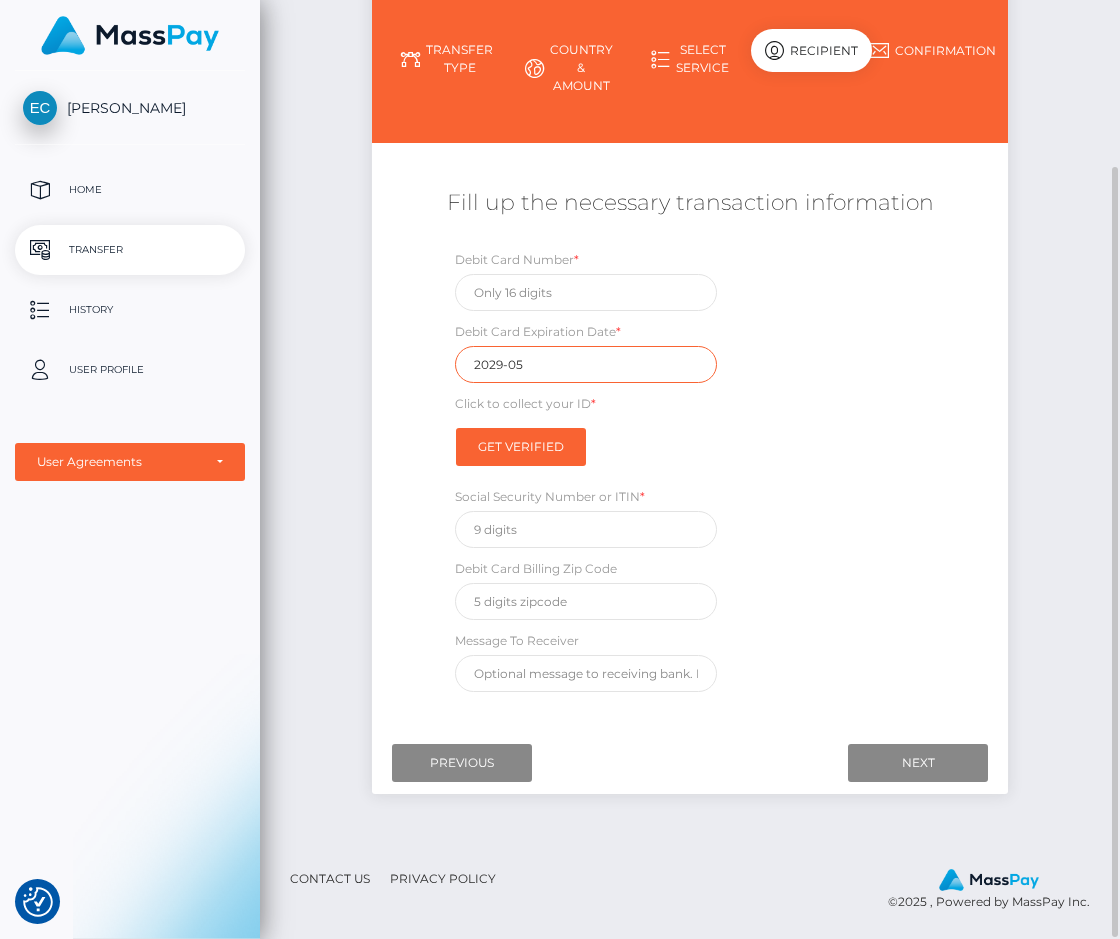 click on "2029-05" at bounding box center [586, 364] 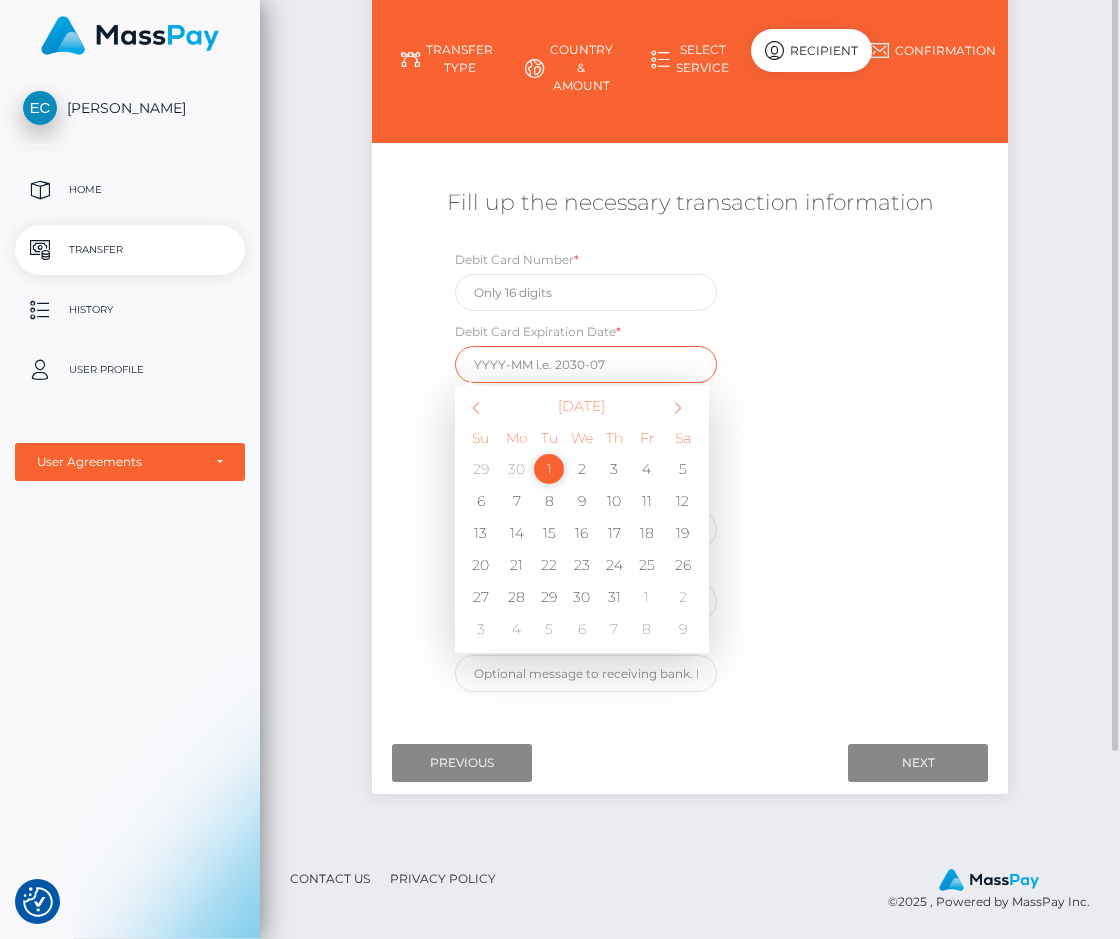 scroll, scrollTop: 0, scrollLeft: 0, axis: both 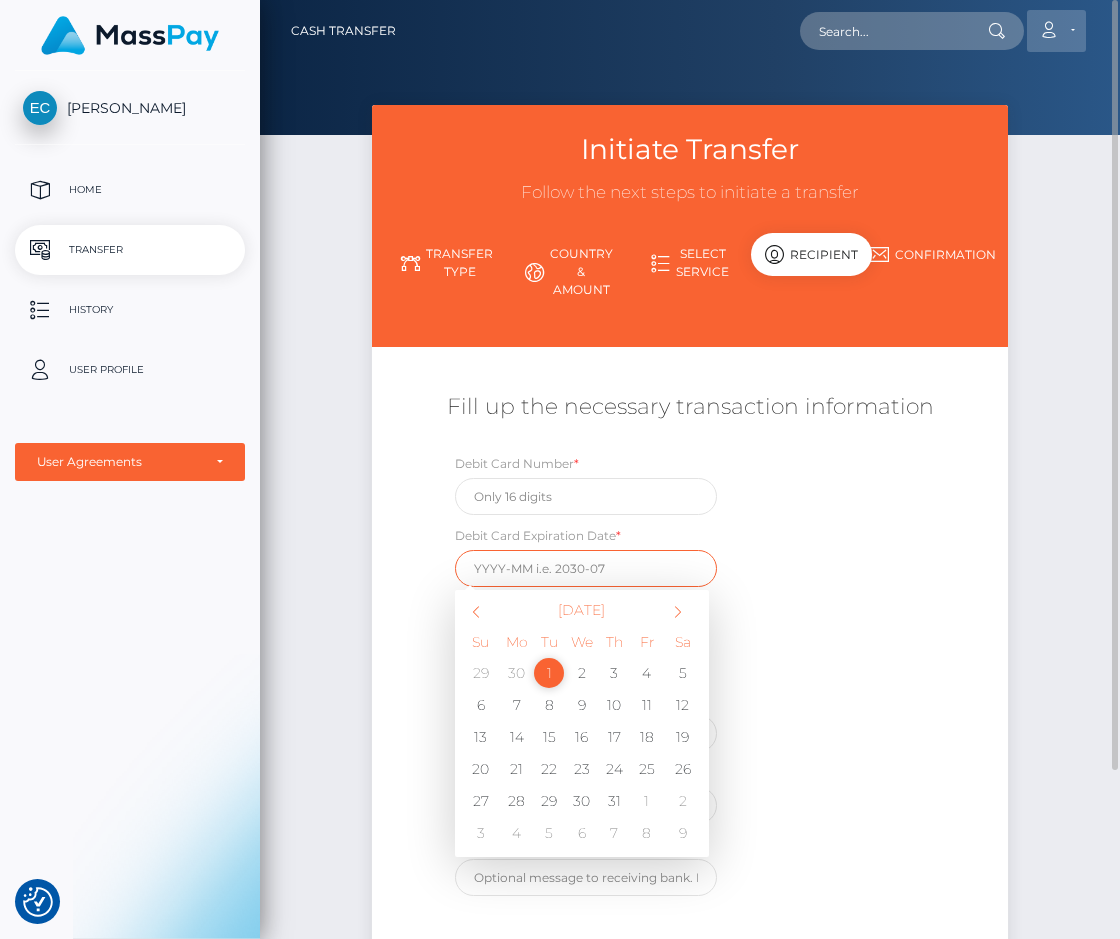 type 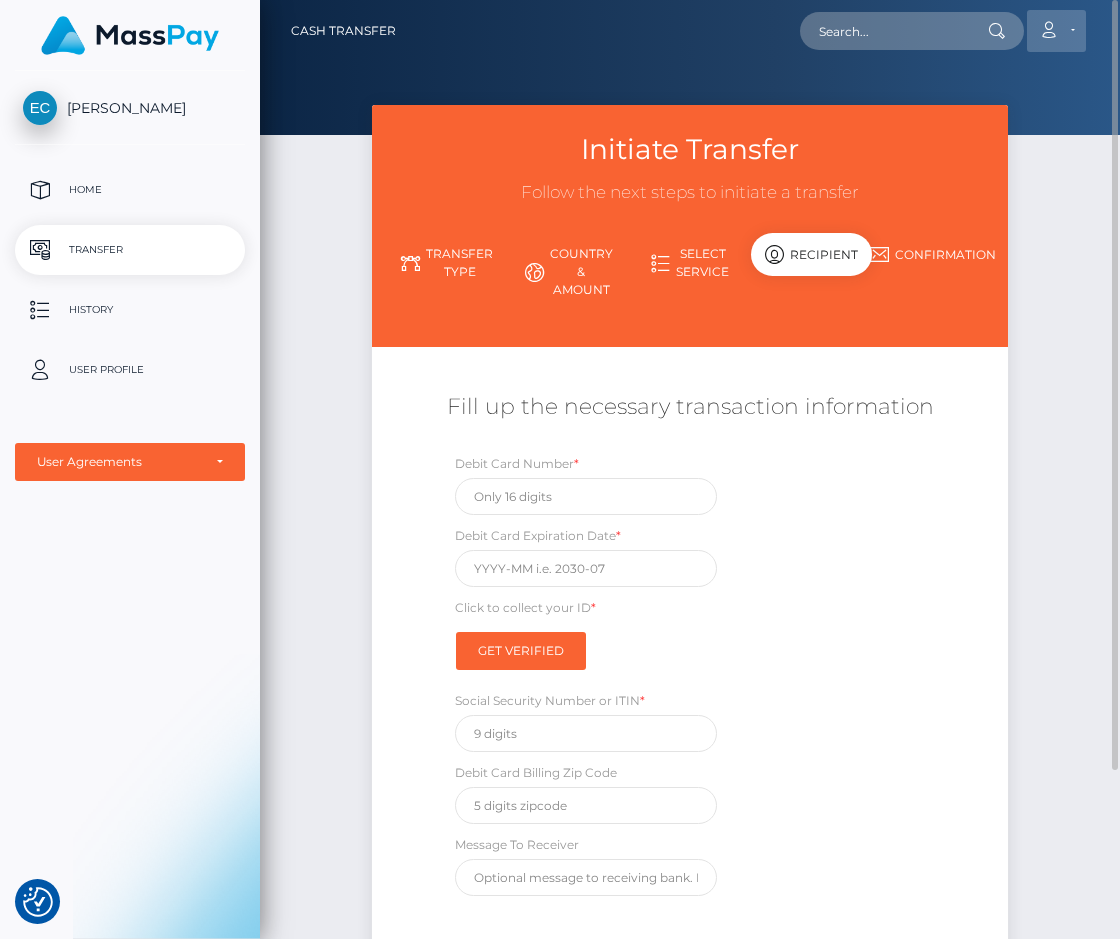 click on "Account" at bounding box center [1056, 31] 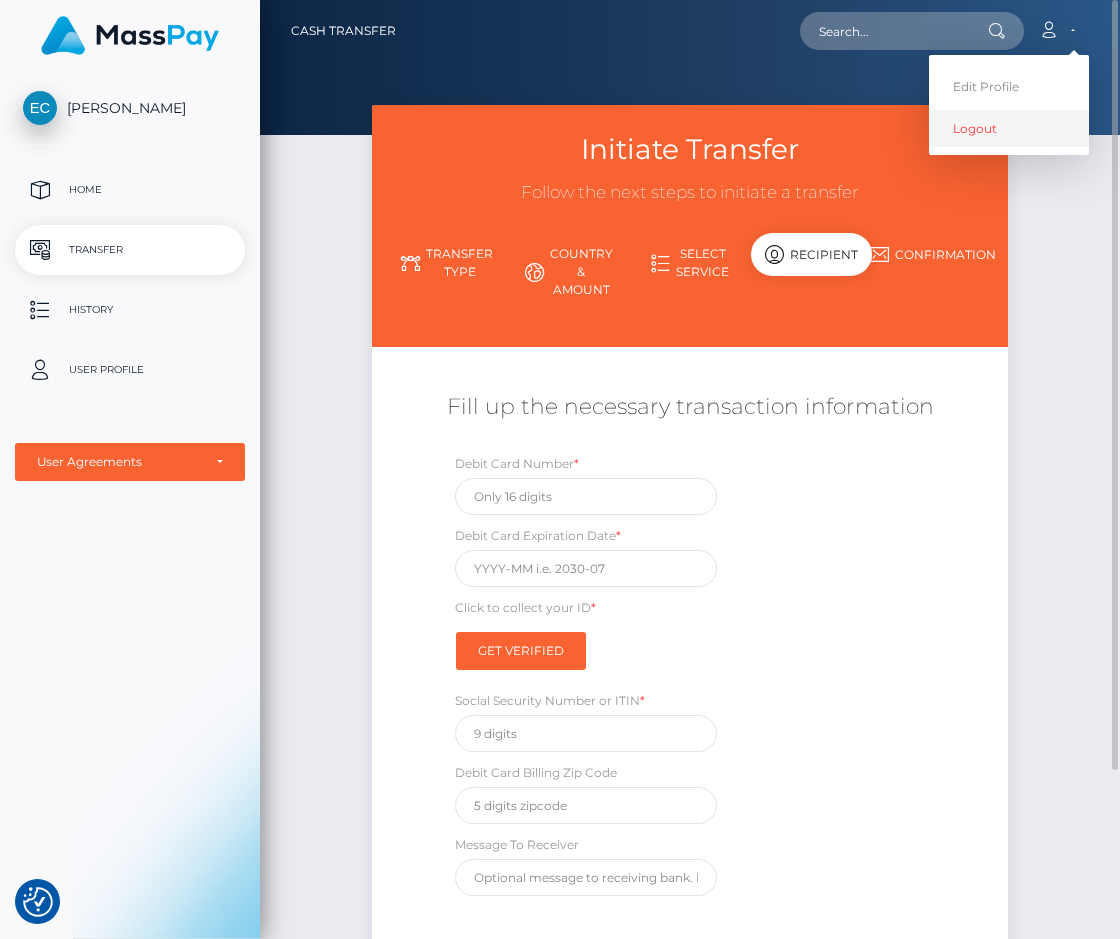 click on "Logout" at bounding box center (1009, 128) 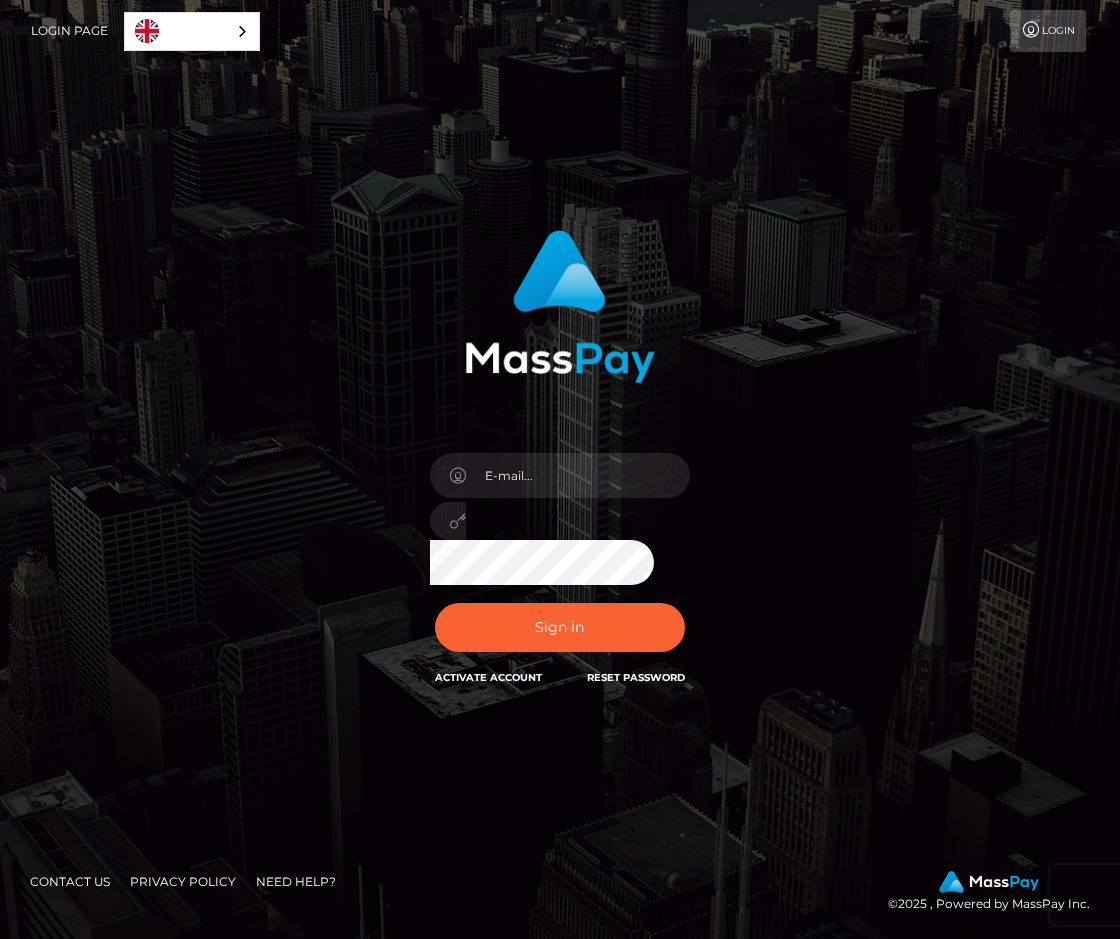 scroll, scrollTop: 0, scrollLeft: 0, axis: both 